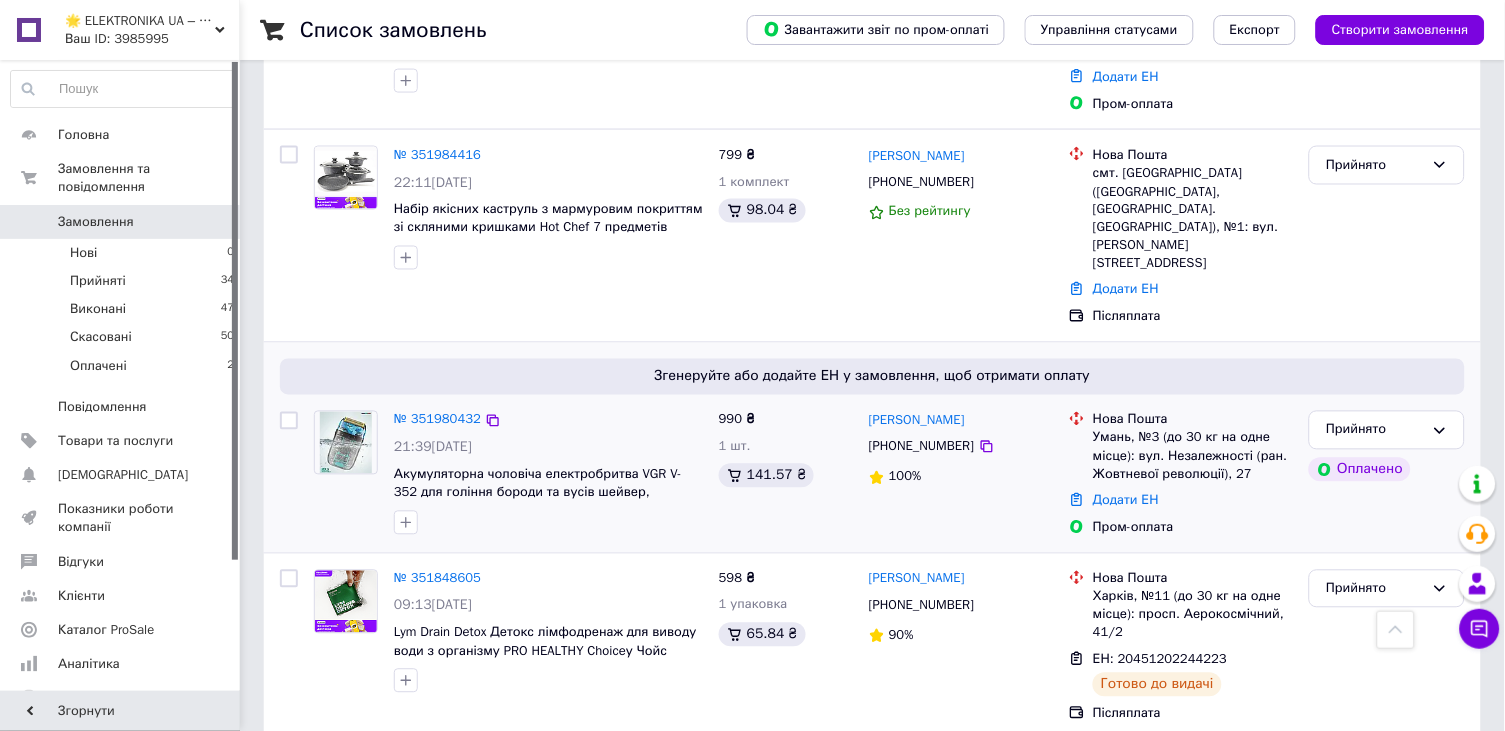 scroll, scrollTop: 649, scrollLeft: 0, axis: vertical 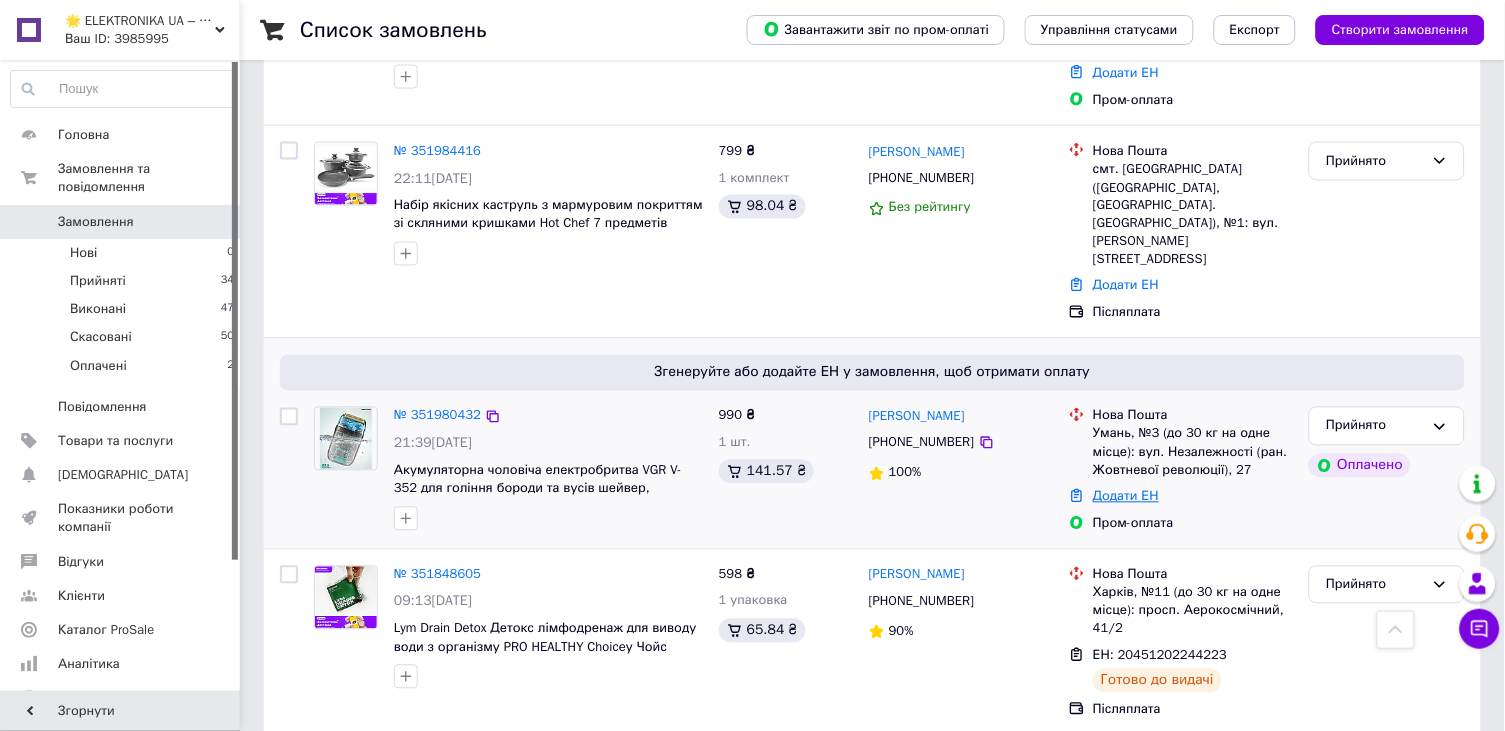 click on "Додати ЕН" at bounding box center (1126, 496) 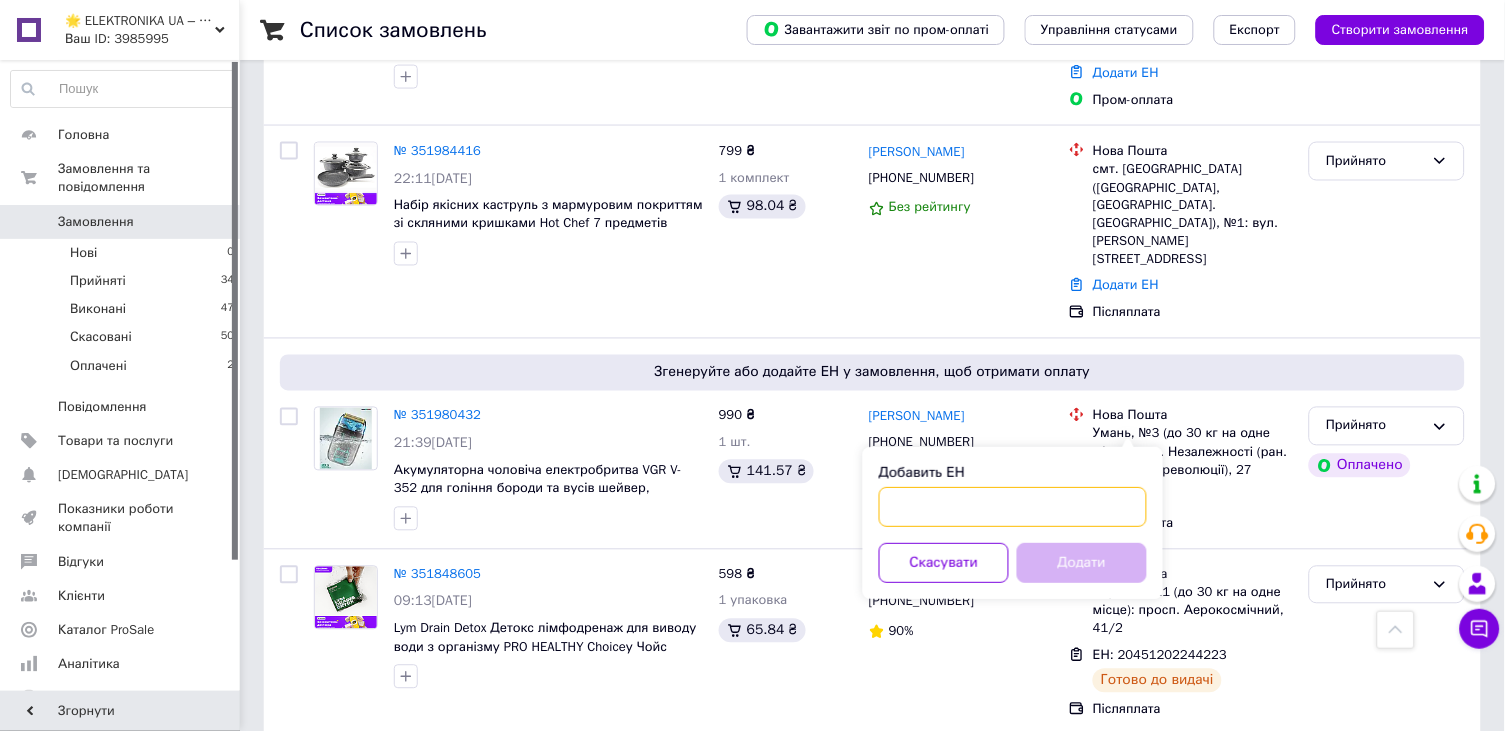 click on "Добавить ЕН" at bounding box center [1013, 508] 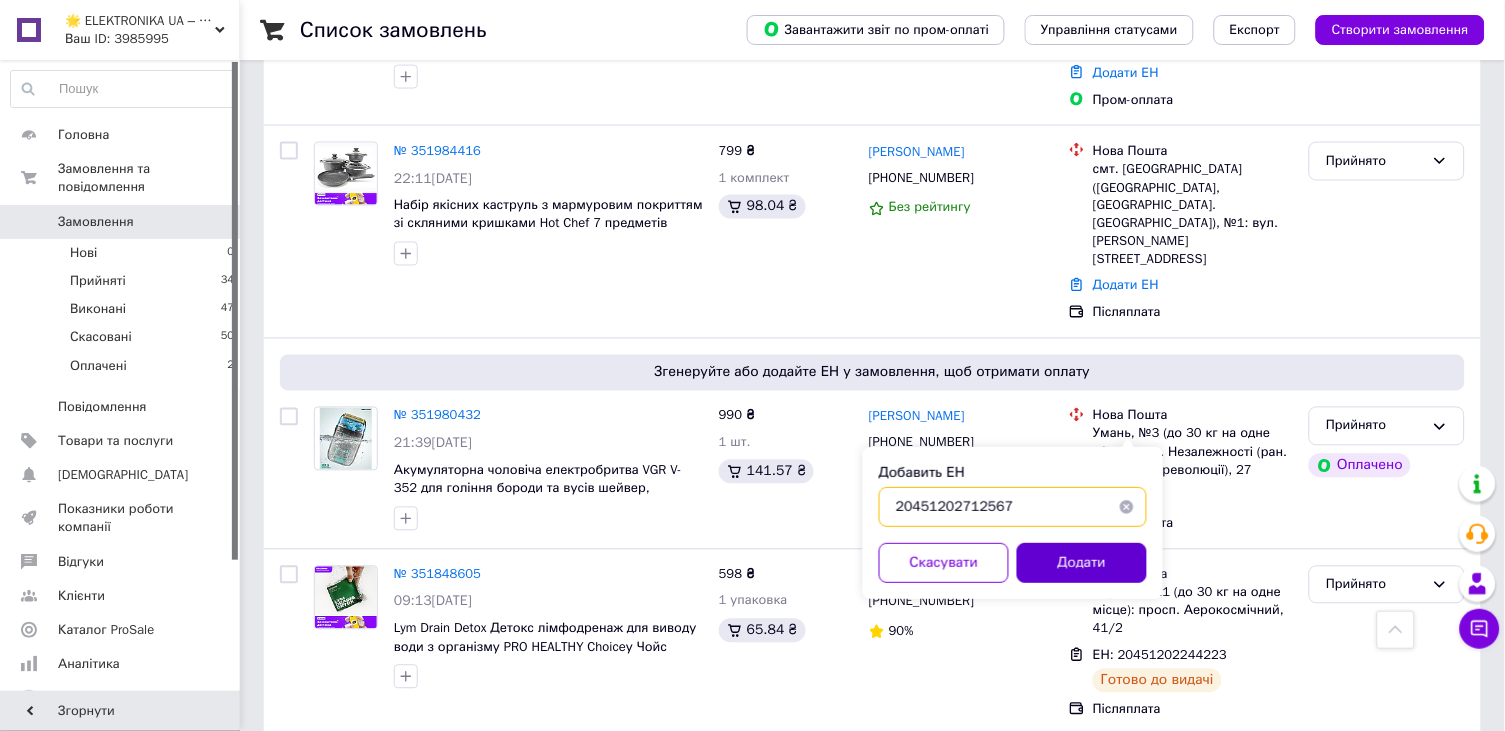 type on "20451202712567" 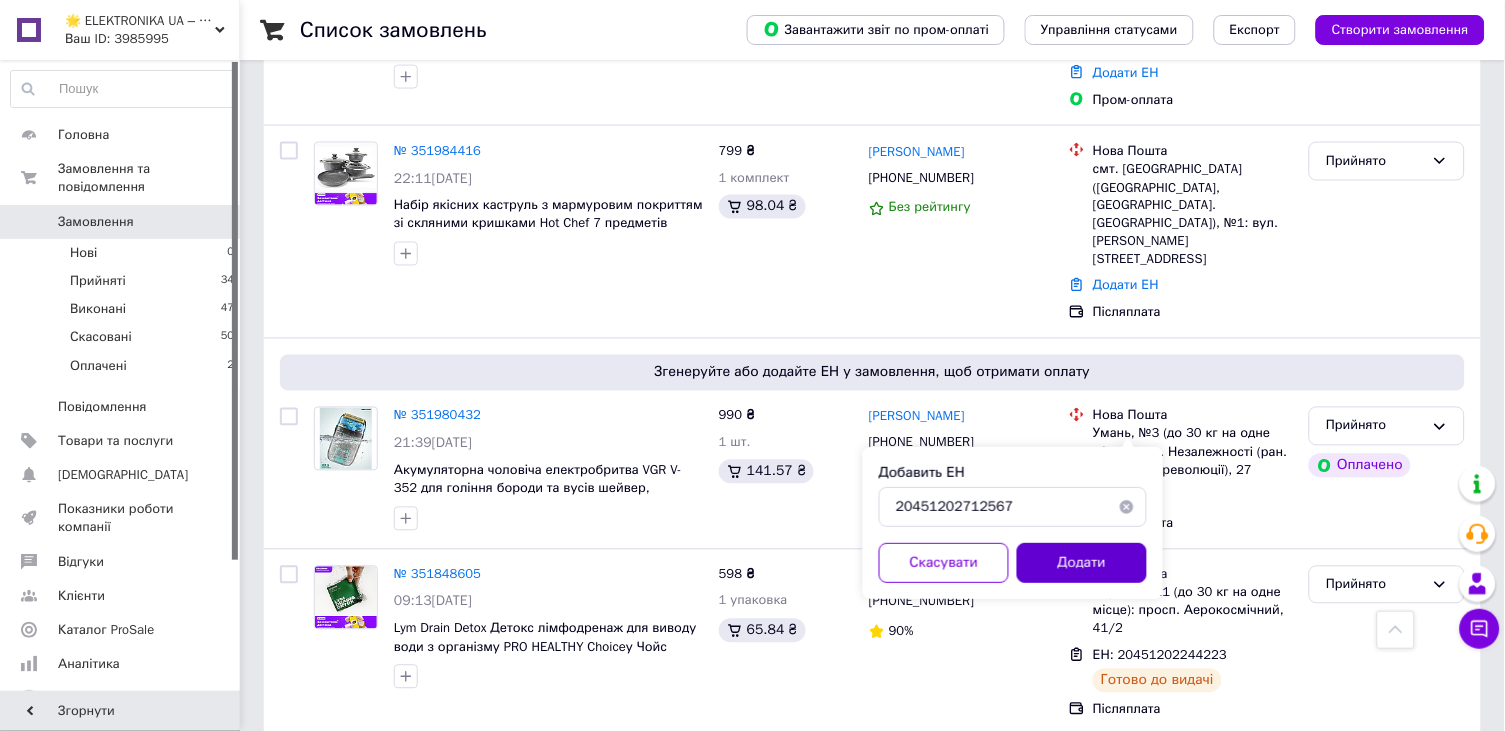 click on "Додати" at bounding box center [1082, 564] 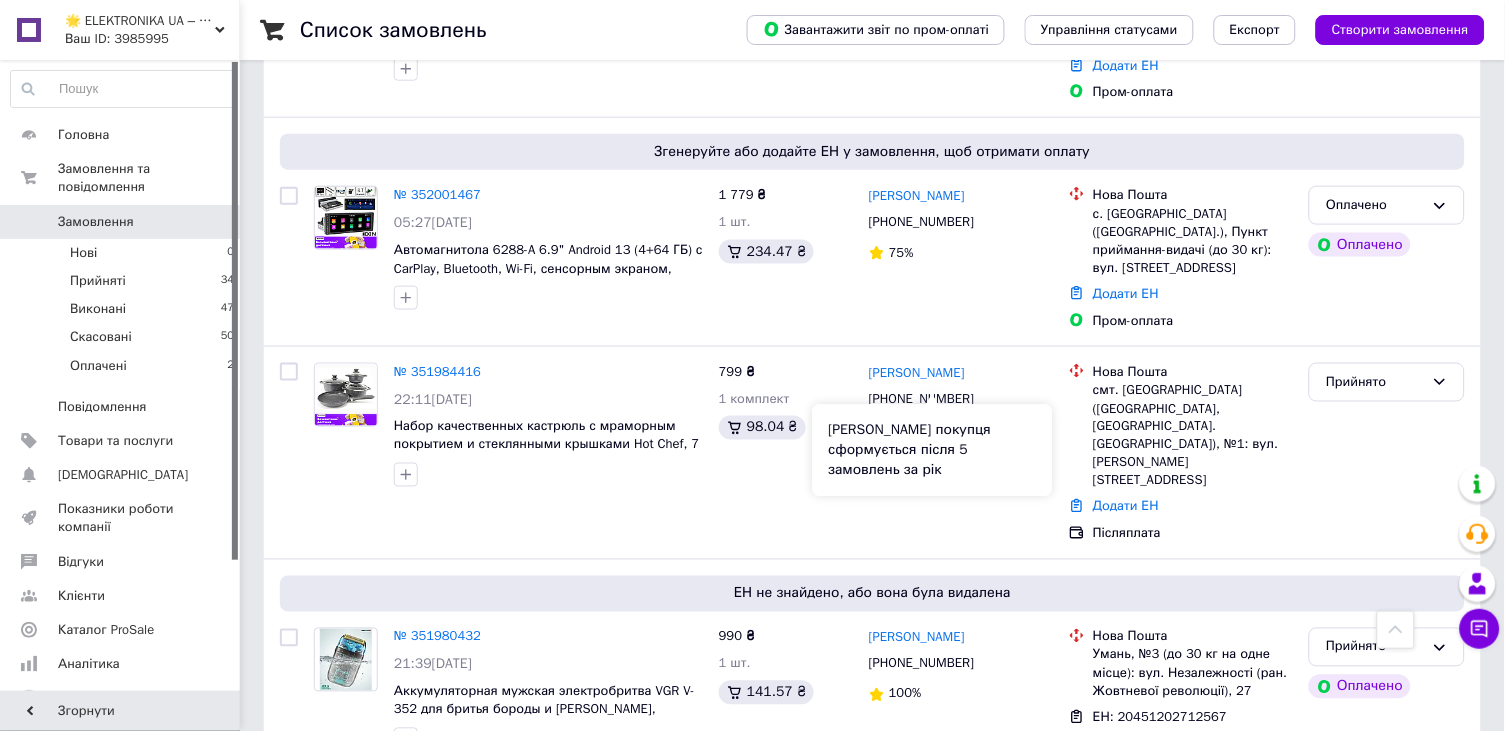 scroll, scrollTop: 361, scrollLeft: 0, axis: vertical 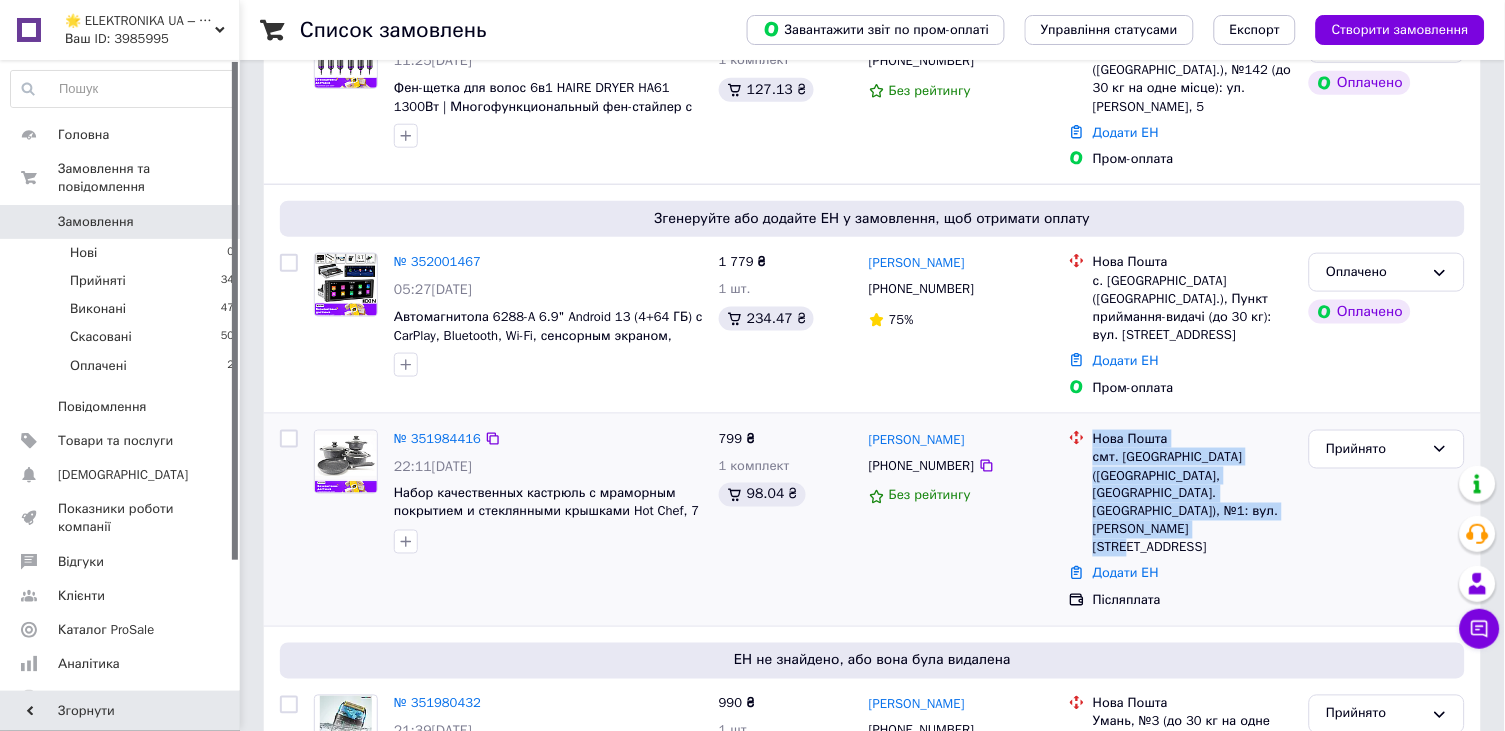 drag, startPoint x: 1094, startPoint y: 392, endPoint x: 1119, endPoint y: 479, distance: 90.52071 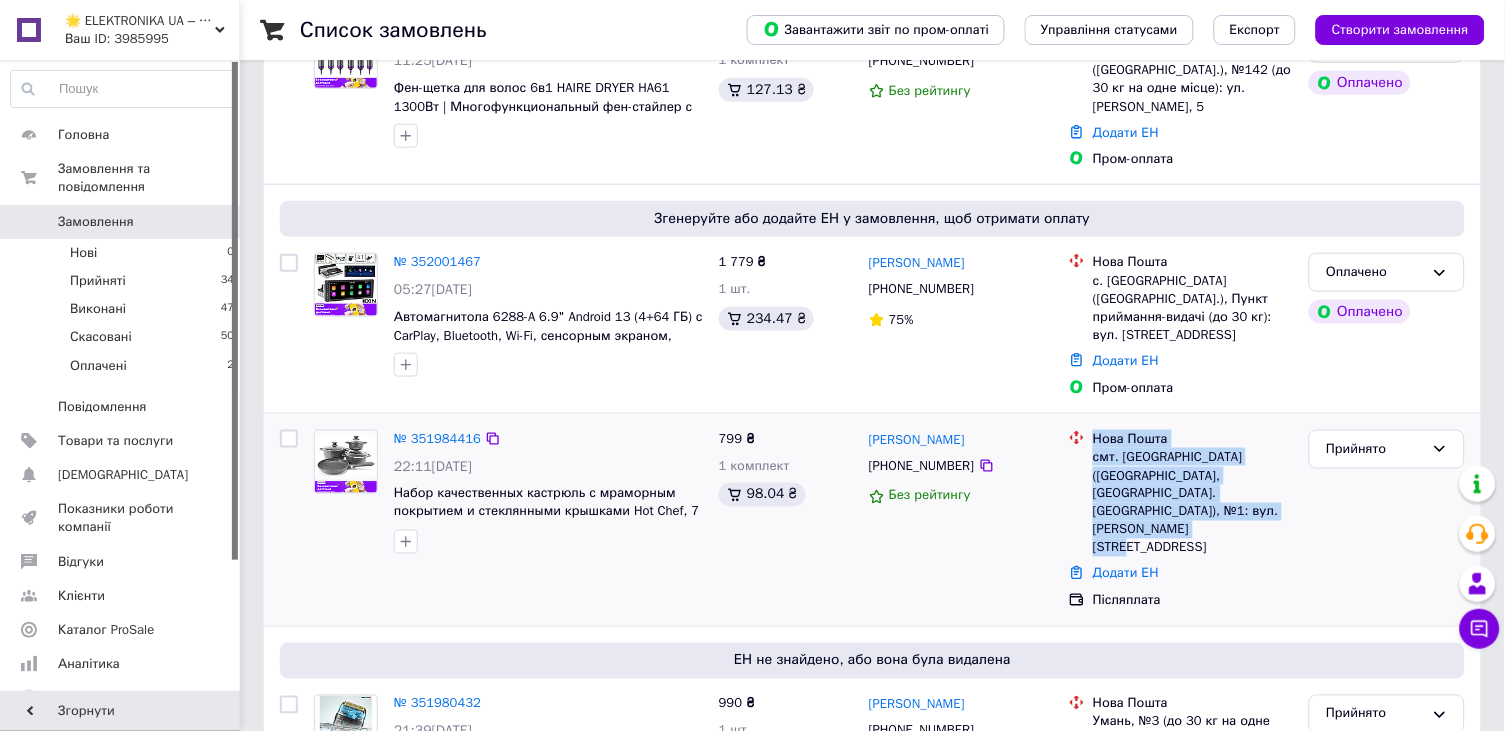 drag, startPoint x: 1094, startPoint y: 396, endPoint x: 1137, endPoint y: 481, distance: 95.257545 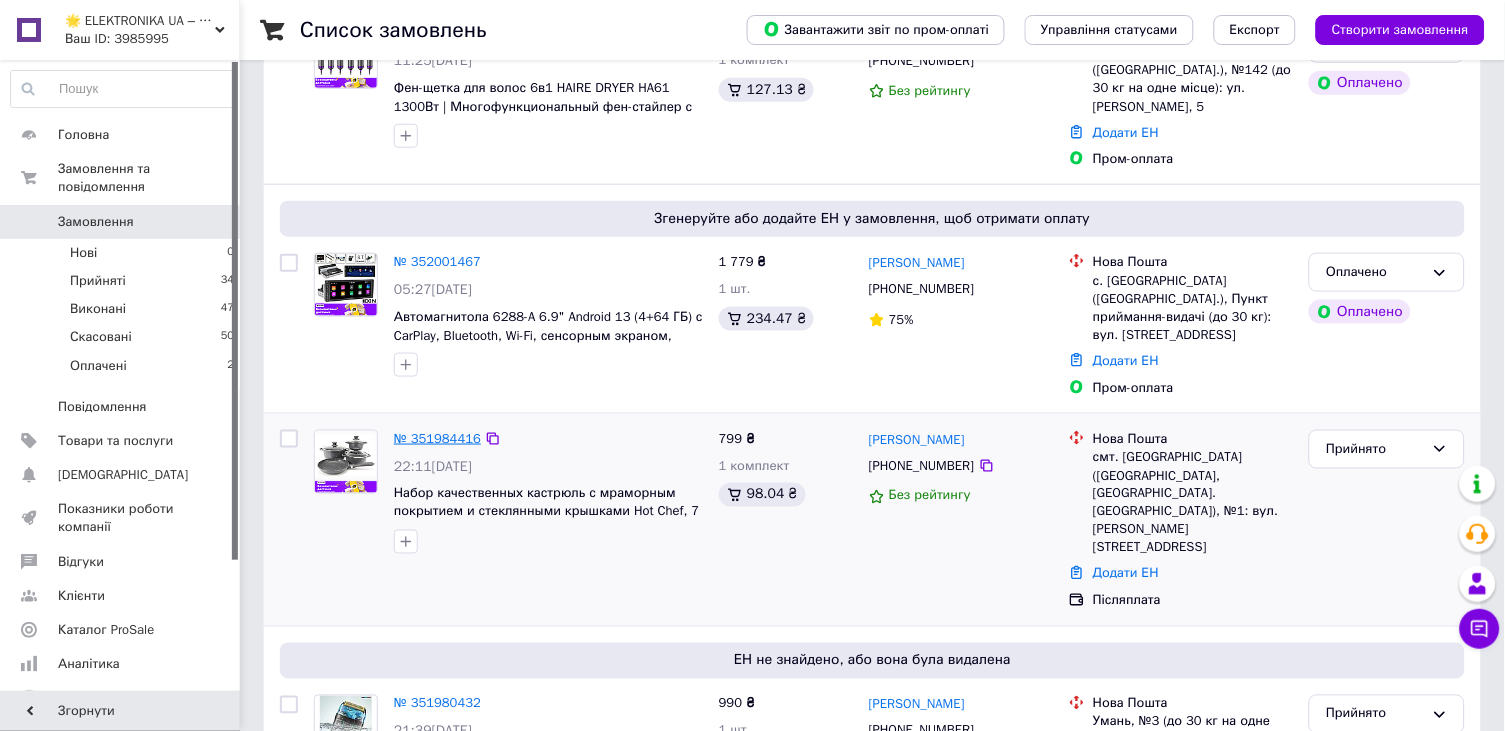 click on "№ 351984416" at bounding box center (437, 438) 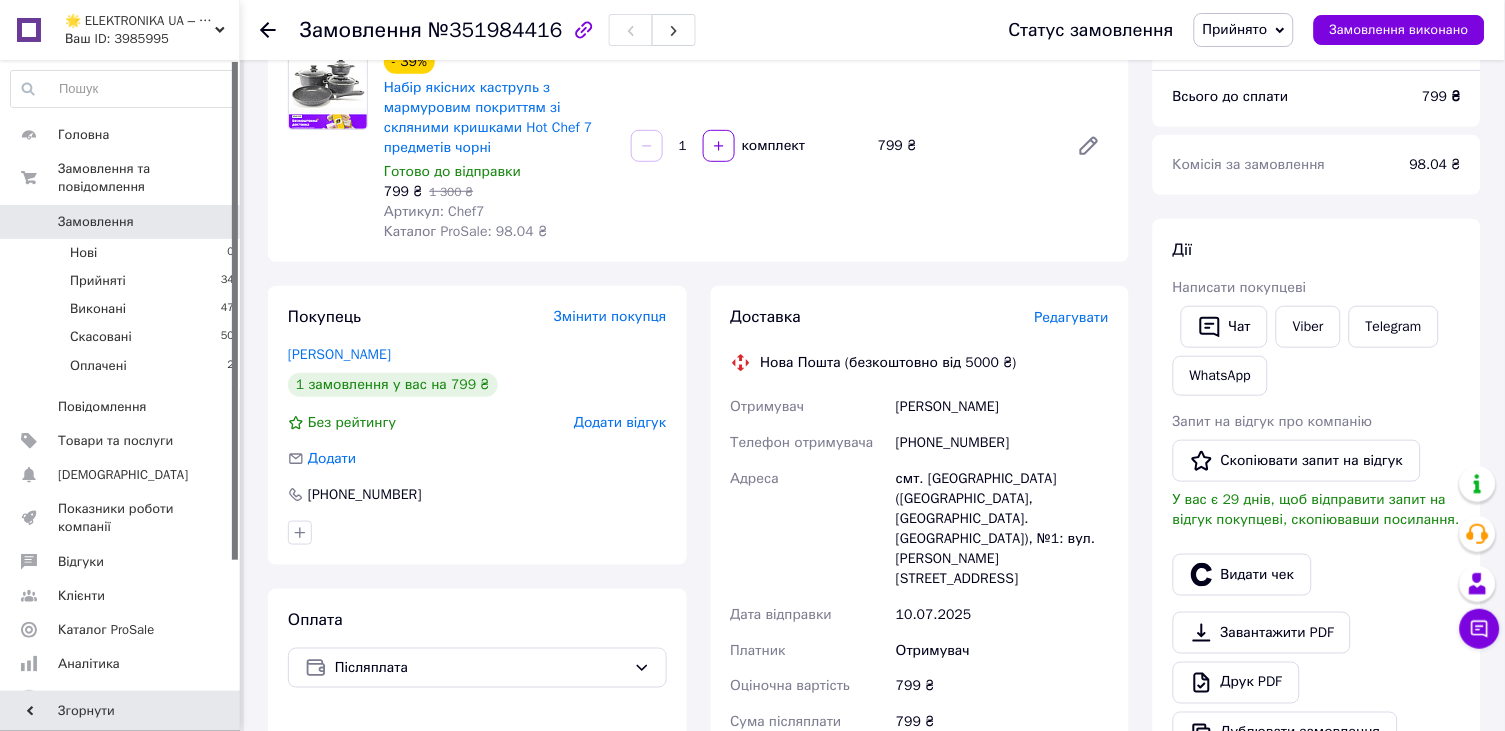 scroll, scrollTop: 189, scrollLeft: 0, axis: vertical 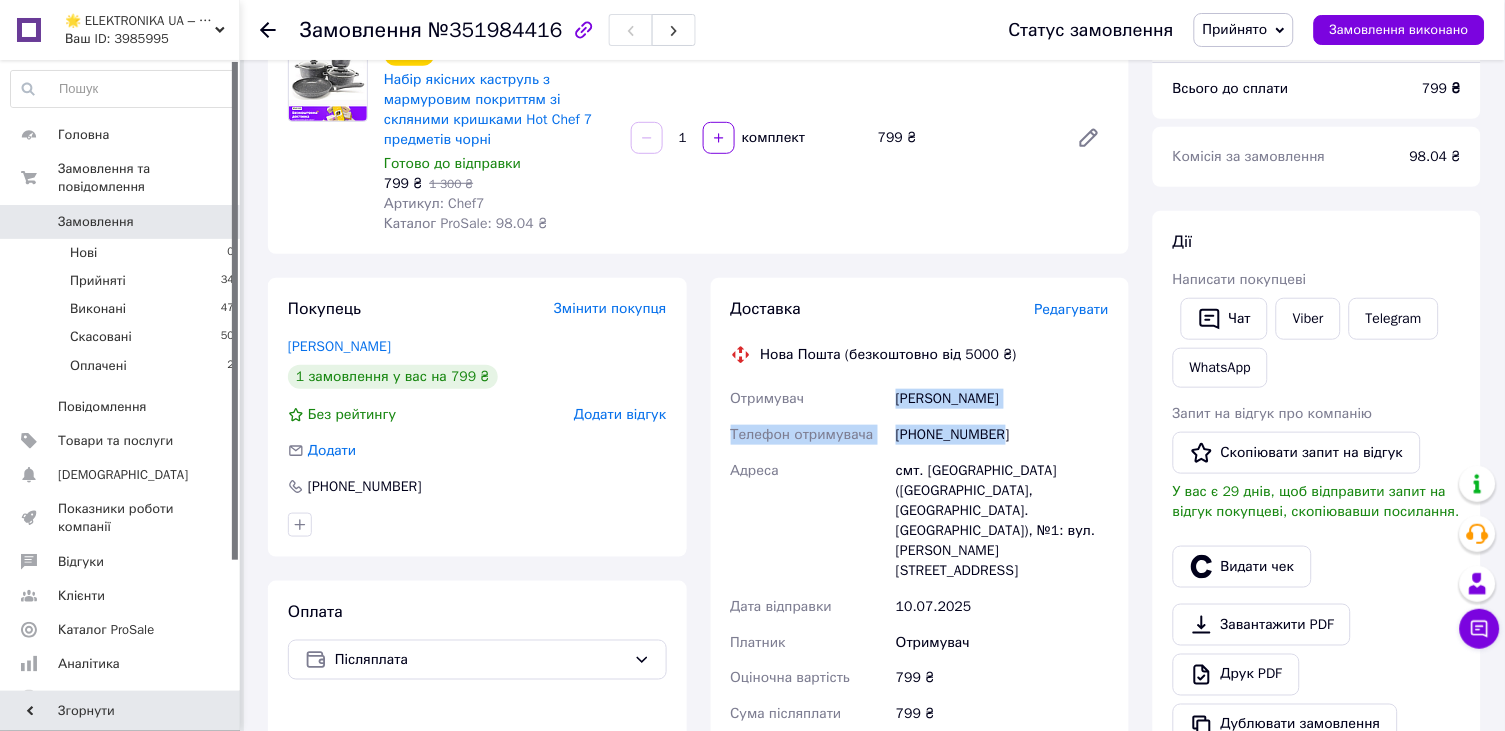 drag, startPoint x: 898, startPoint y: 398, endPoint x: 1009, endPoint y: 430, distance: 115.52056 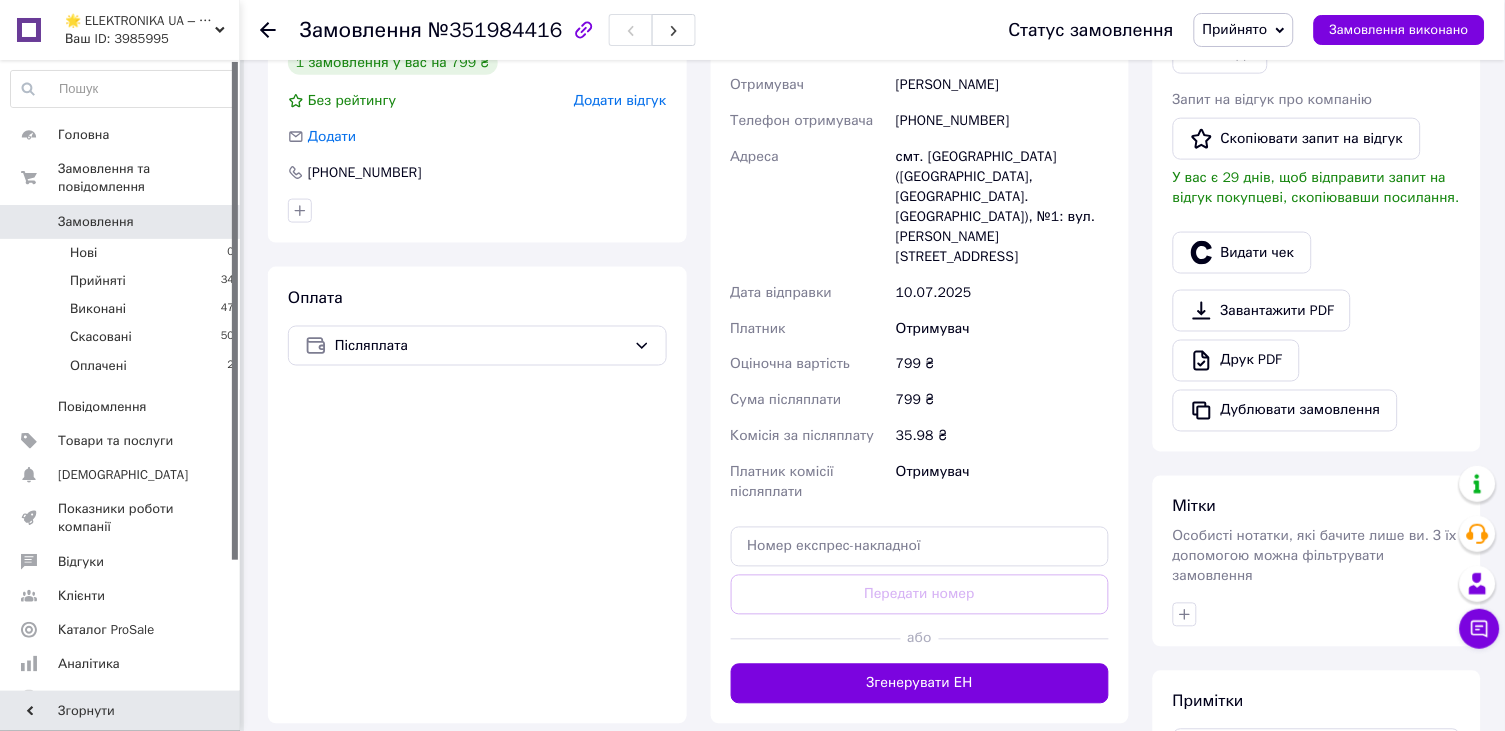 scroll, scrollTop: 524, scrollLeft: 0, axis: vertical 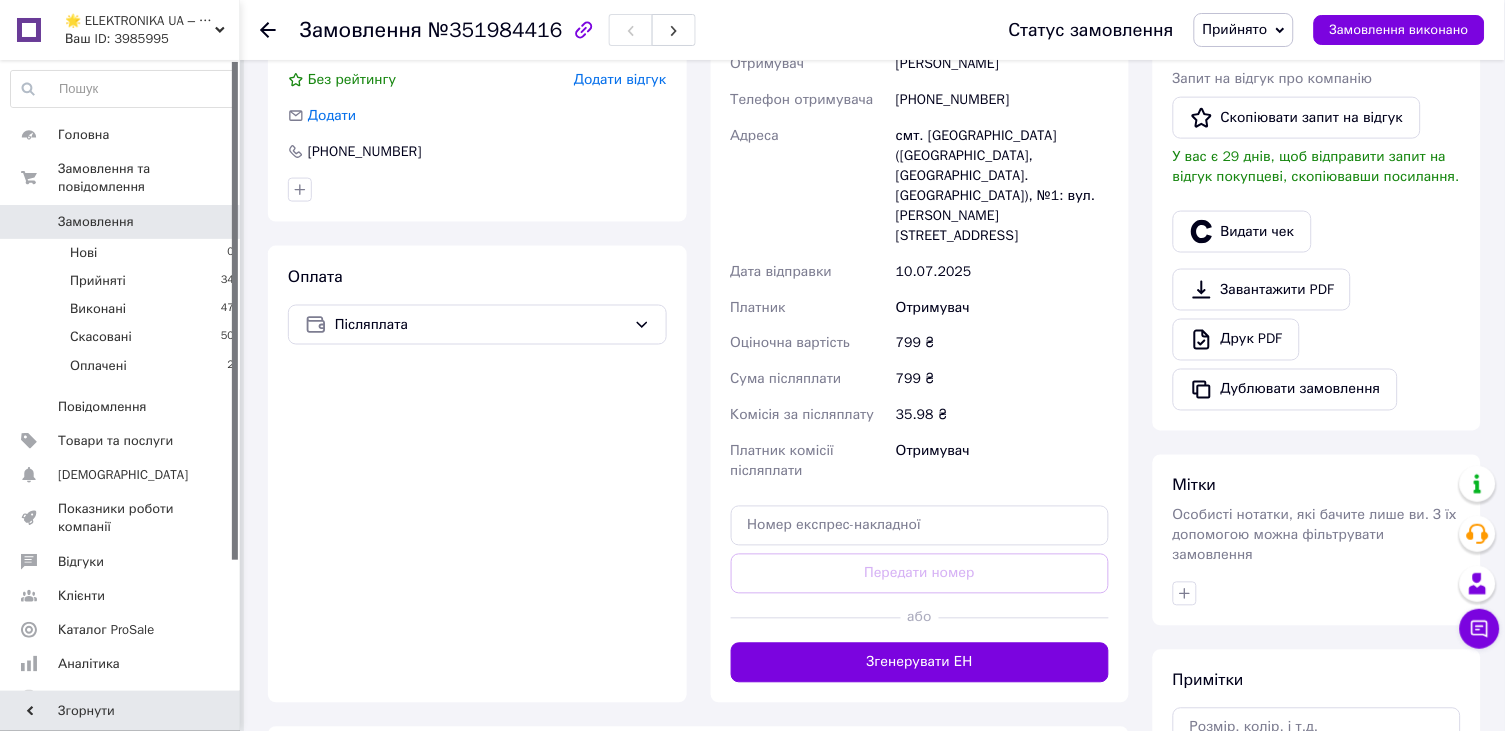 click 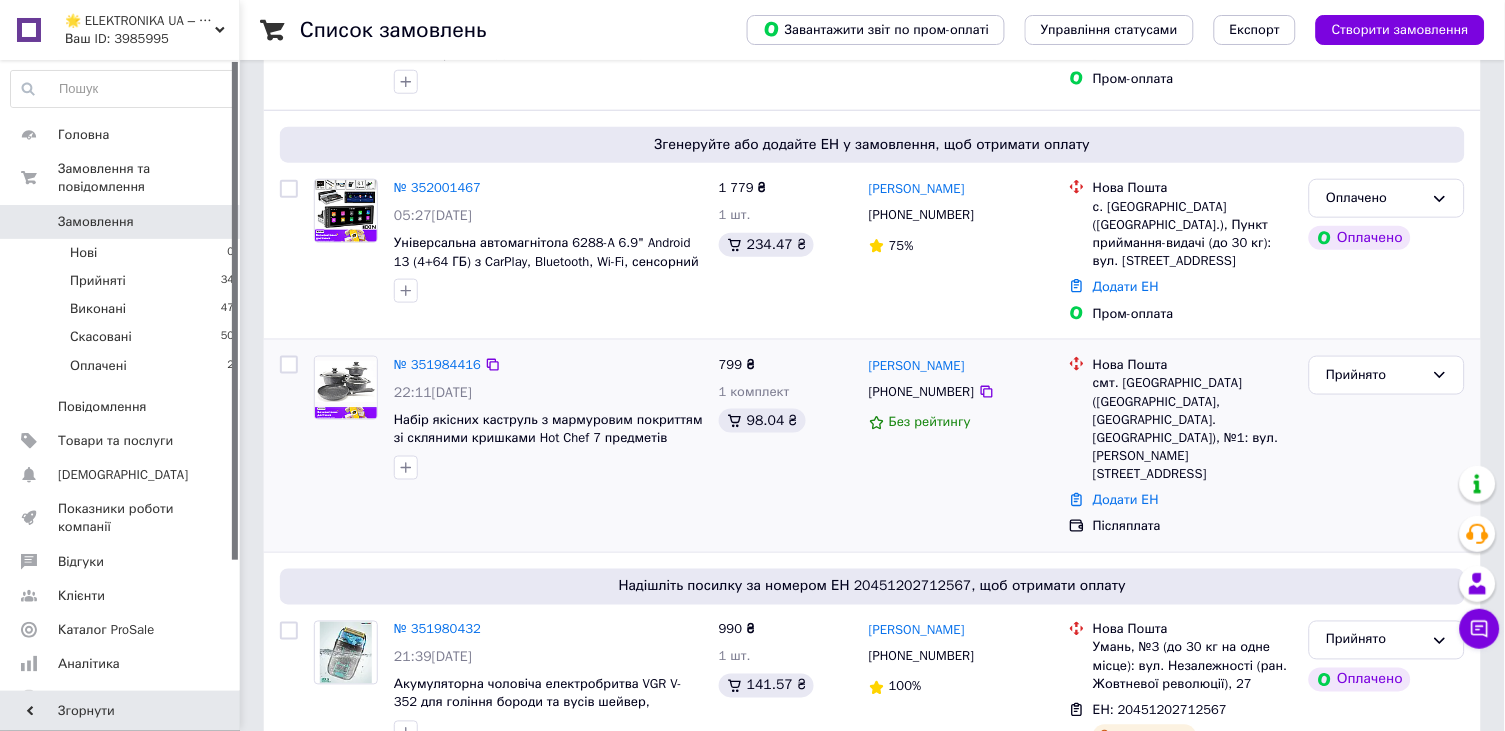 scroll, scrollTop: 367, scrollLeft: 0, axis: vertical 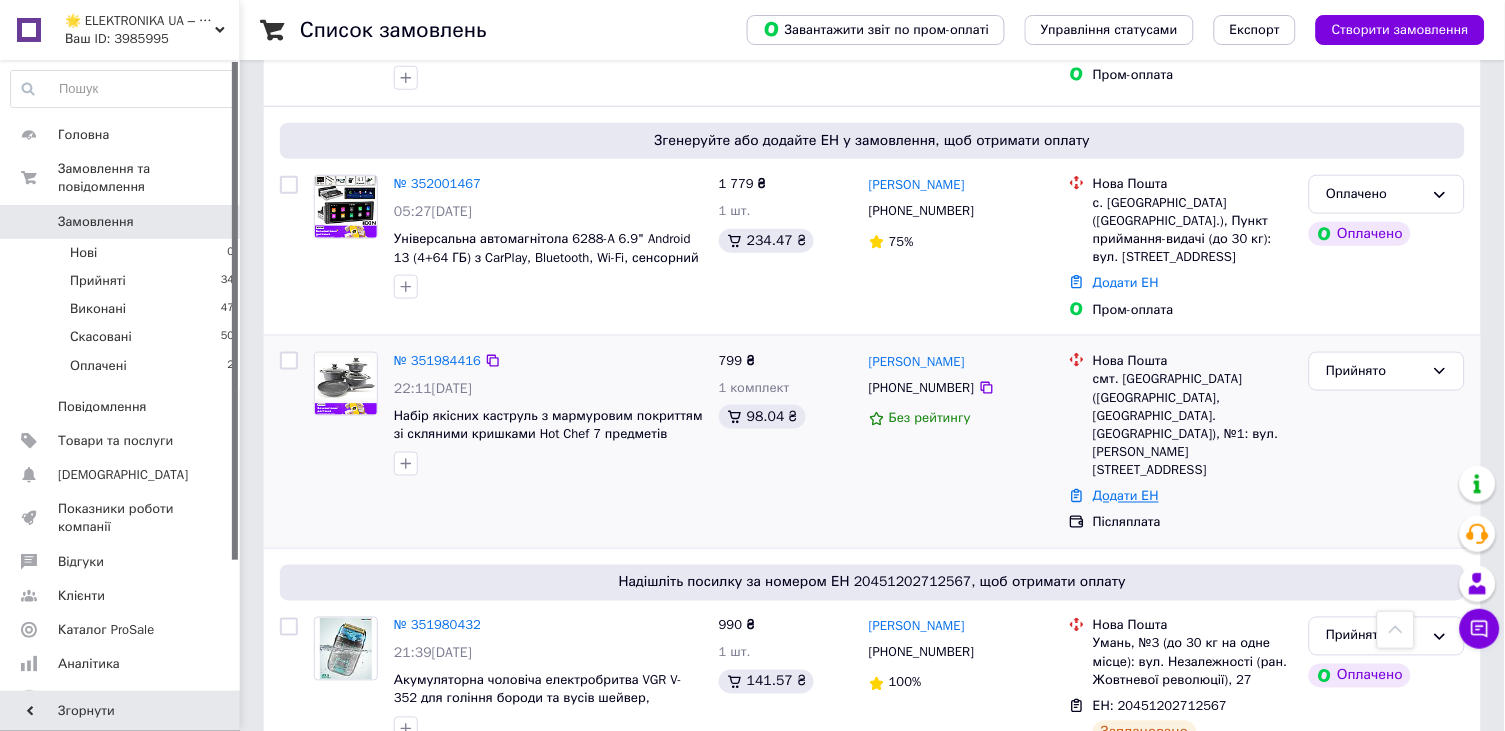 click on "Додати ЕН" at bounding box center [1126, 496] 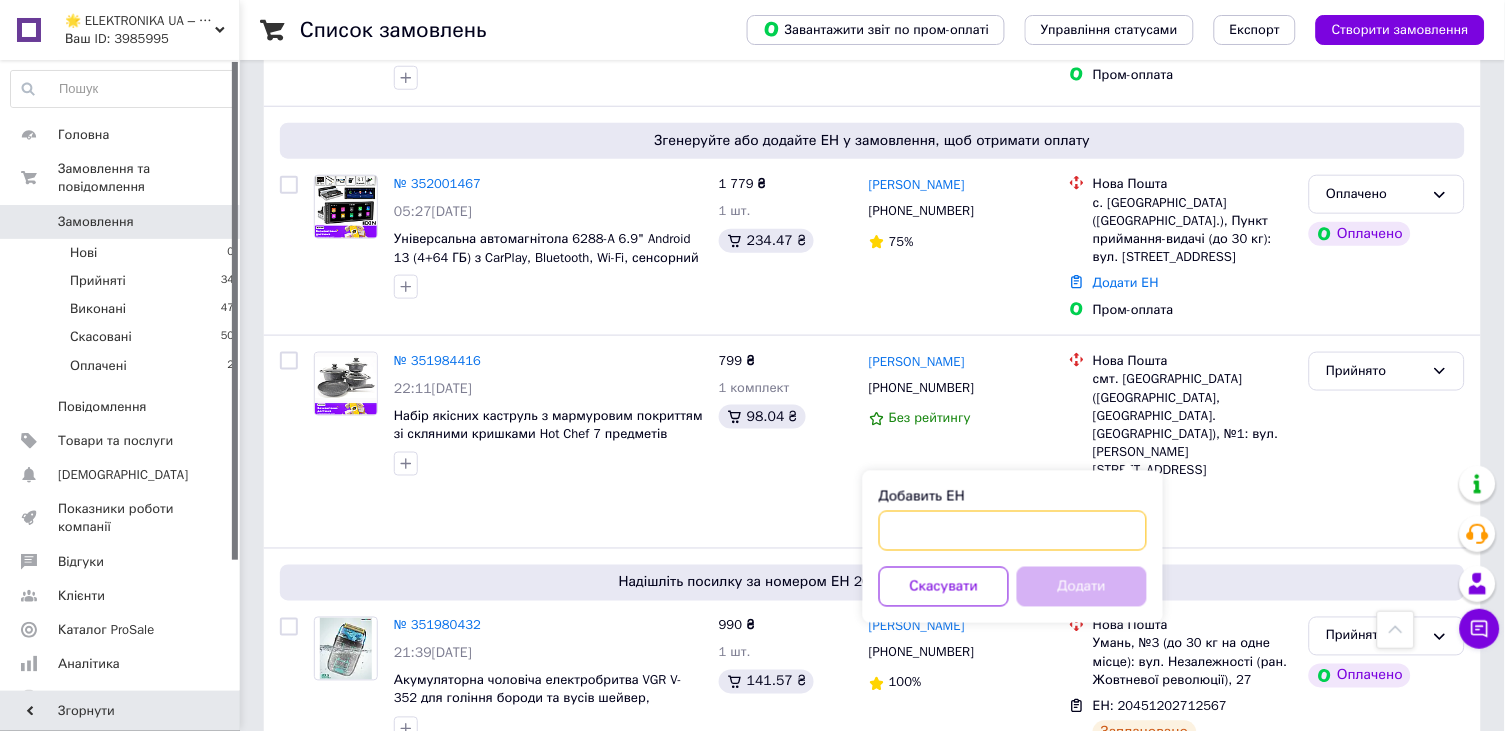 click on "Добавить ЕН" at bounding box center [1013, 531] 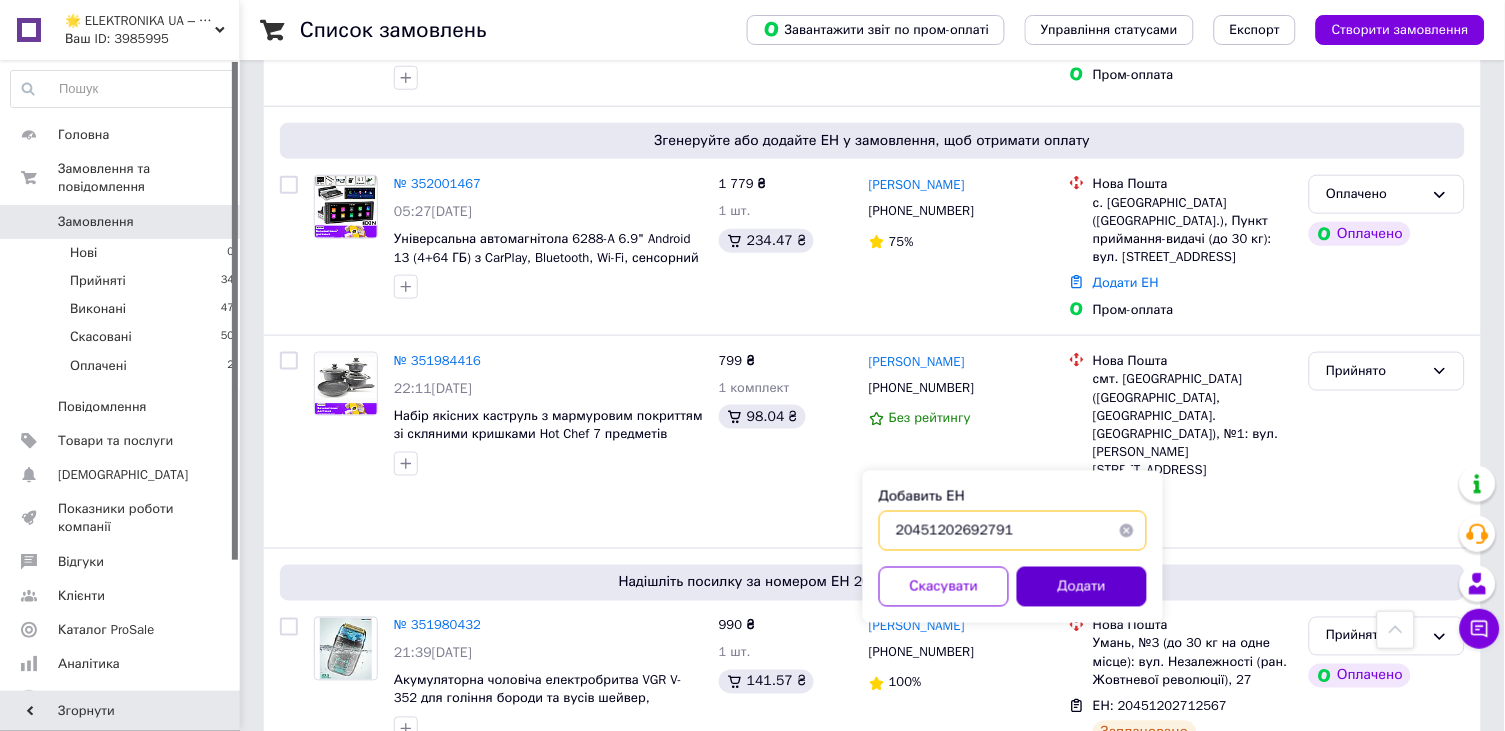 type on "20451202692791" 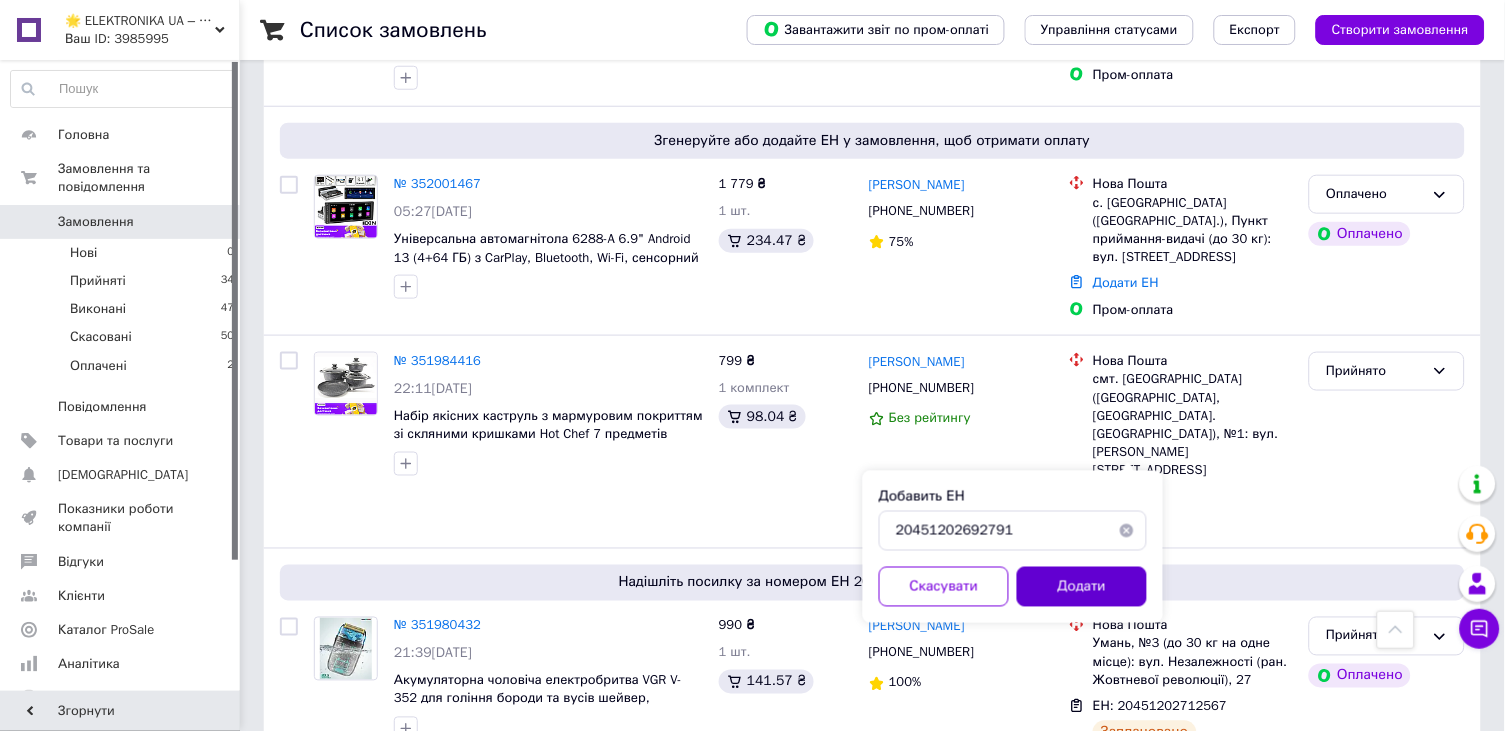 click on "Додати" at bounding box center (1082, 587) 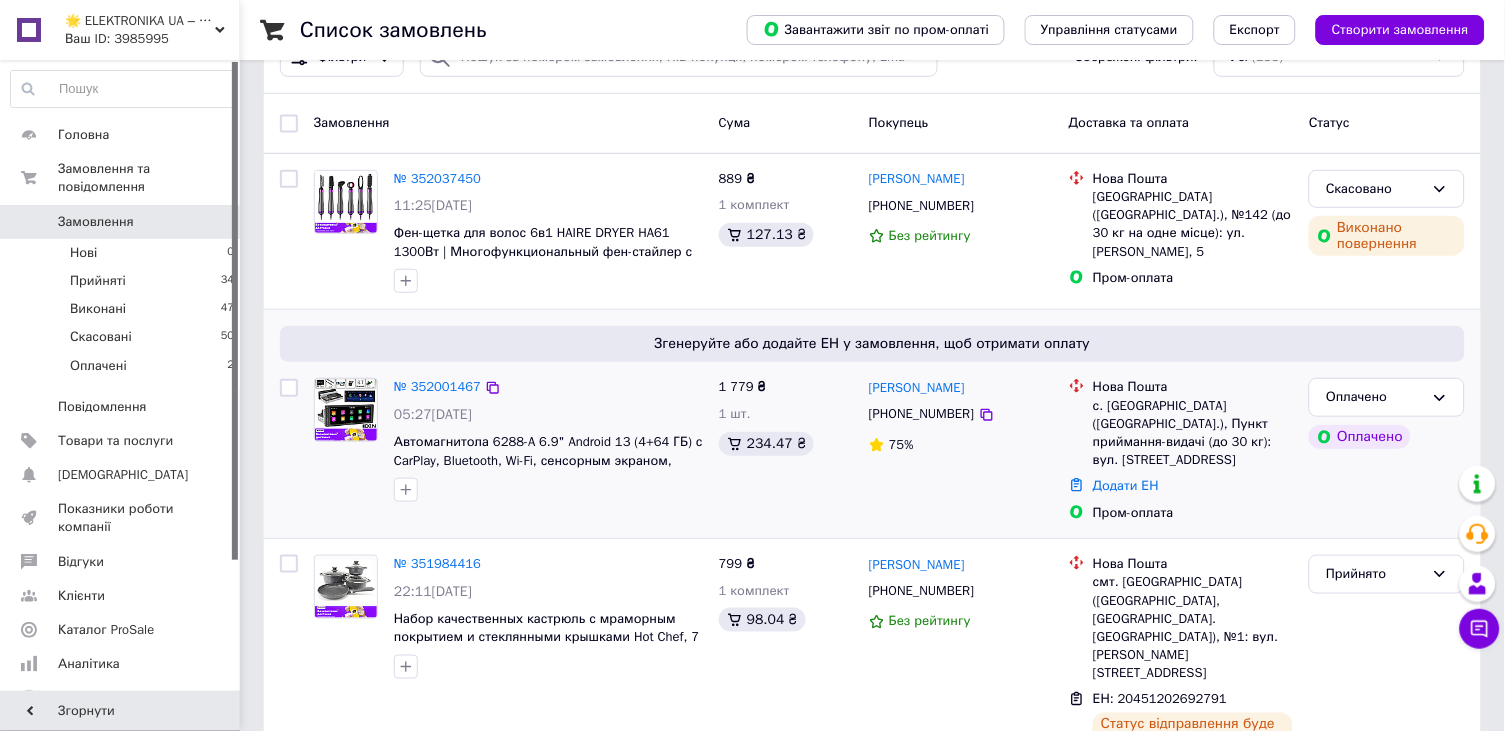 scroll, scrollTop: 177, scrollLeft: 0, axis: vertical 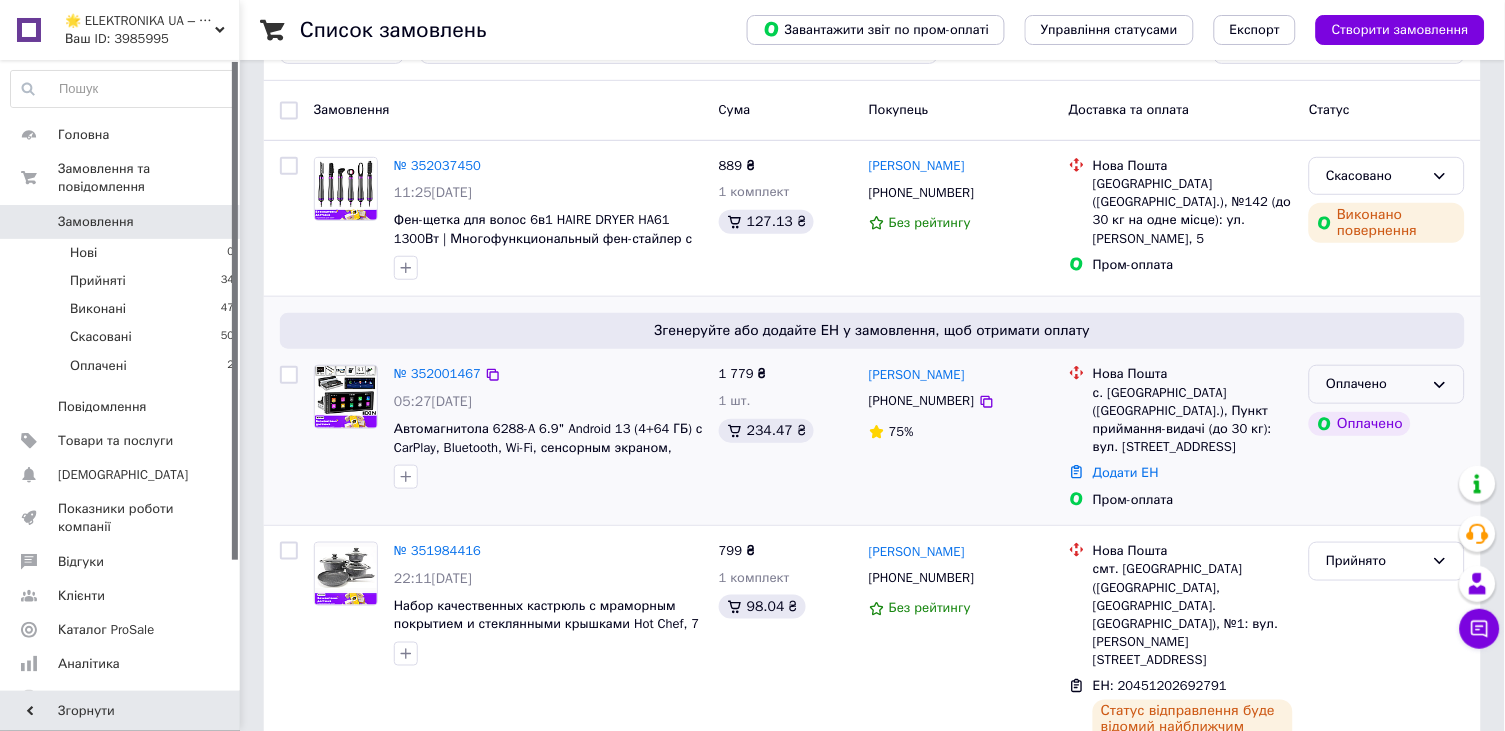 click on "Оплачено" at bounding box center [1375, 384] 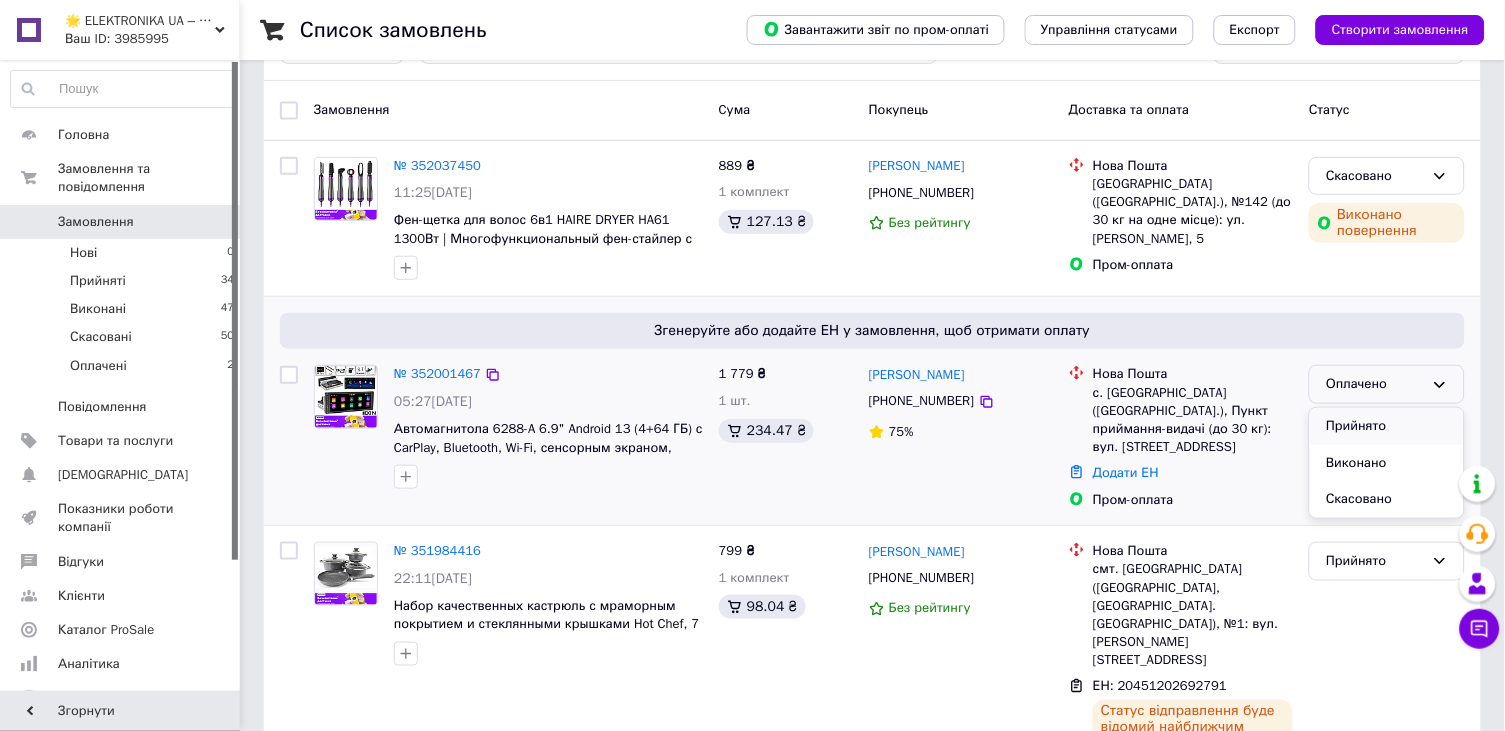 click on "Прийнято" at bounding box center [1387, 426] 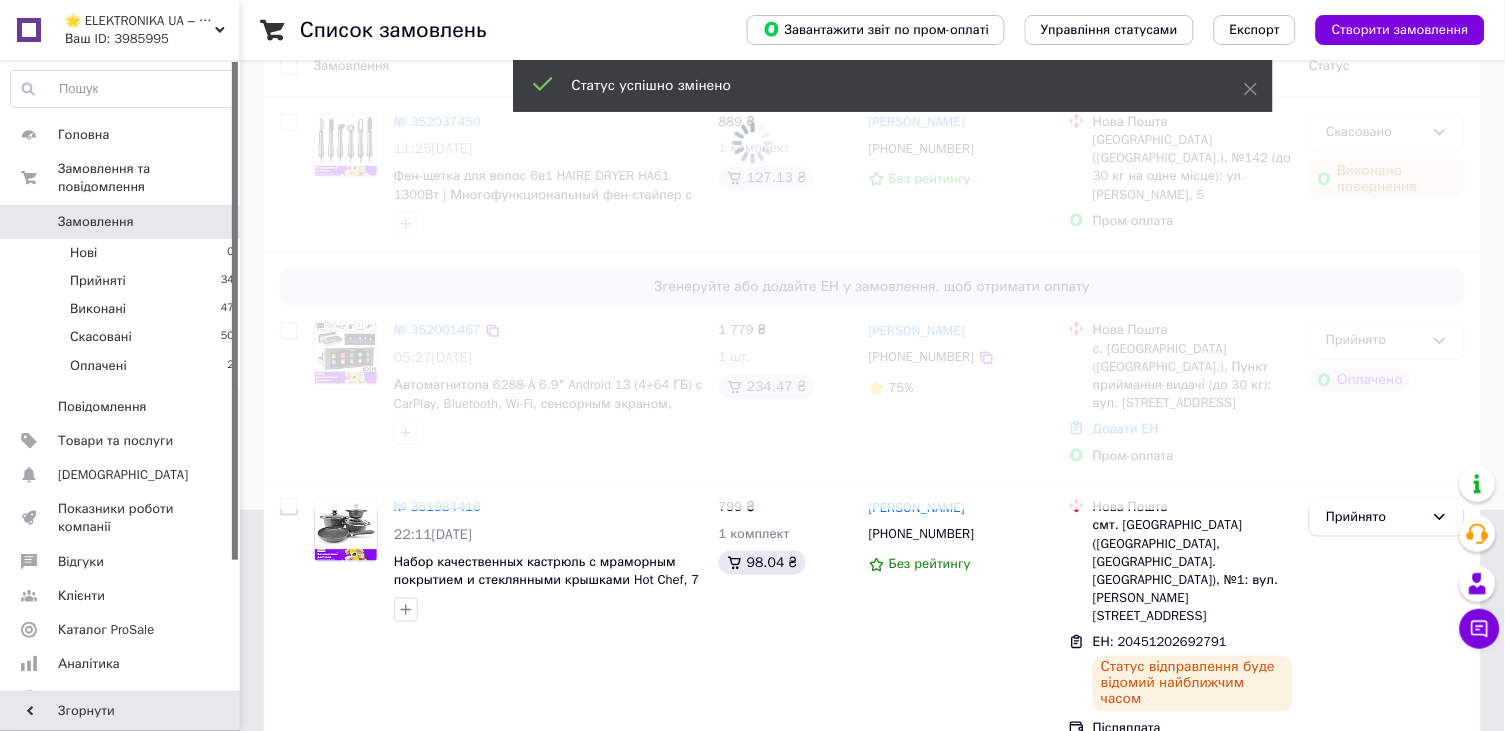scroll, scrollTop: 227, scrollLeft: 0, axis: vertical 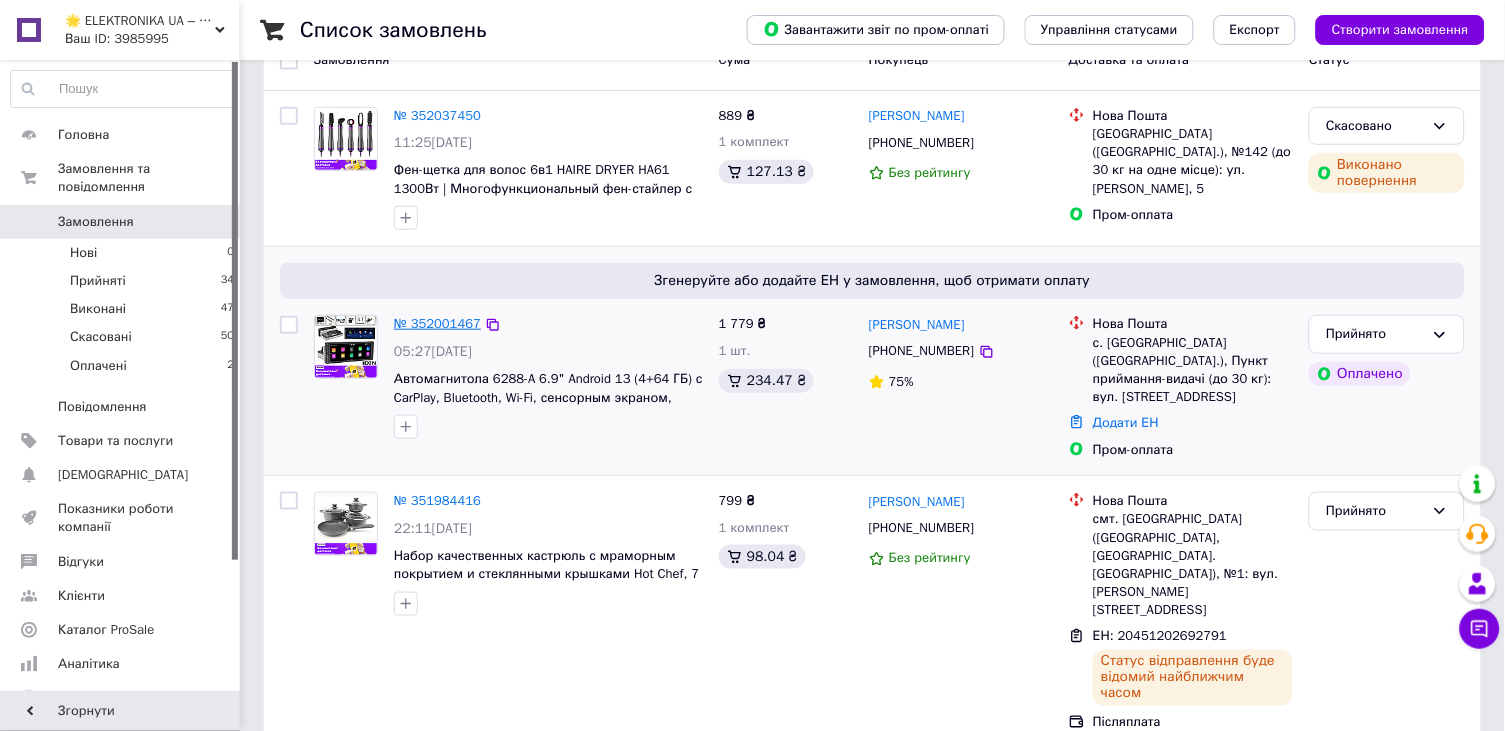 click on "№ 352001467" at bounding box center (437, 323) 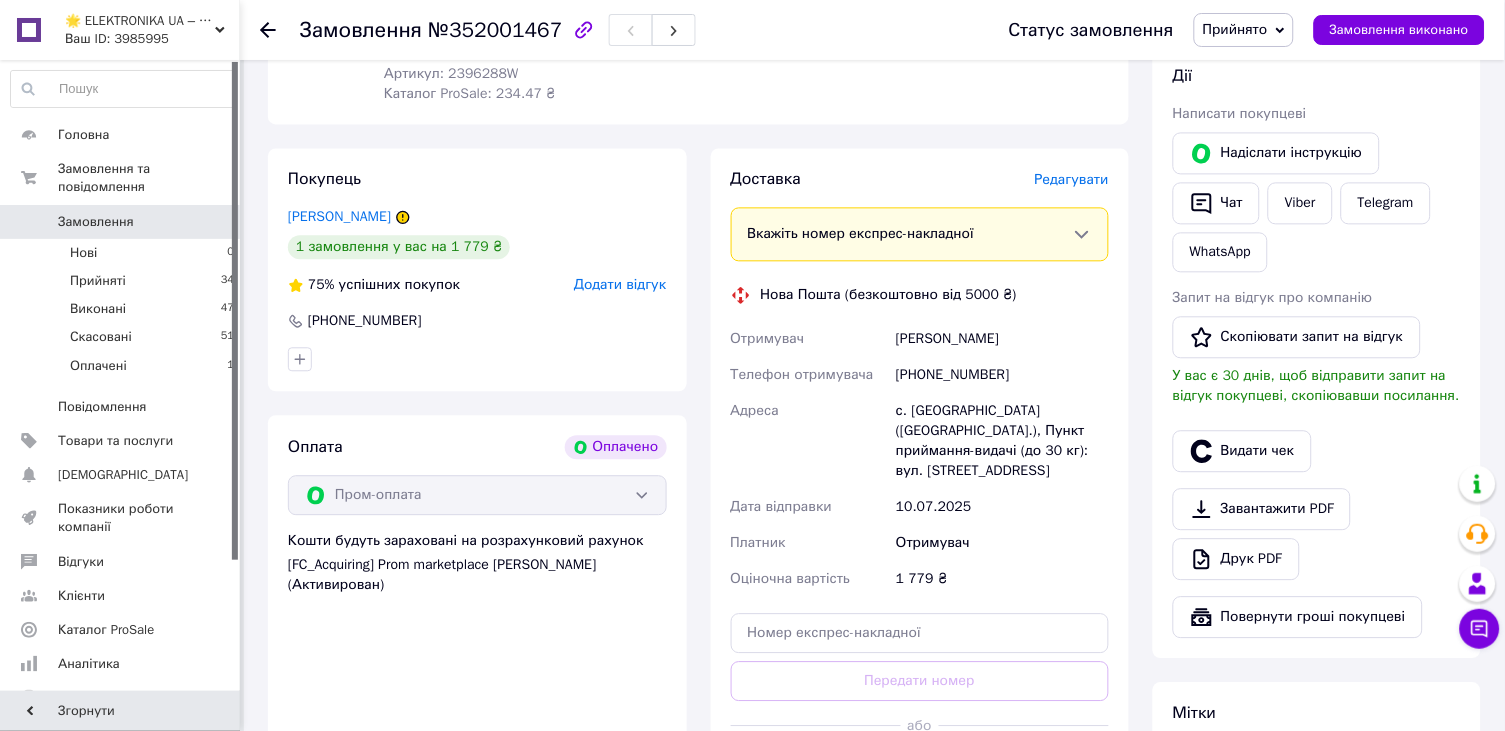 scroll, scrollTop: 884, scrollLeft: 0, axis: vertical 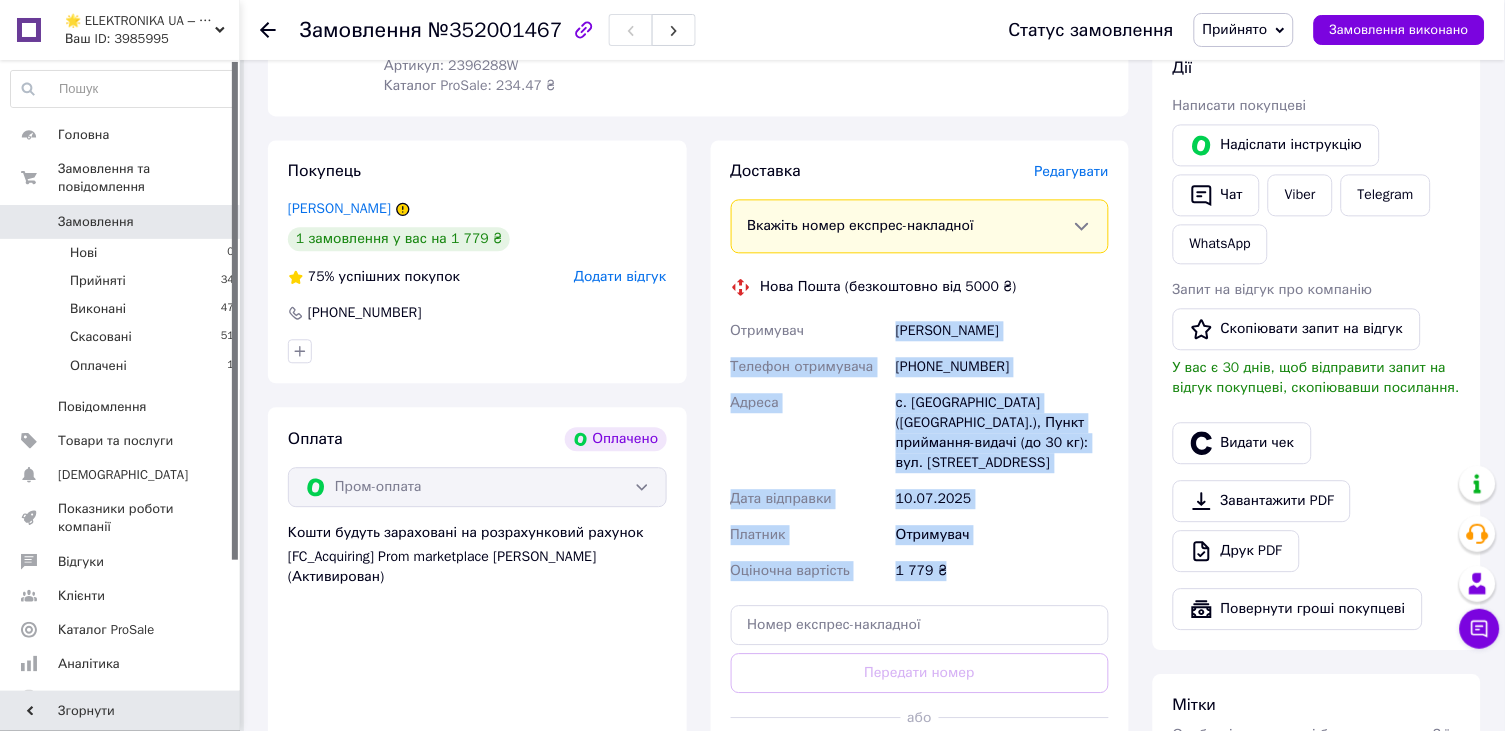 drag, startPoint x: 899, startPoint y: 348, endPoint x: 988, endPoint y: 564, distance: 233.6172 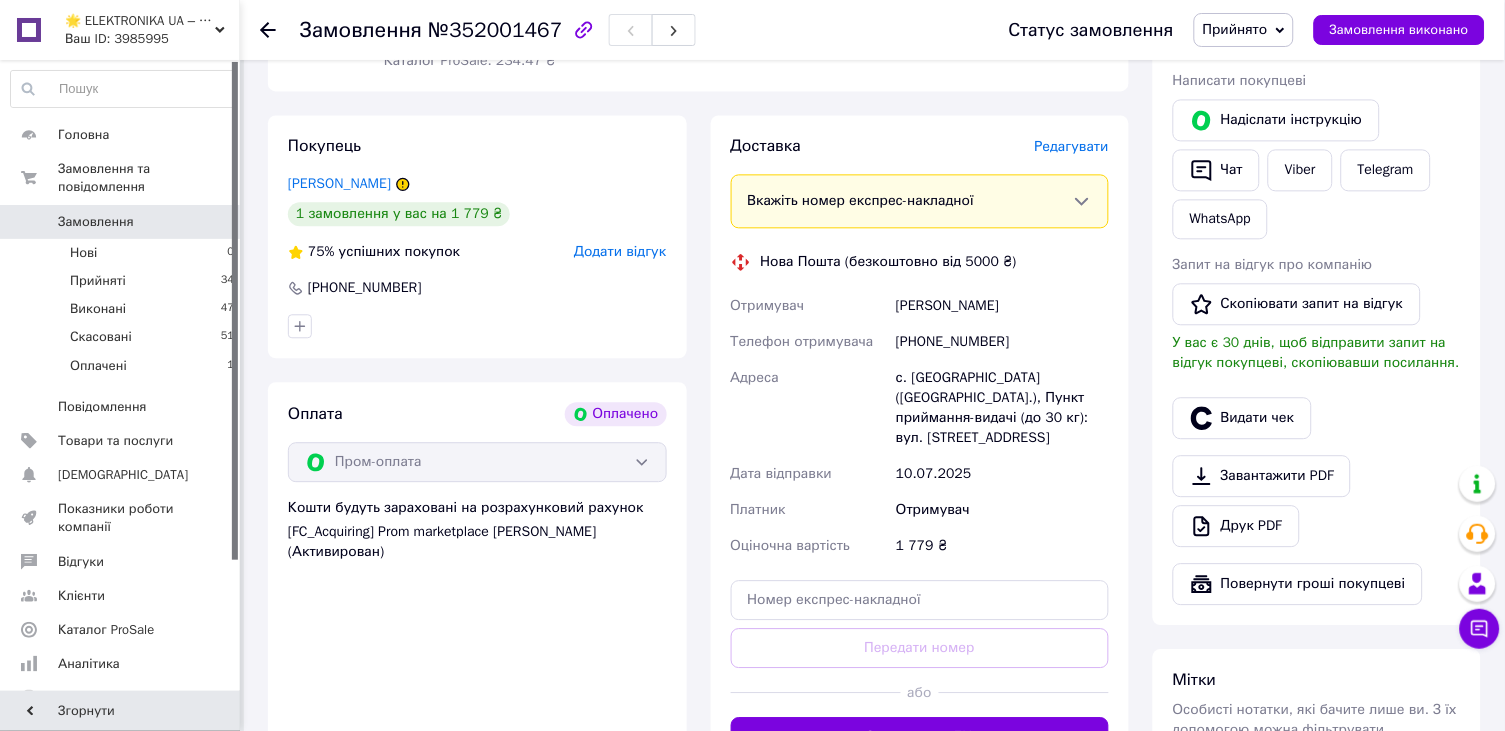 scroll, scrollTop: 911, scrollLeft: 0, axis: vertical 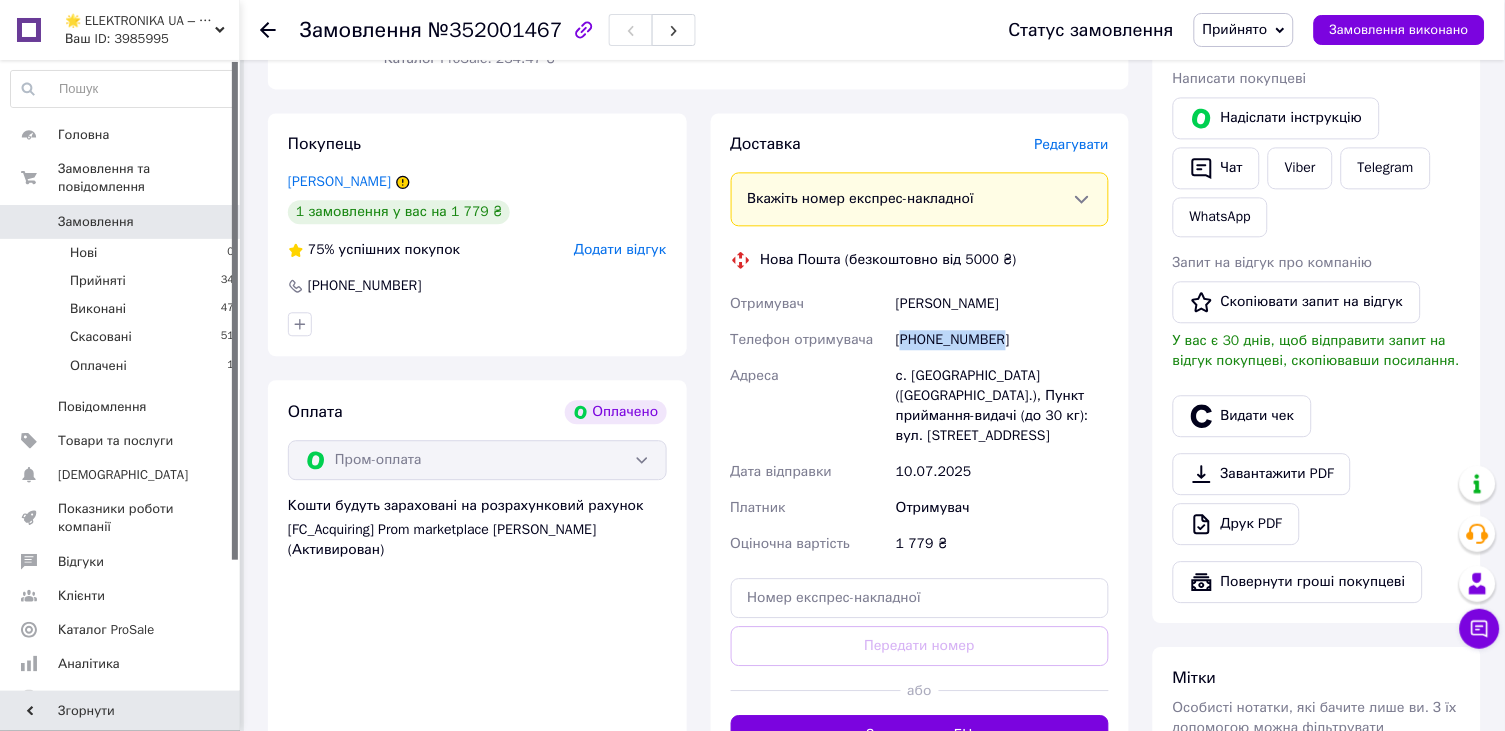 drag, startPoint x: 903, startPoint y: 352, endPoint x: 1016, endPoint y: 349, distance: 113.03982 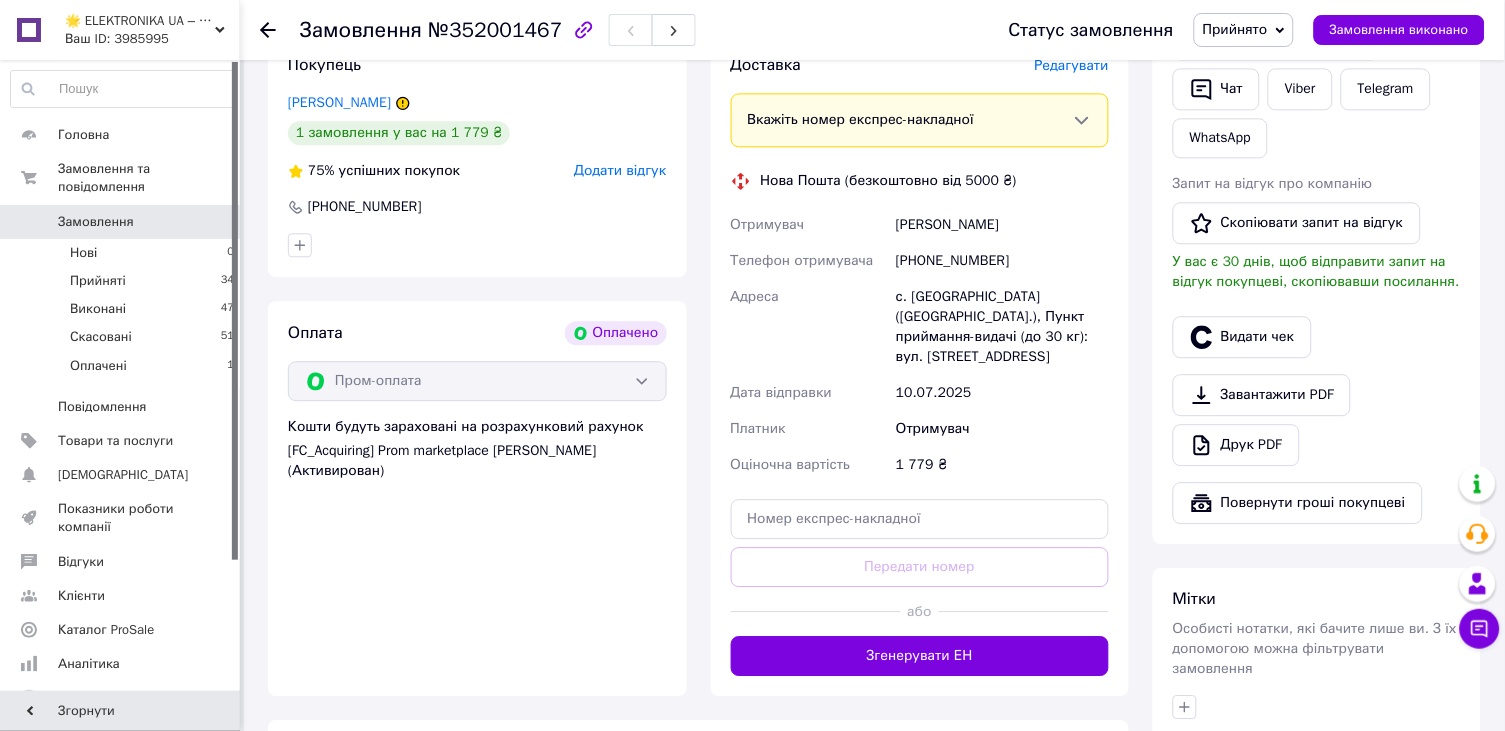 scroll, scrollTop: 997, scrollLeft: 0, axis: vertical 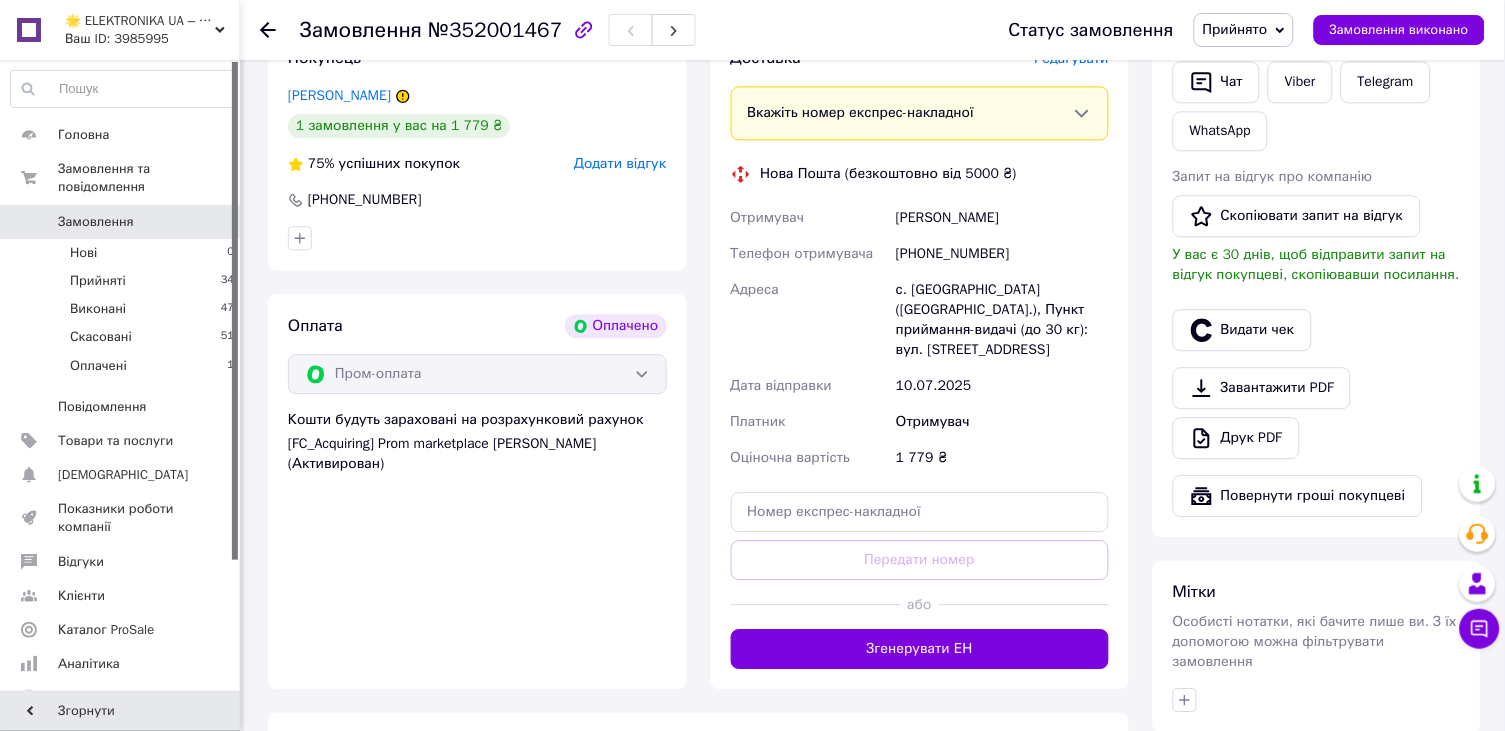 click on "с. [GEOGRAPHIC_DATA] ([GEOGRAPHIC_DATA].), Пункт приймання-видачі (до 30 кг): вул. [STREET_ADDRESS]" at bounding box center (1002, 320) 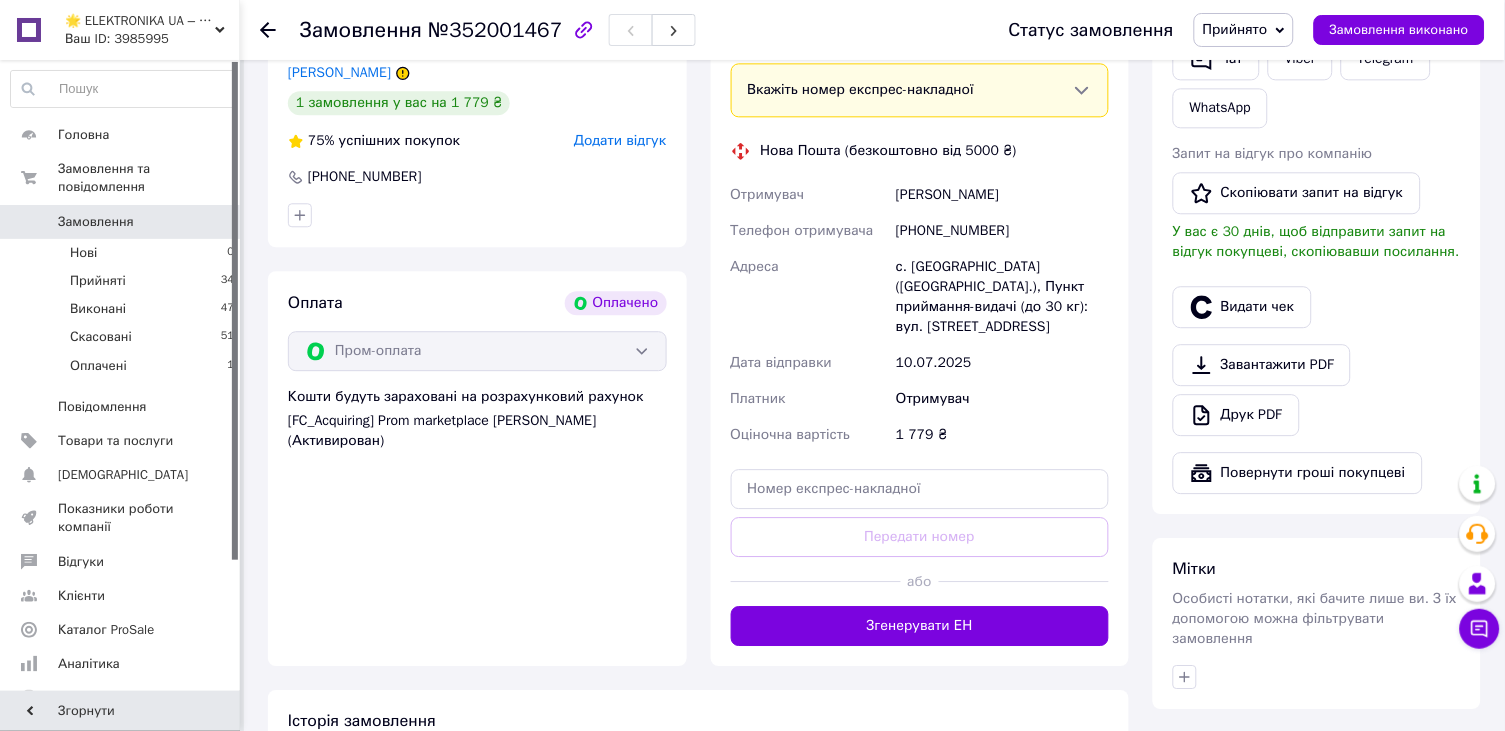 scroll, scrollTop: 1027, scrollLeft: 0, axis: vertical 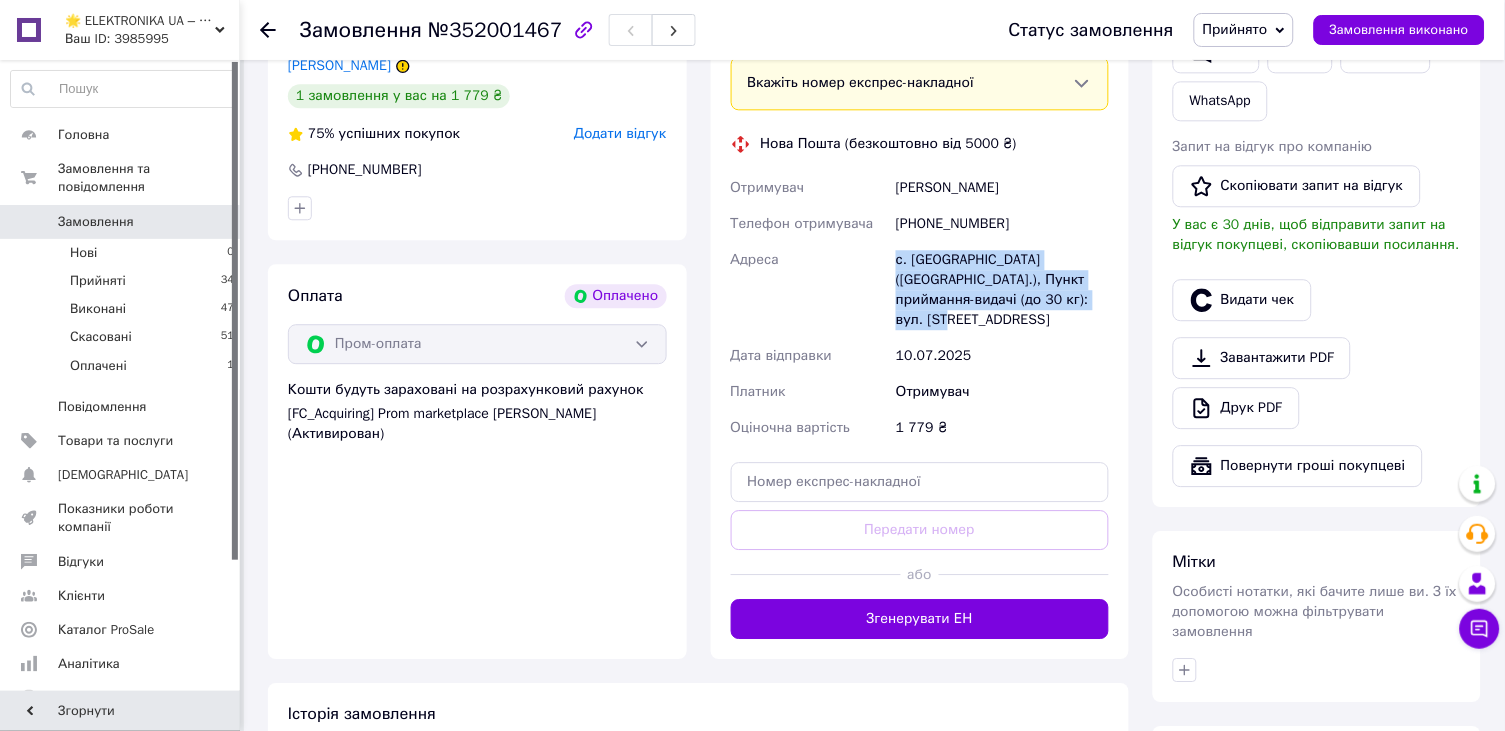 drag, startPoint x: 891, startPoint y: 278, endPoint x: 1101, endPoint y: 321, distance: 214.35718 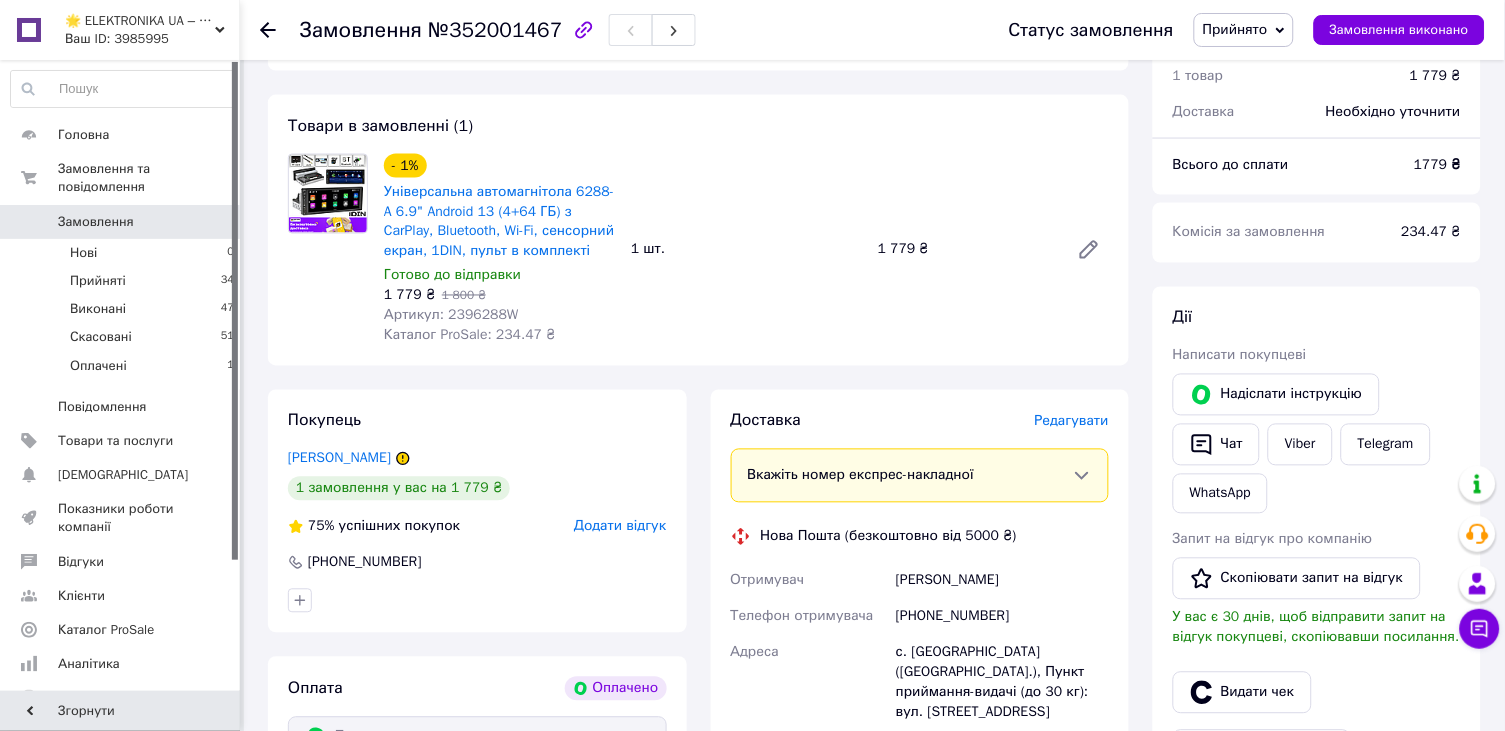 scroll, scrollTop: 685, scrollLeft: 0, axis: vertical 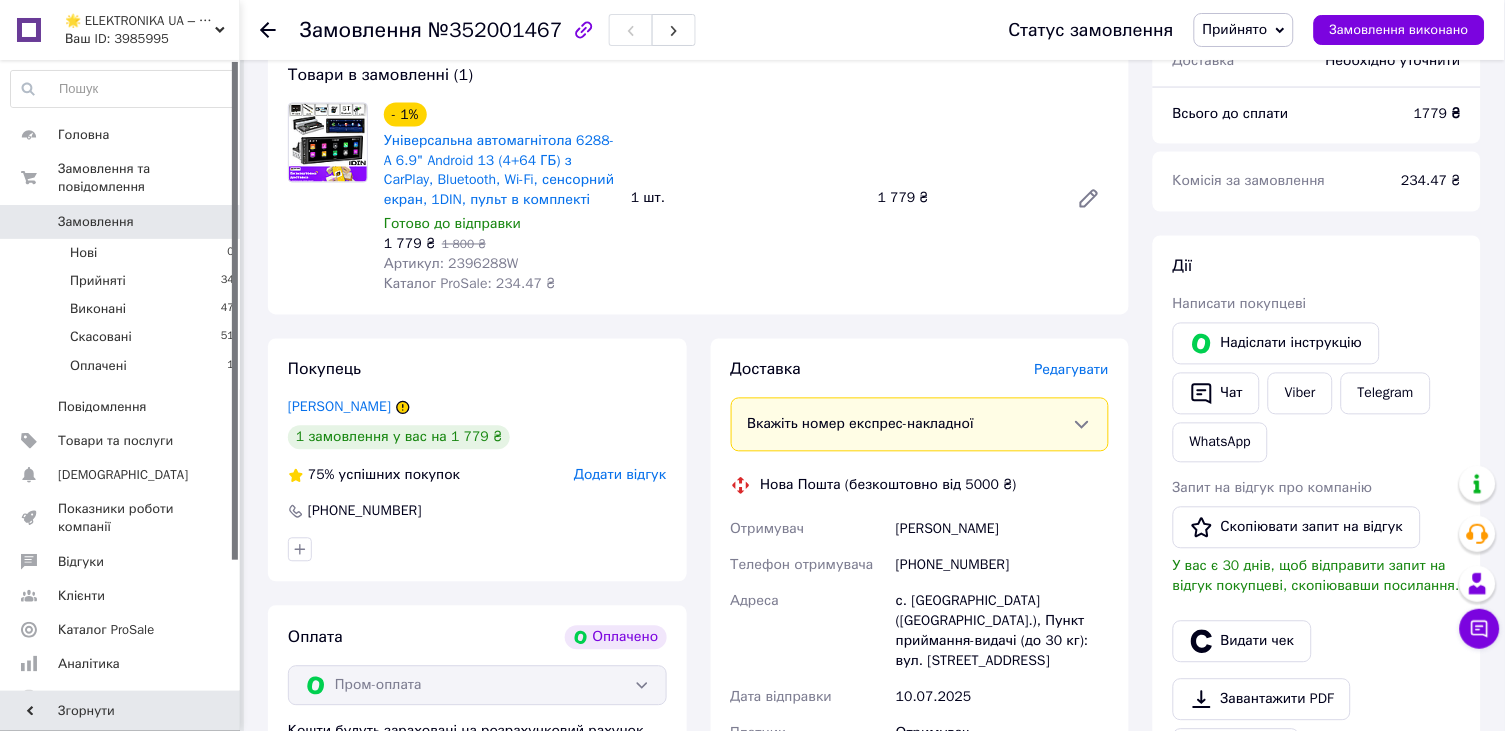 click 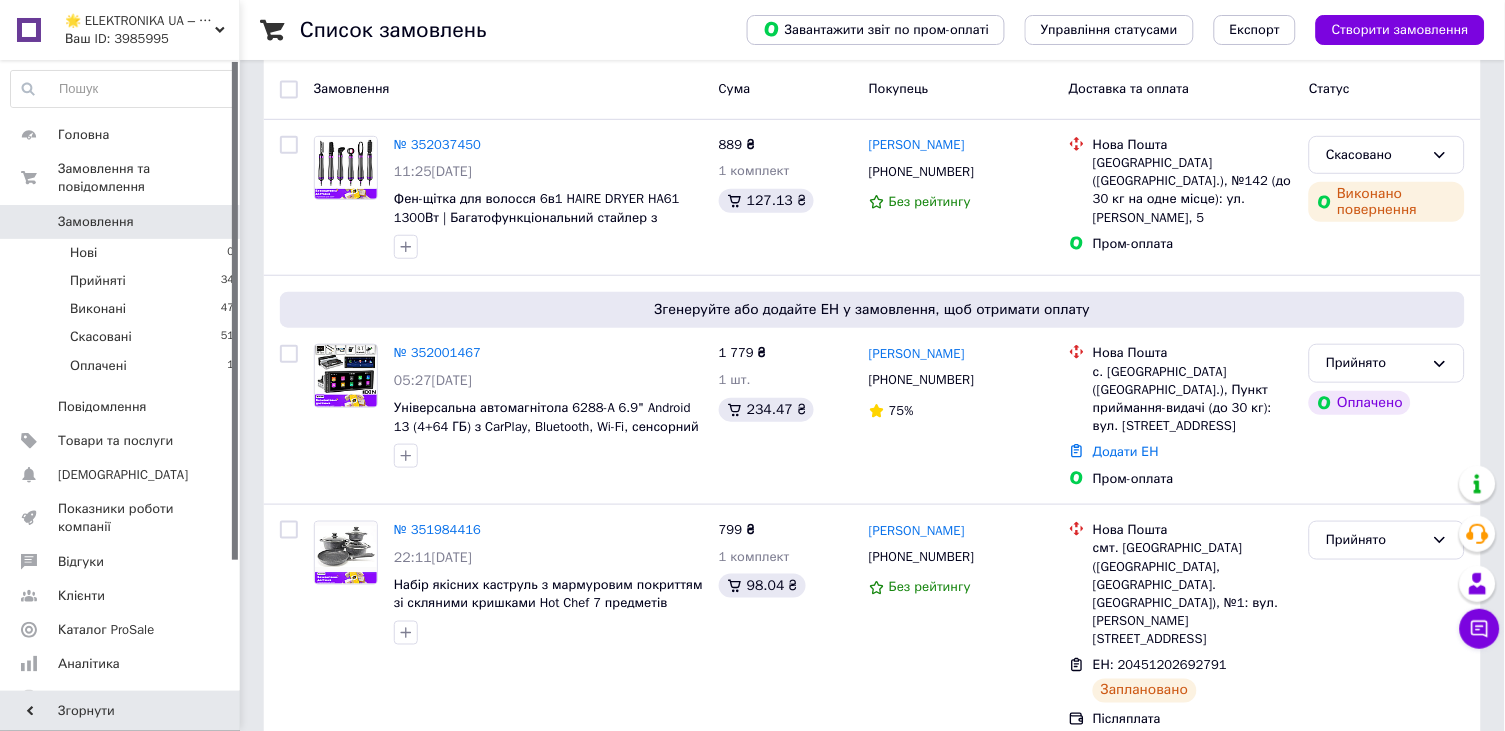 scroll, scrollTop: 169, scrollLeft: 0, axis: vertical 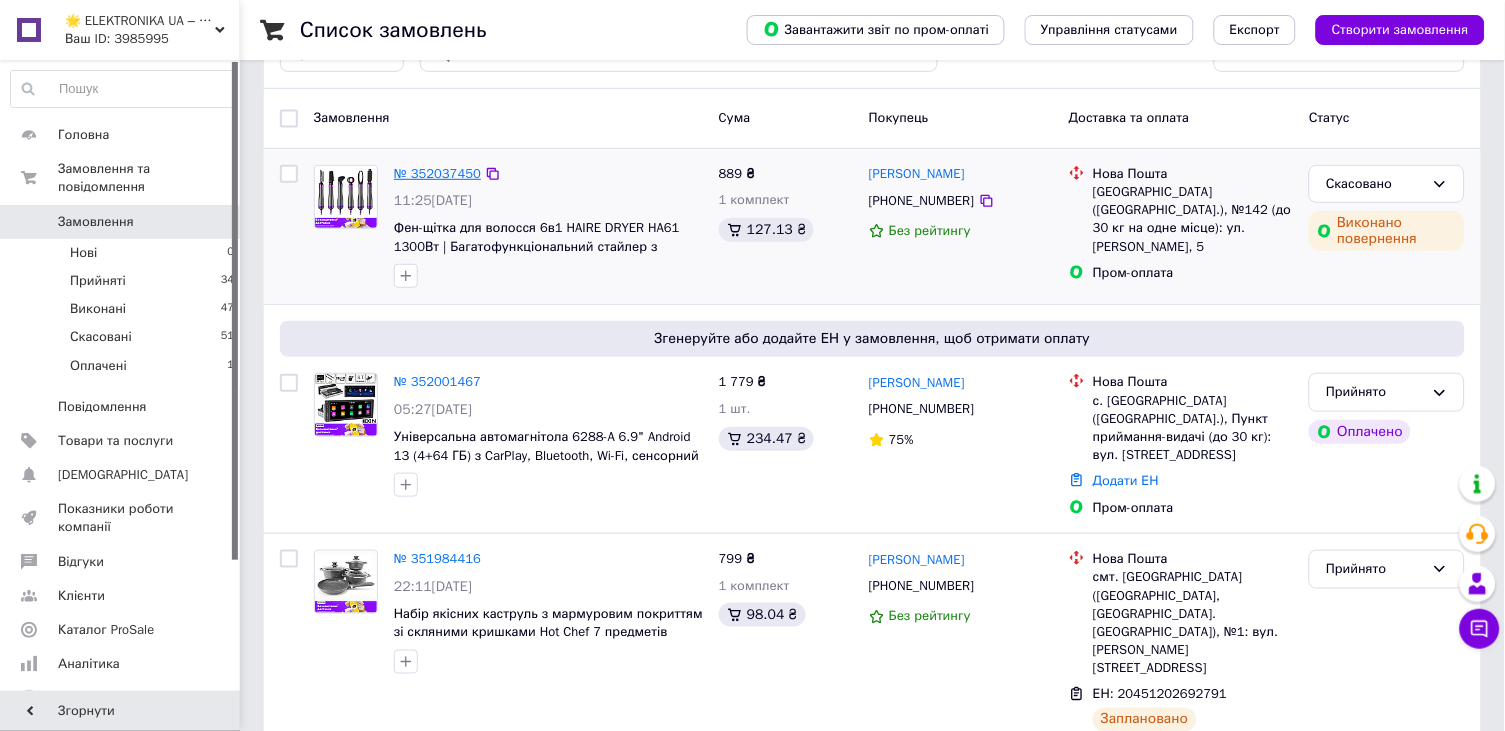 click on "№ 352037450" at bounding box center (437, 173) 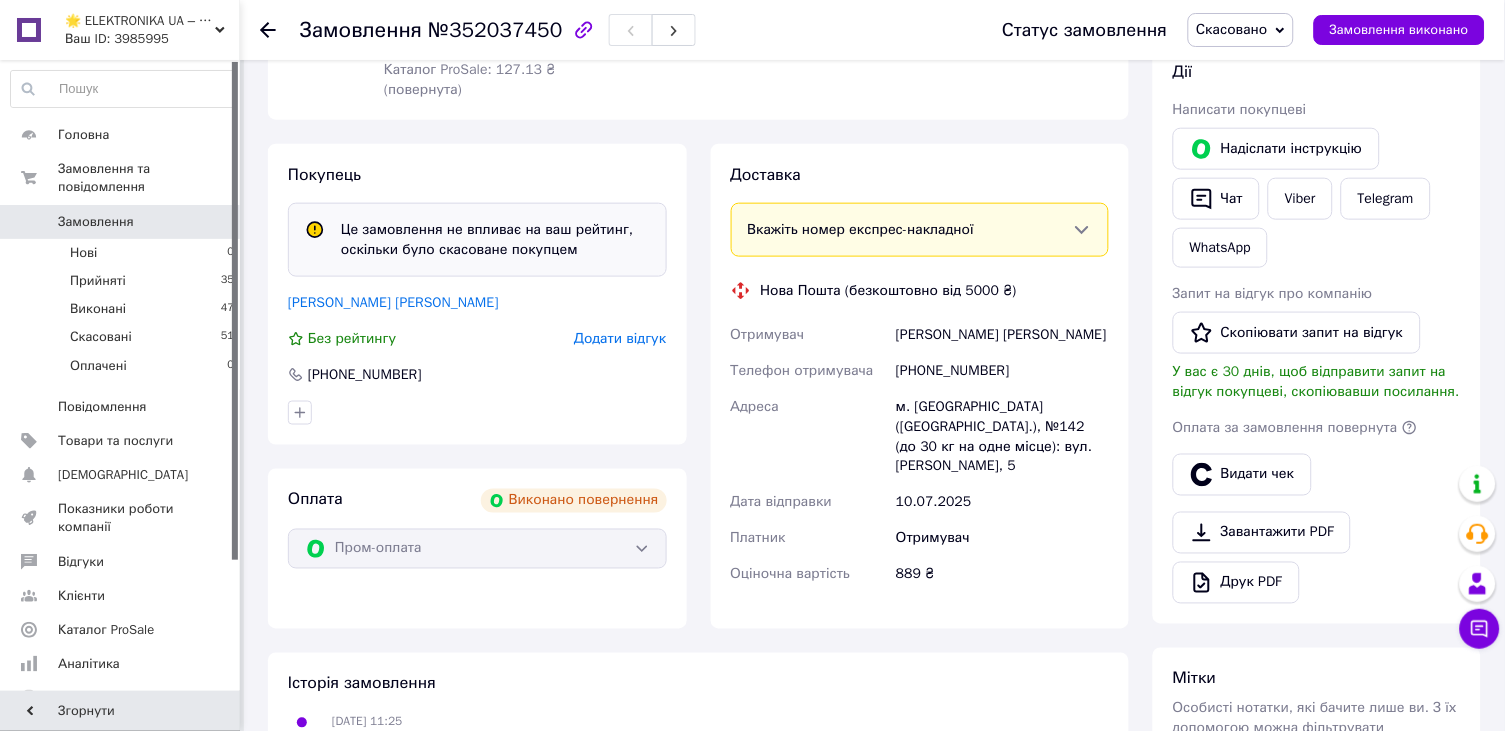 scroll, scrollTop: 387, scrollLeft: 0, axis: vertical 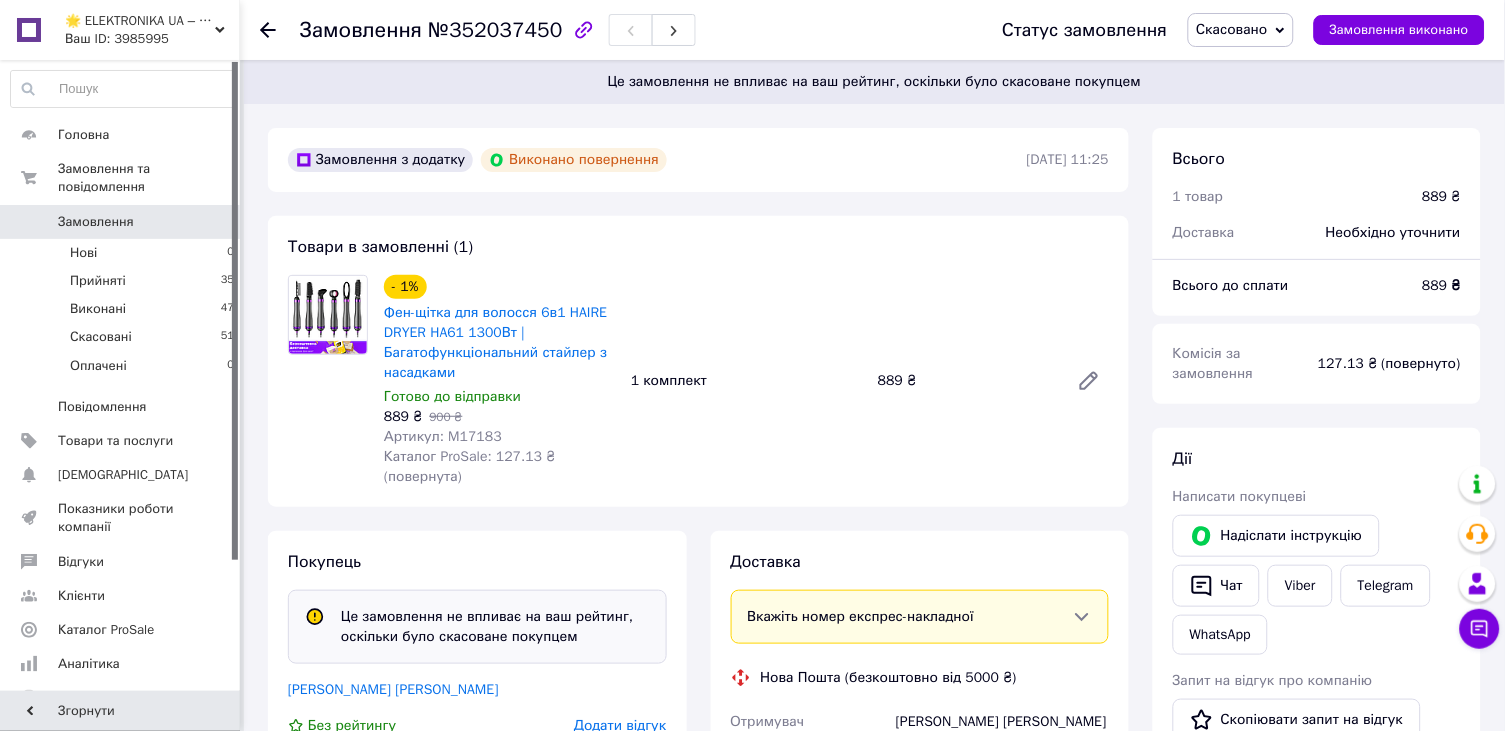 click 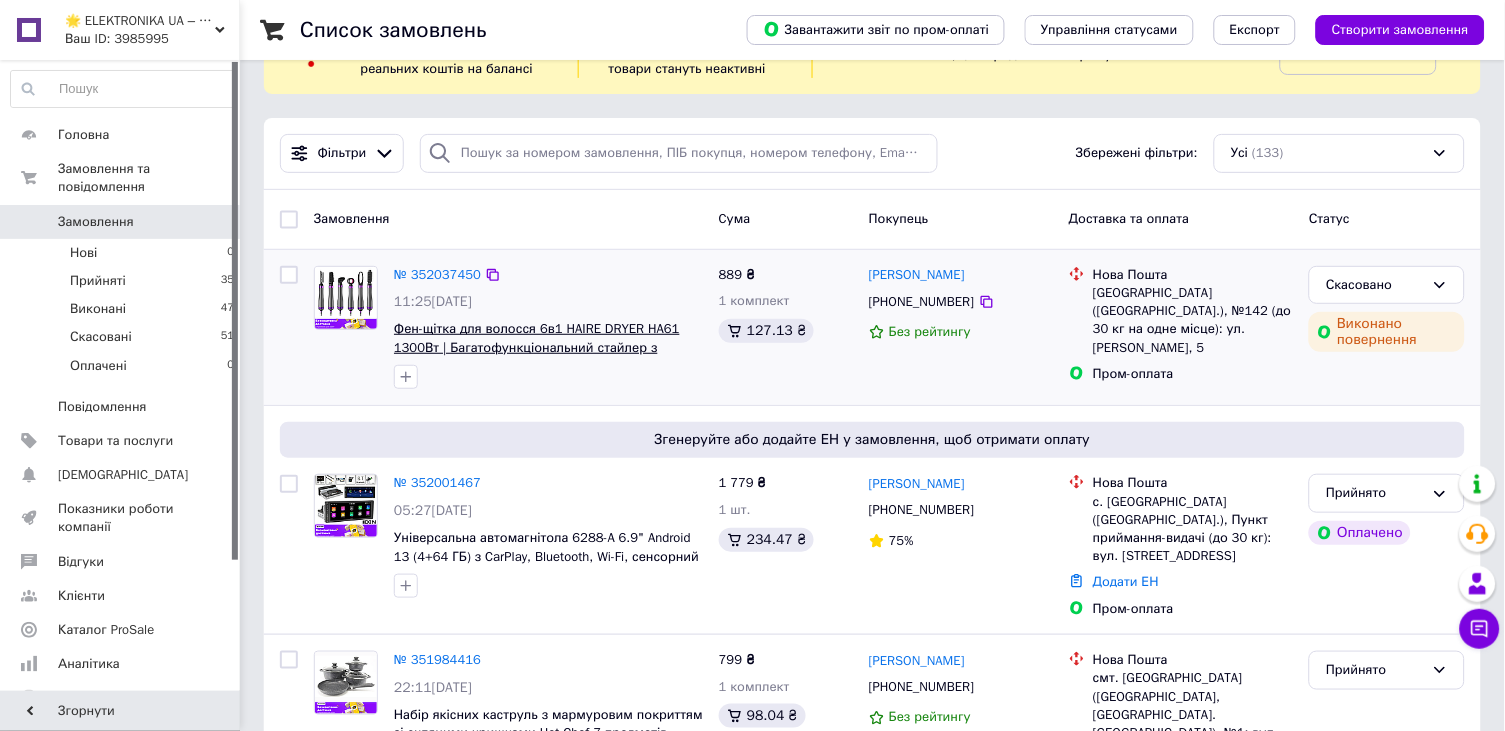 scroll, scrollTop: 107, scrollLeft: 0, axis: vertical 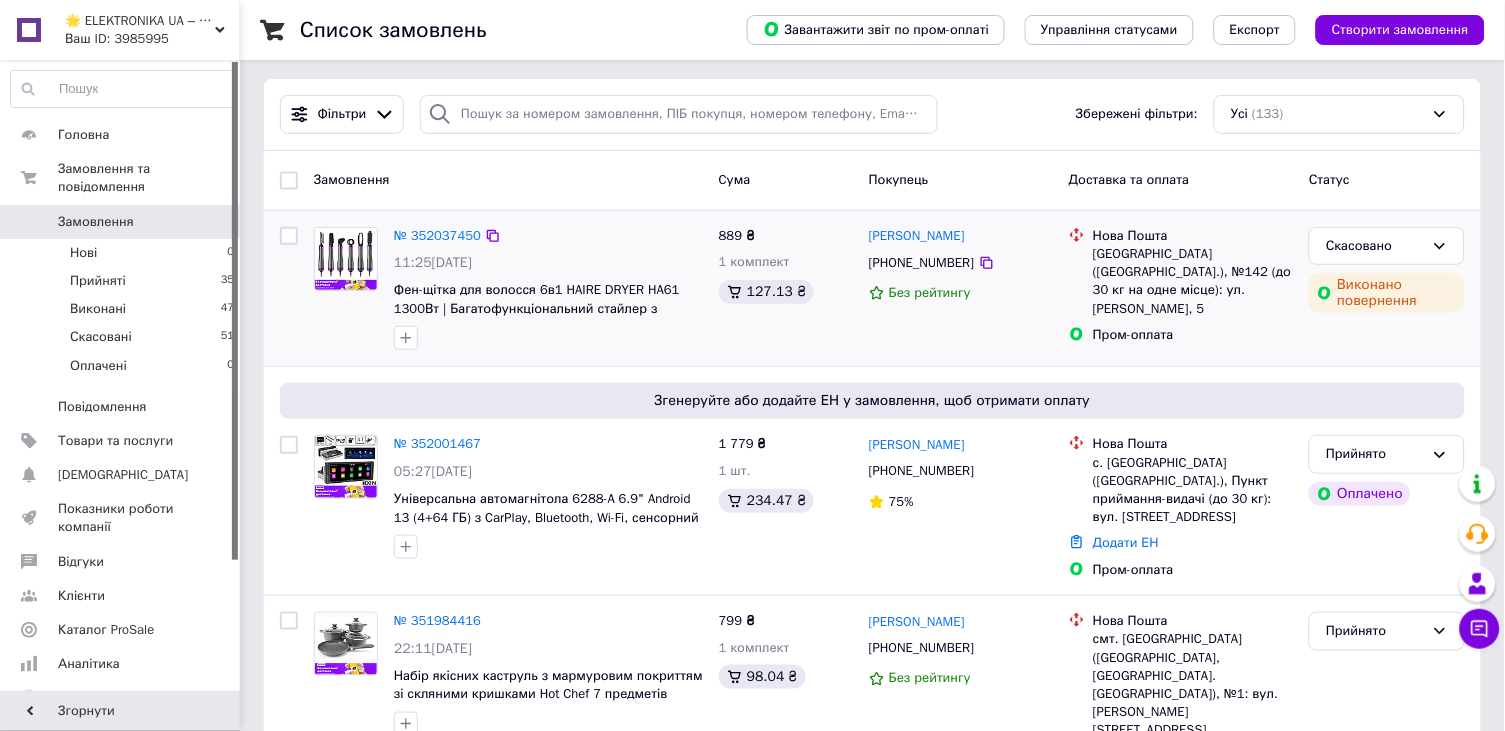drag, startPoint x: 859, startPoint y: 238, endPoint x: 1005, endPoint y: 239, distance: 146.00342 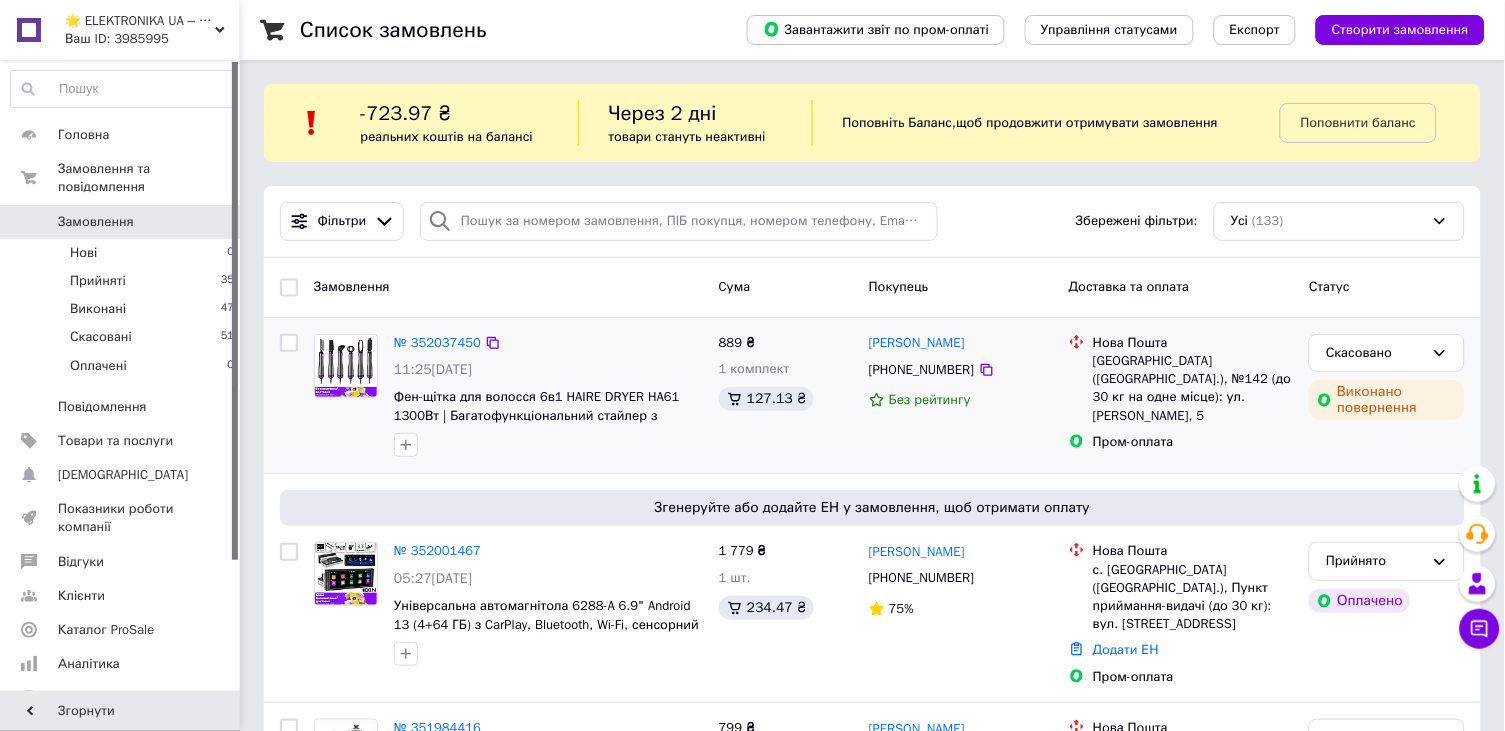 scroll, scrollTop: 0, scrollLeft: 0, axis: both 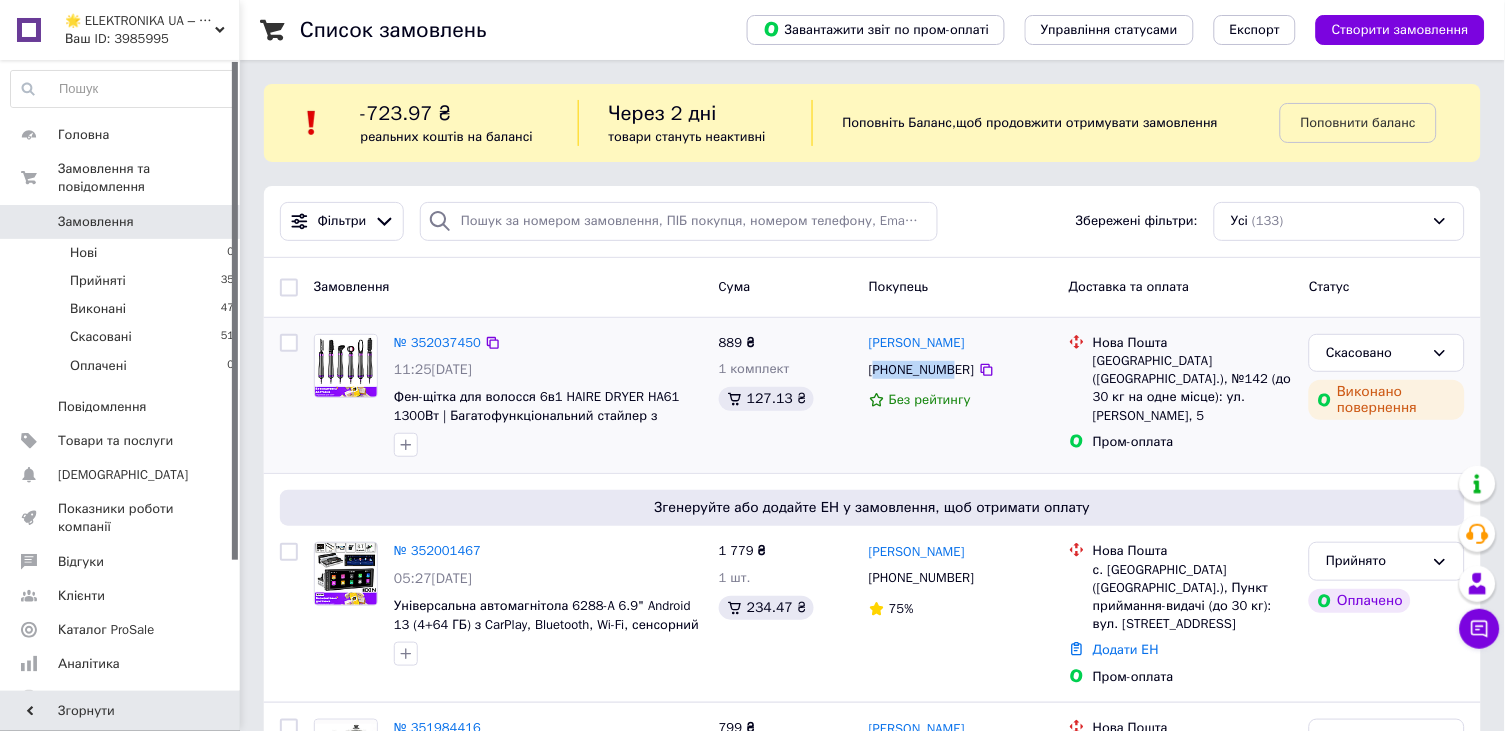 drag, startPoint x: 877, startPoint y: 368, endPoint x: 965, endPoint y: 365, distance: 88.051125 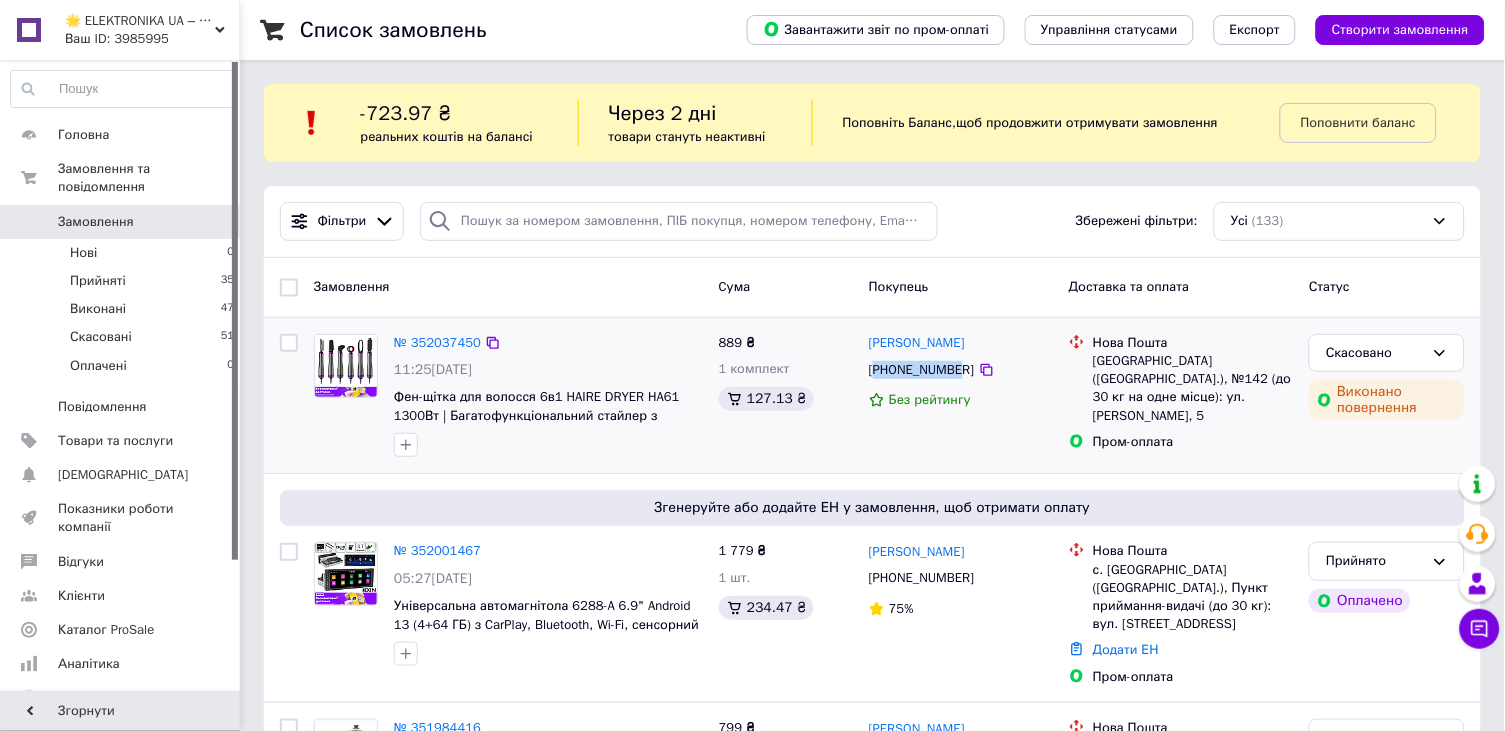 click on "[PHONE_NUMBER]" at bounding box center (921, 370) 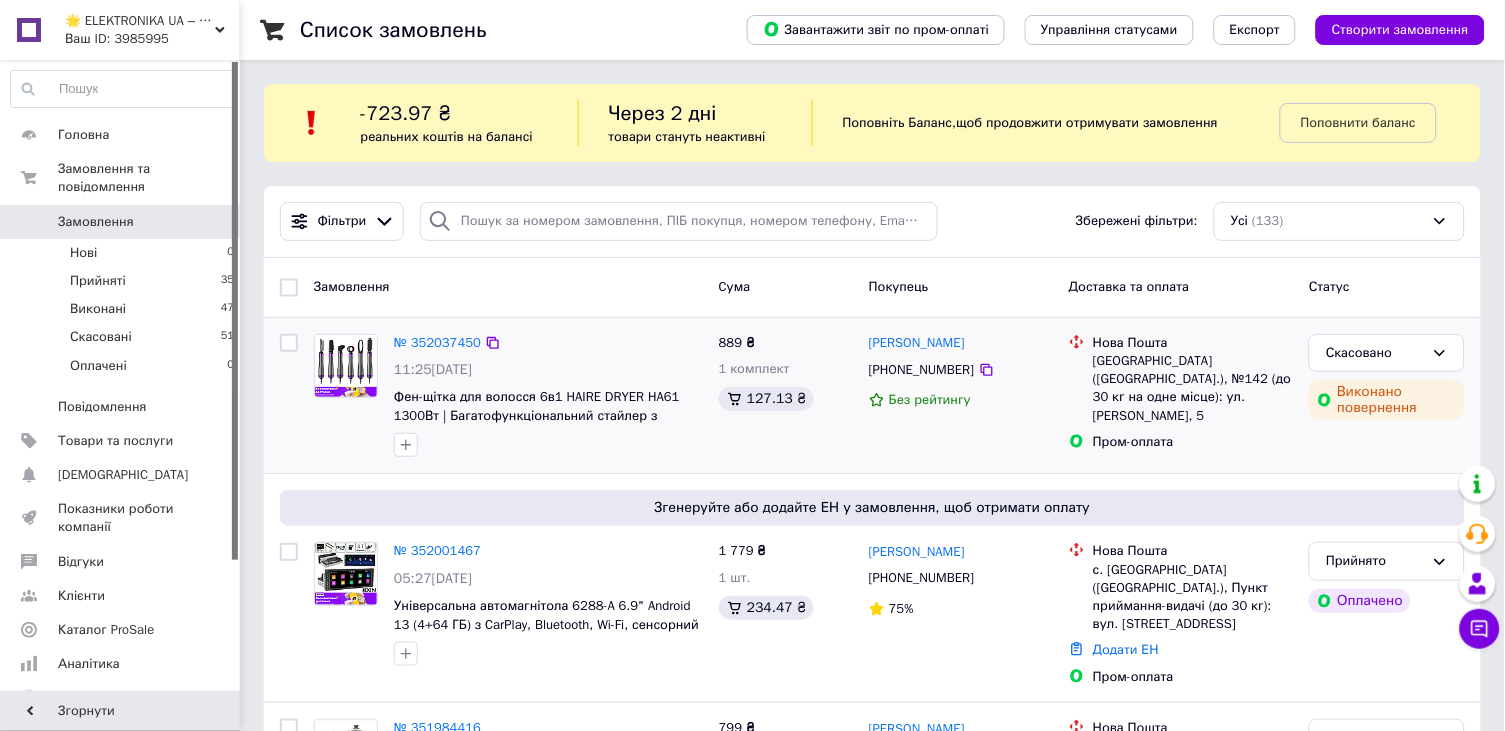 click on "[PERSON_NAME]" at bounding box center (961, 343) 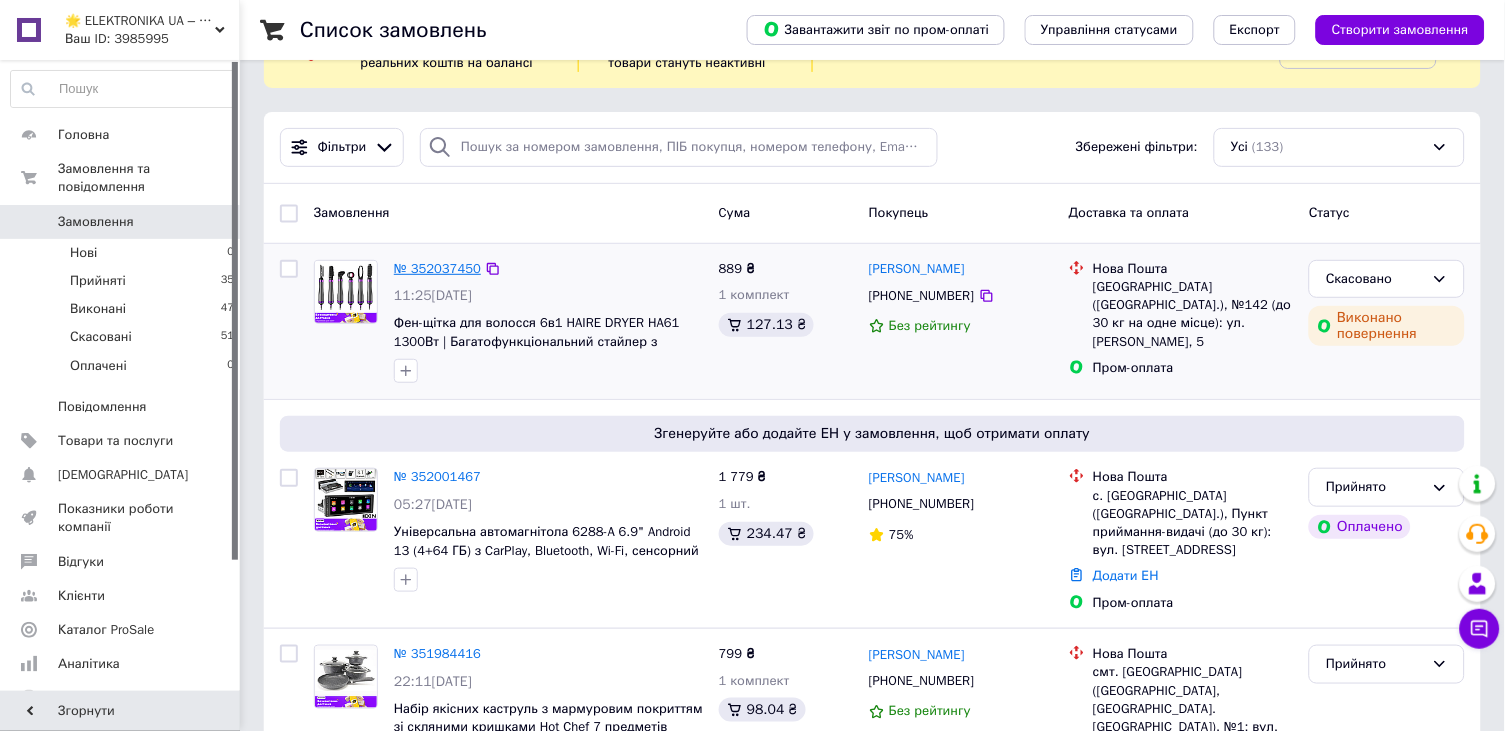 click on "№ 352037450" at bounding box center (437, 268) 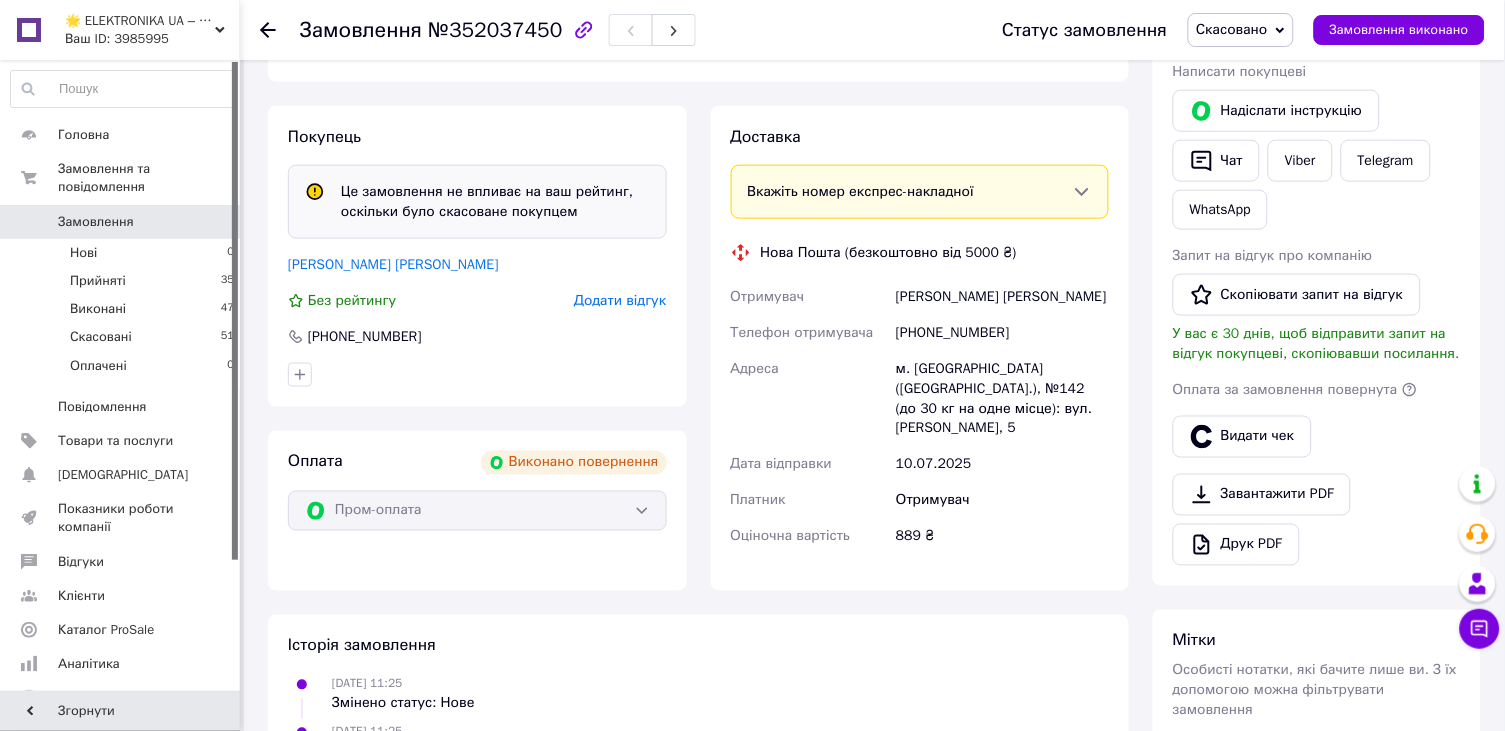 scroll, scrollTop: 429, scrollLeft: 0, axis: vertical 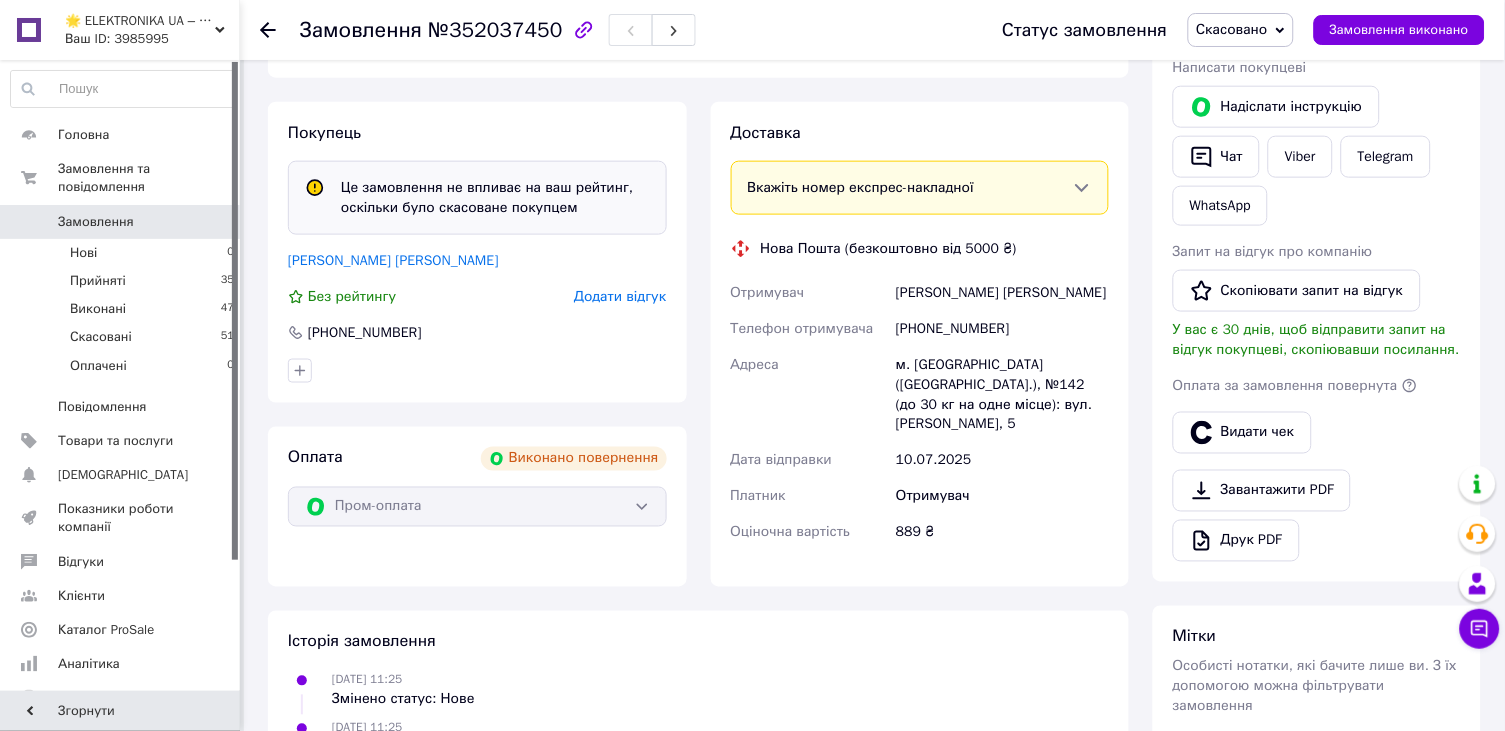 click at bounding box center [280, 30] 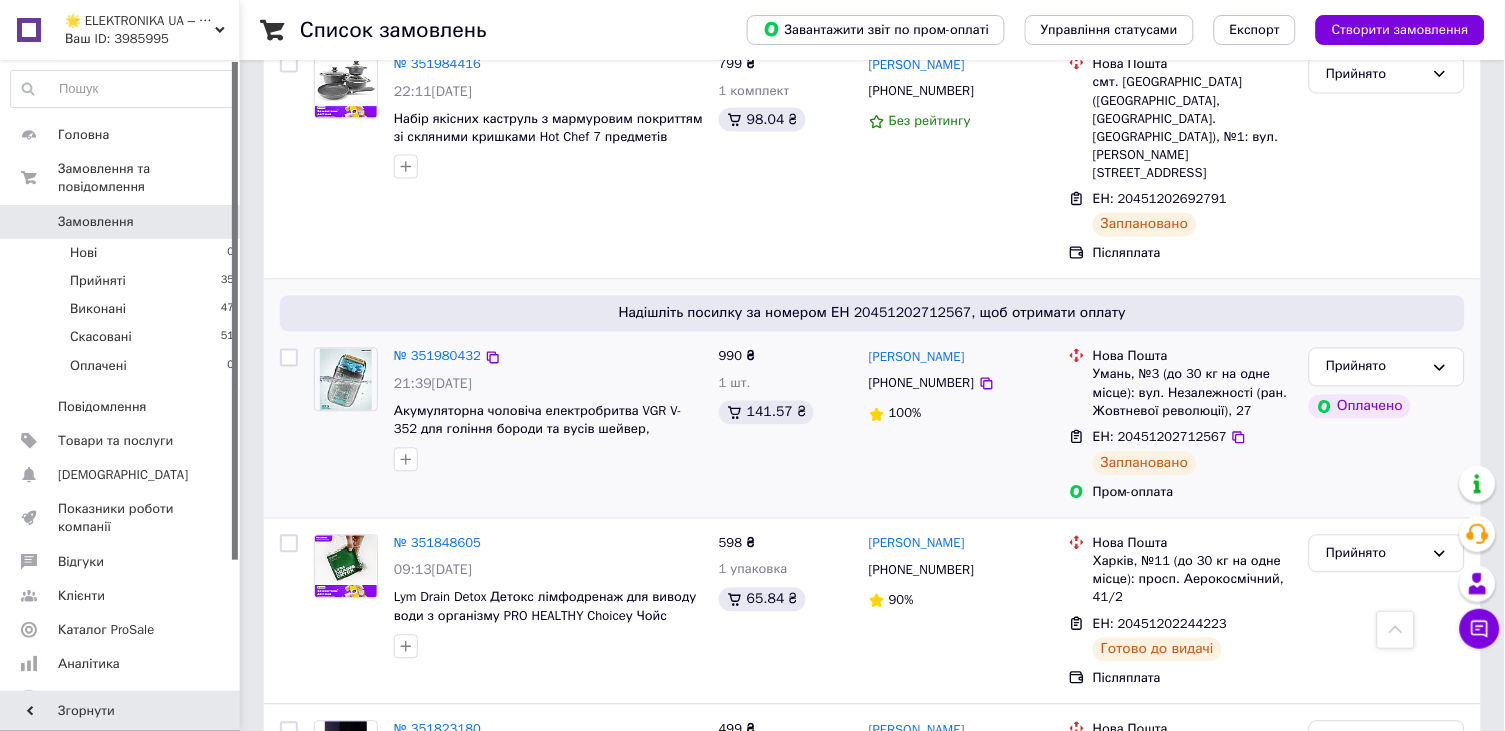 scroll, scrollTop: 668, scrollLeft: 0, axis: vertical 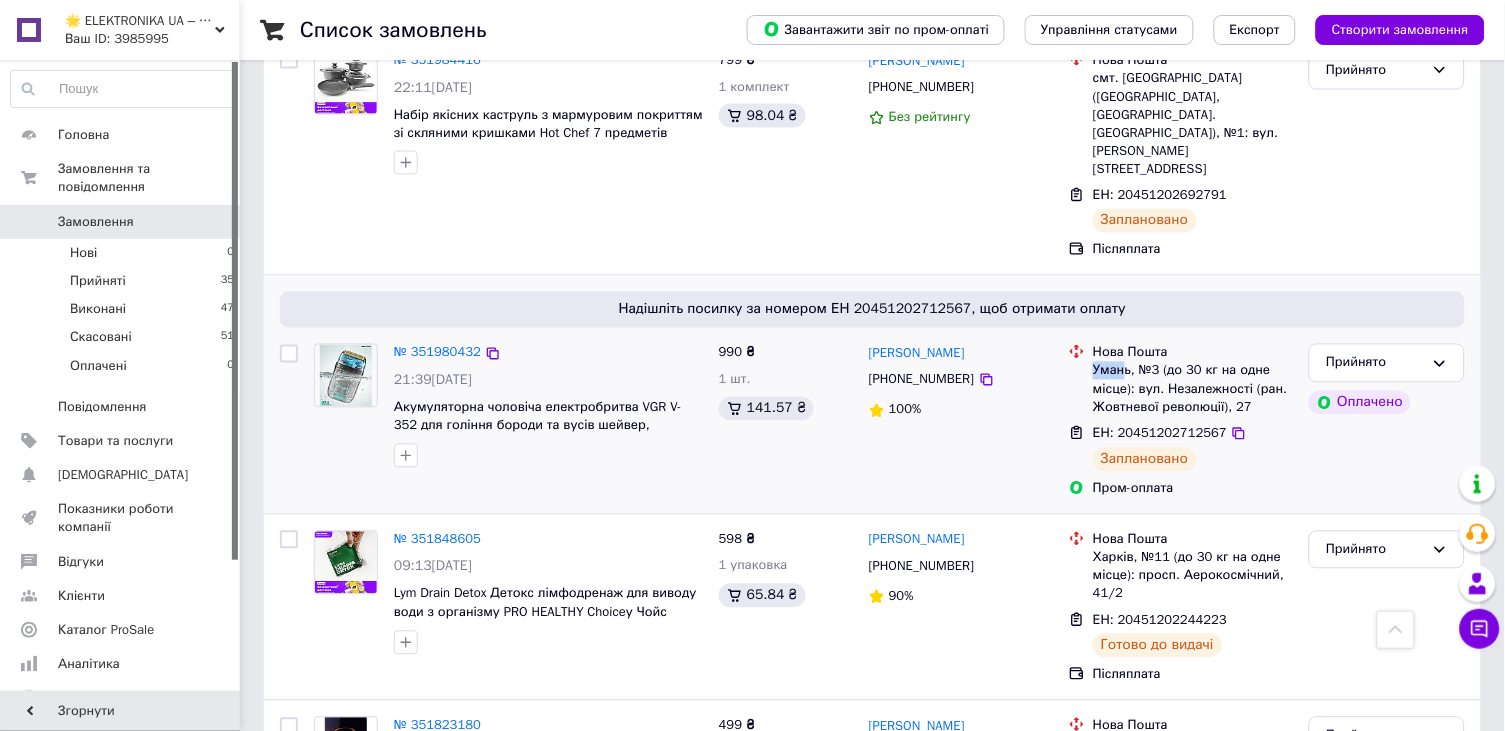 drag, startPoint x: 1092, startPoint y: 325, endPoint x: 1138, endPoint y: 331, distance: 46.389652 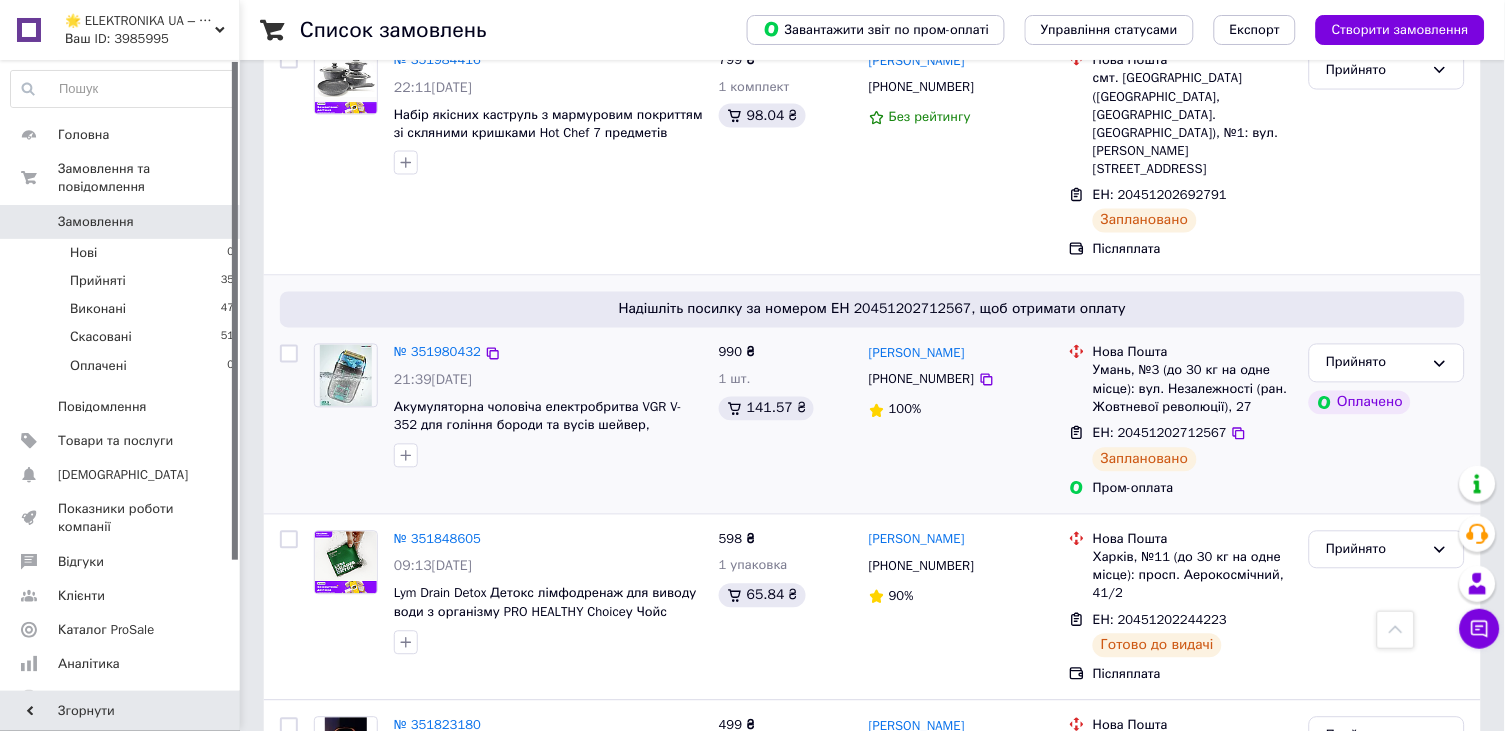 click on "Умань, №3 (до 30 кг на одне місце): вул. Незалежності (ран. Жовтневої революції), 27" at bounding box center (1193, 389) 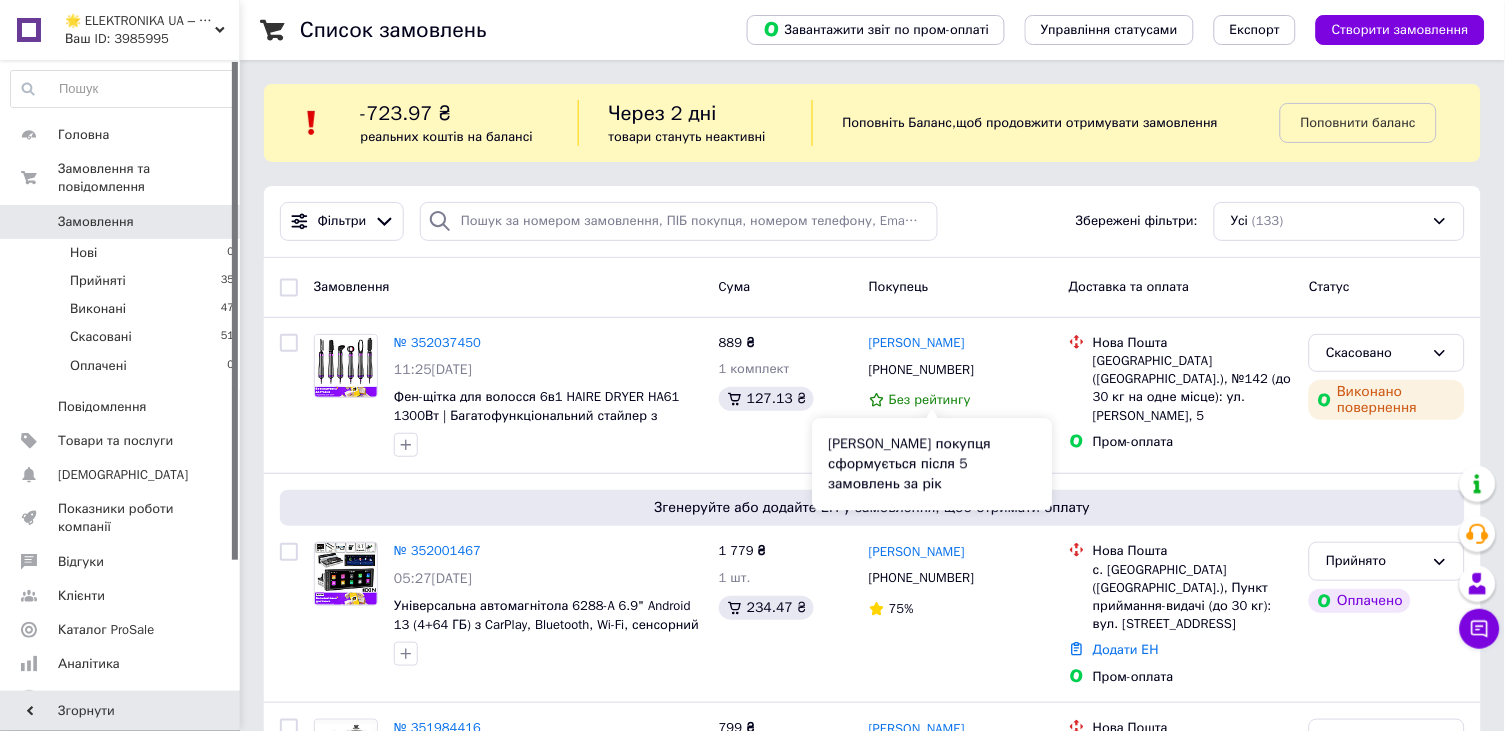 scroll, scrollTop: 0, scrollLeft: 0, axis: both 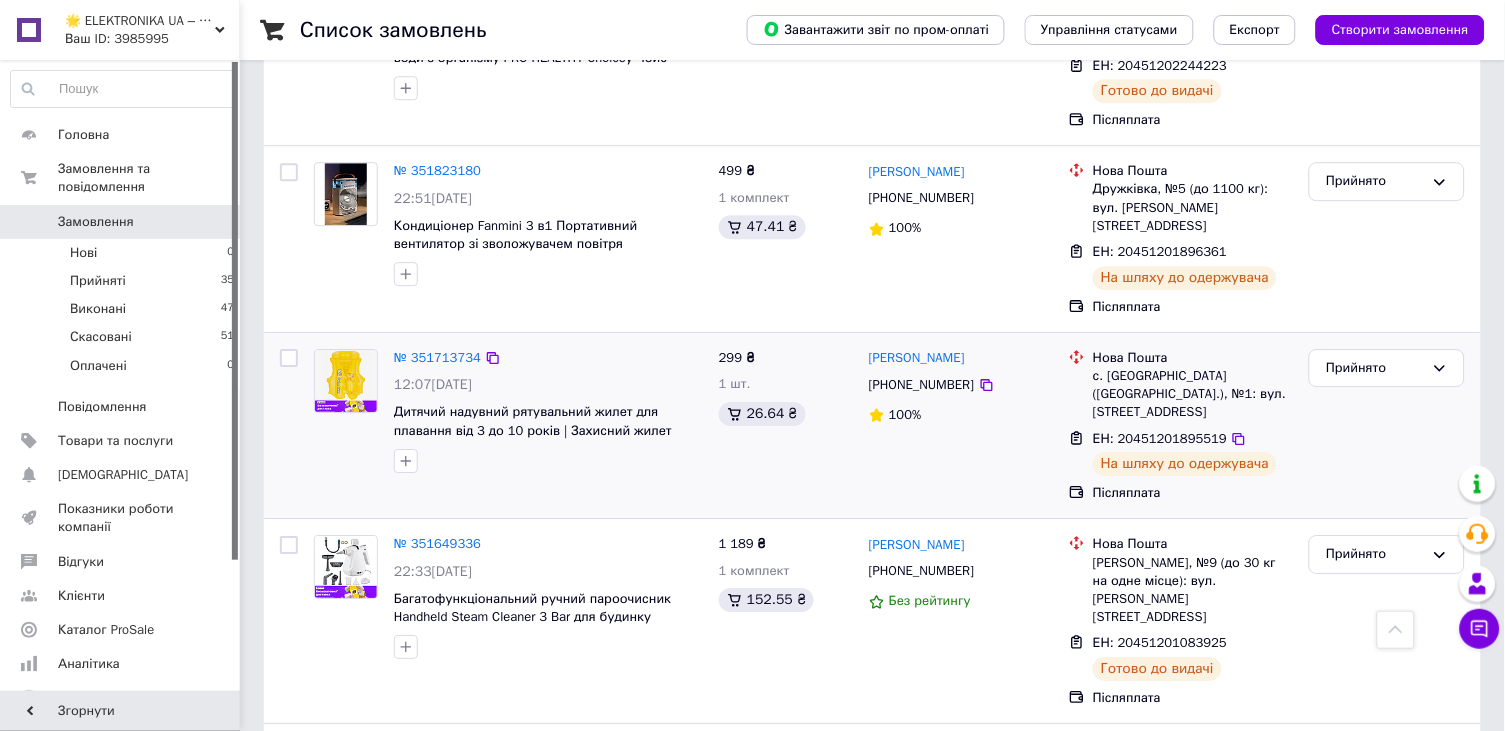 click on "ЕН: 20451201895519" at bounding box center (1160, 438) 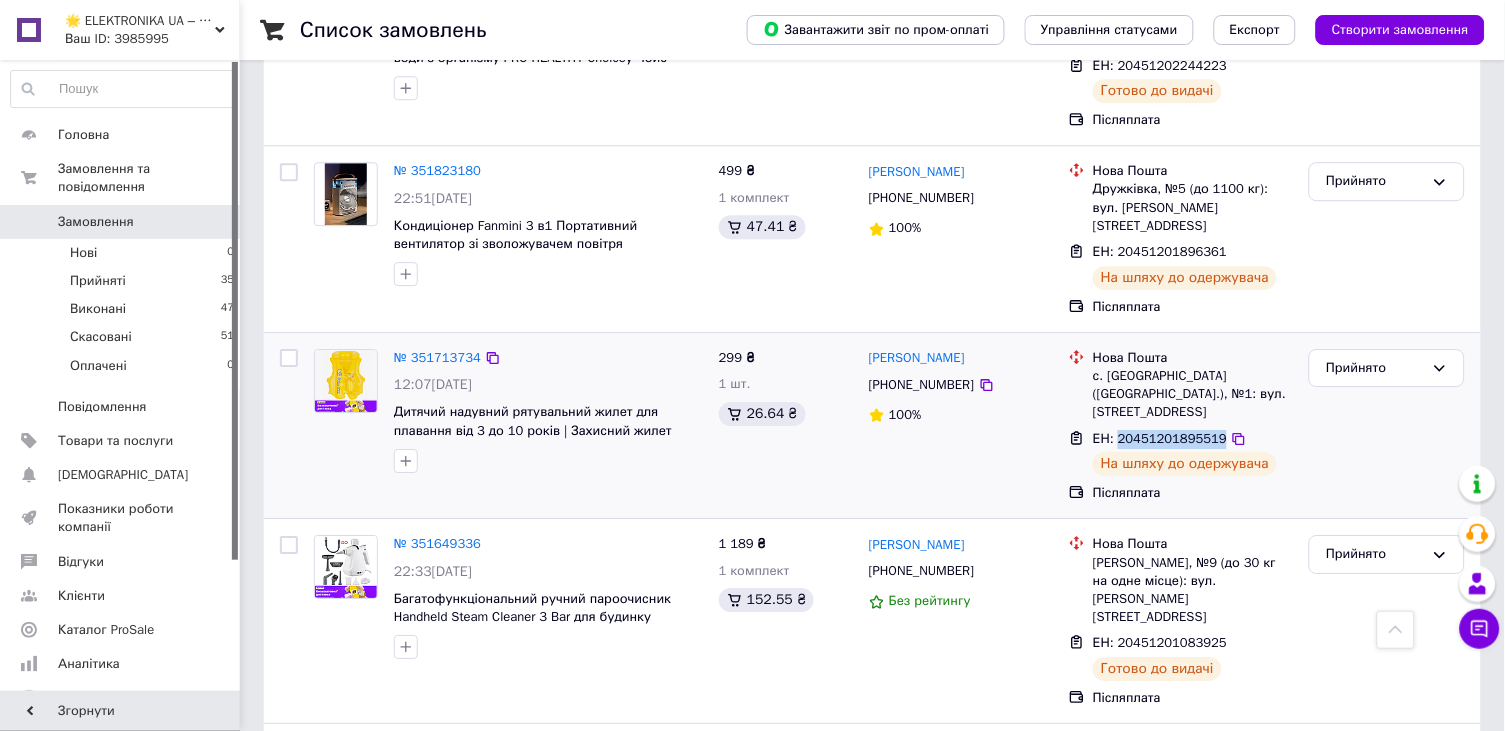 click on "ЕН: 20451201895519" at bounding box center [1160, 438] 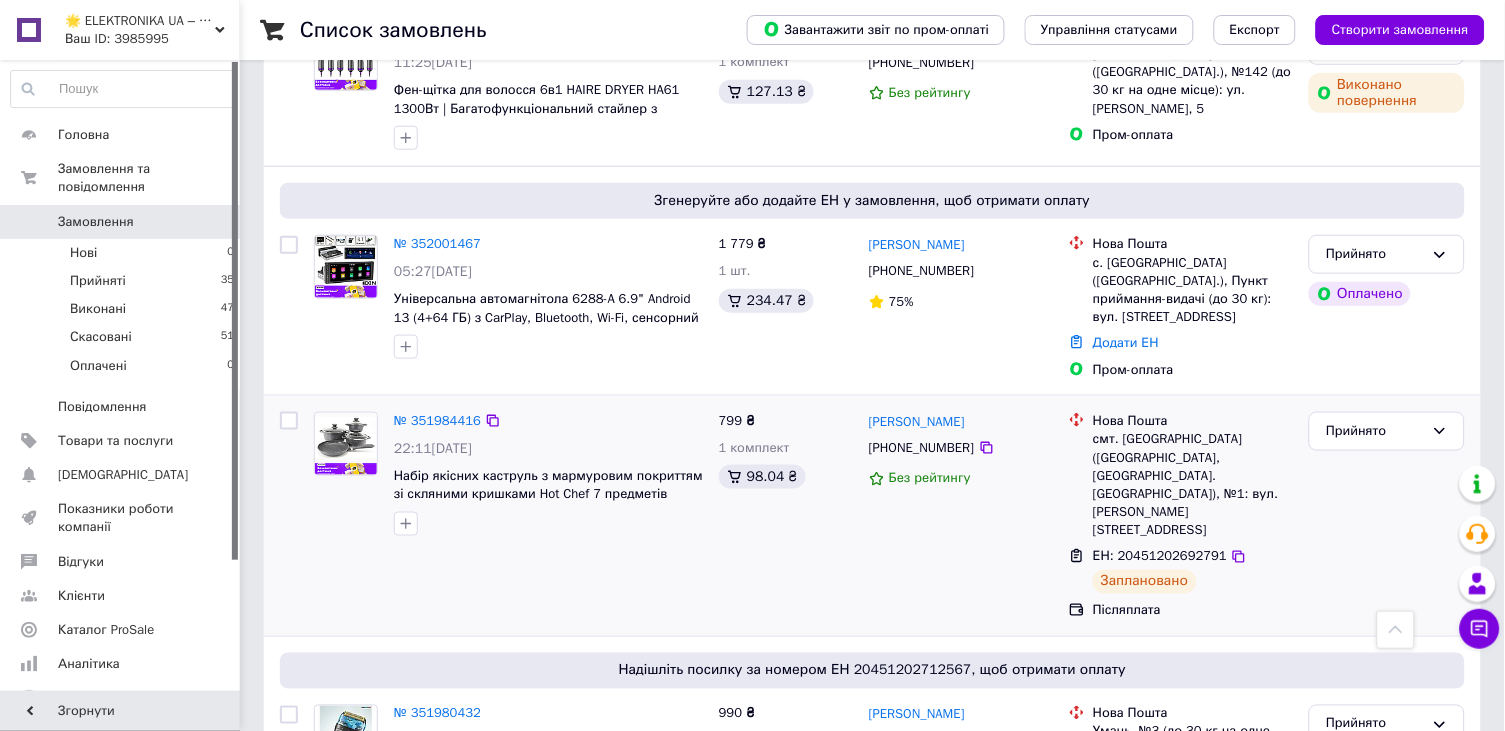 scroll, scrollTop: 264, scrollLeft: 0, axis: vertical 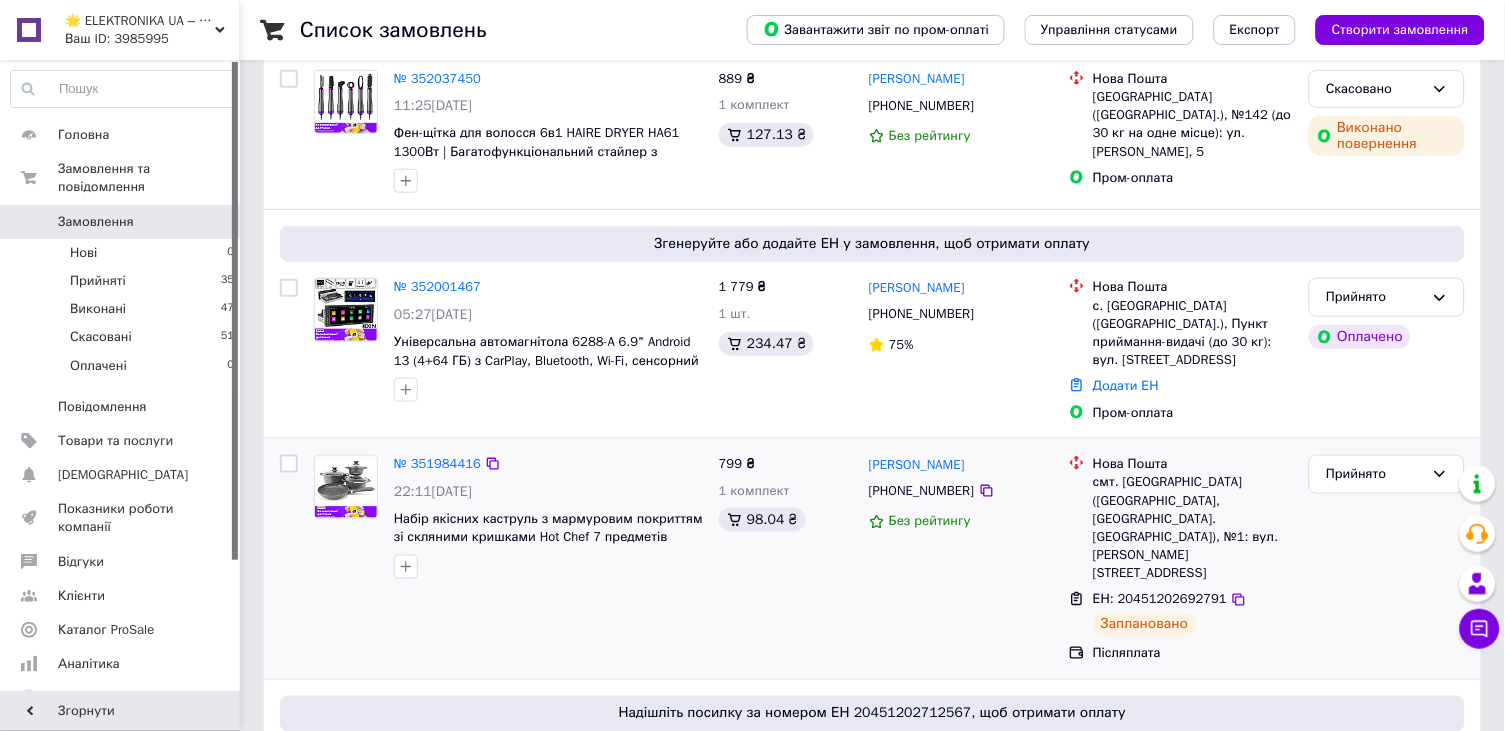 click on "[PERSON_NAME]" at bounding box center [961, 464] 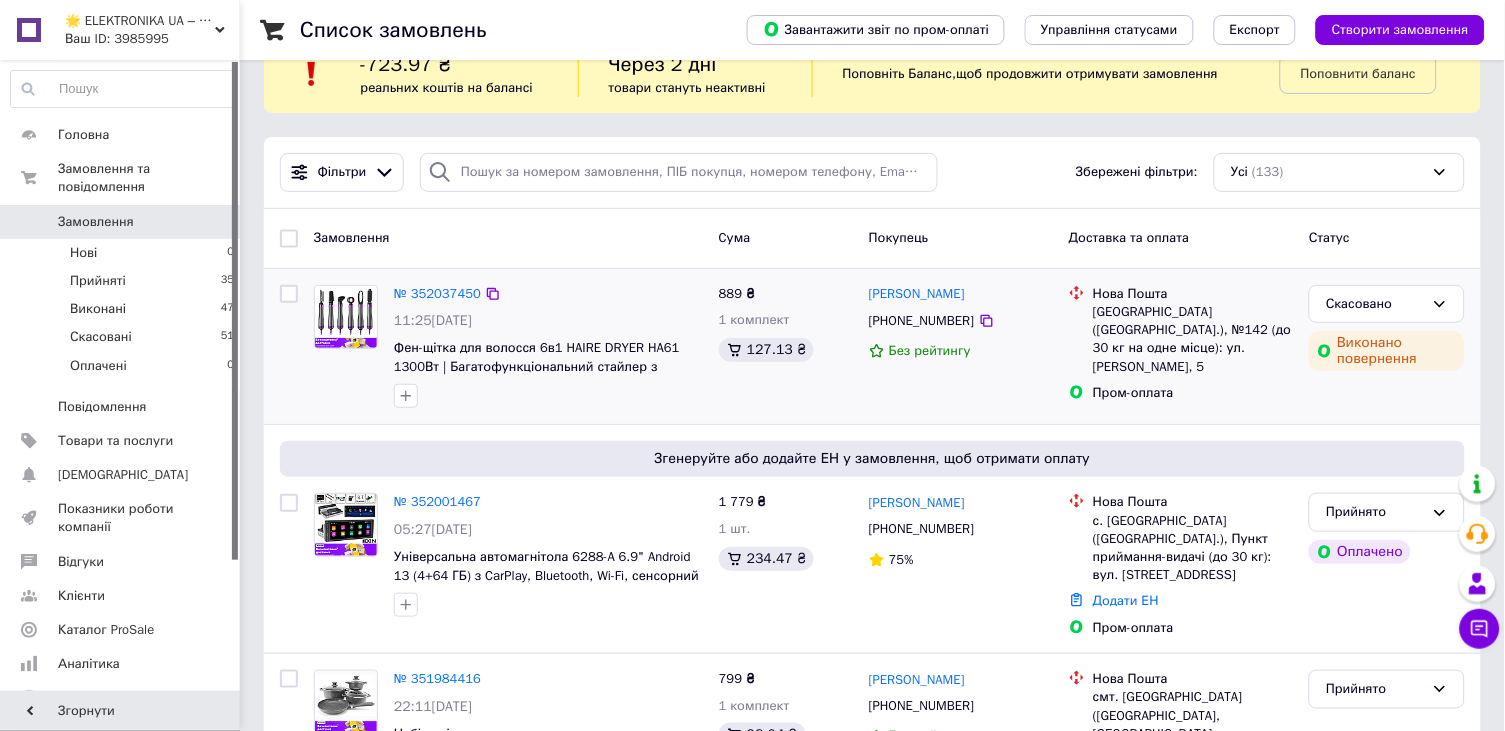 scroll, scrollTop: 57, scrollLeft: 0, axis: vertical 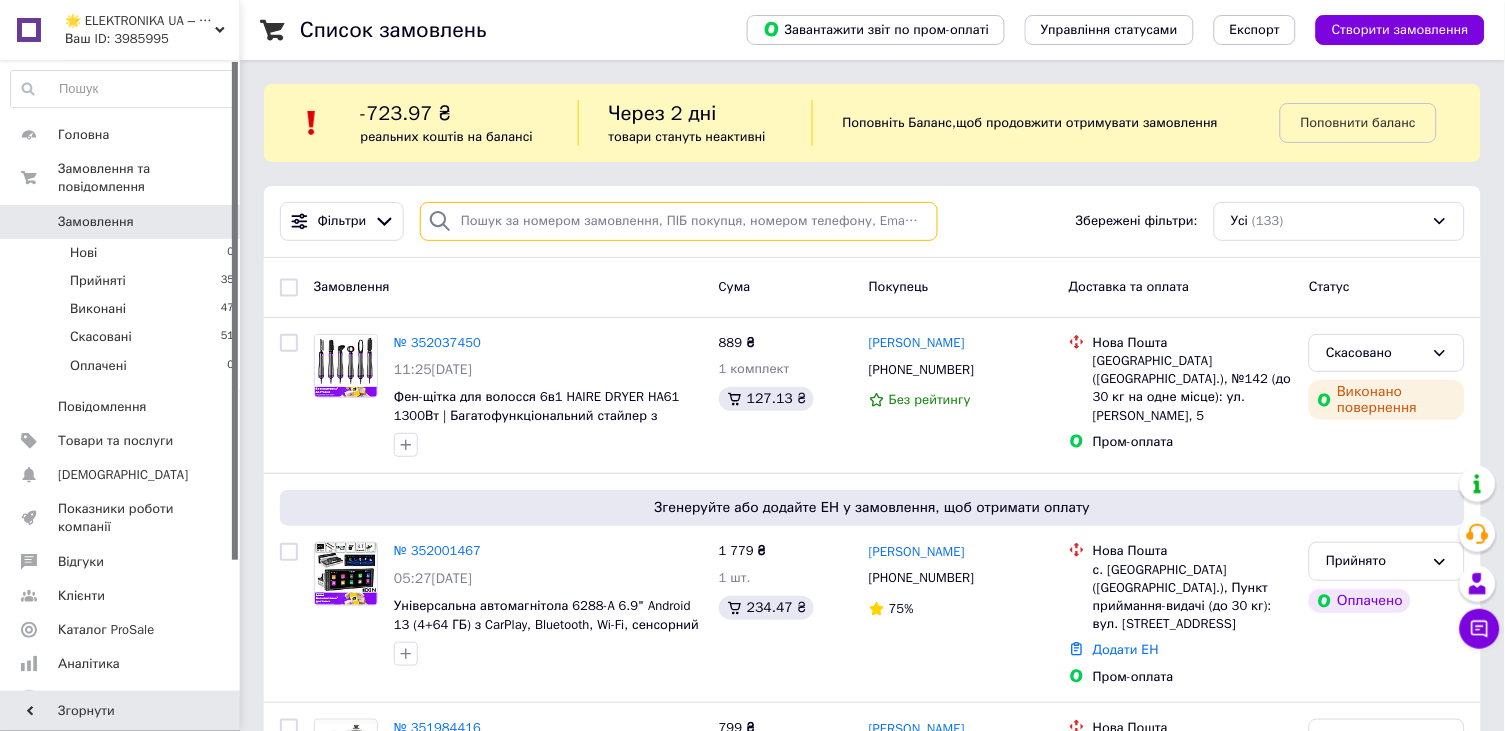 click at bounding box center (679, 221) 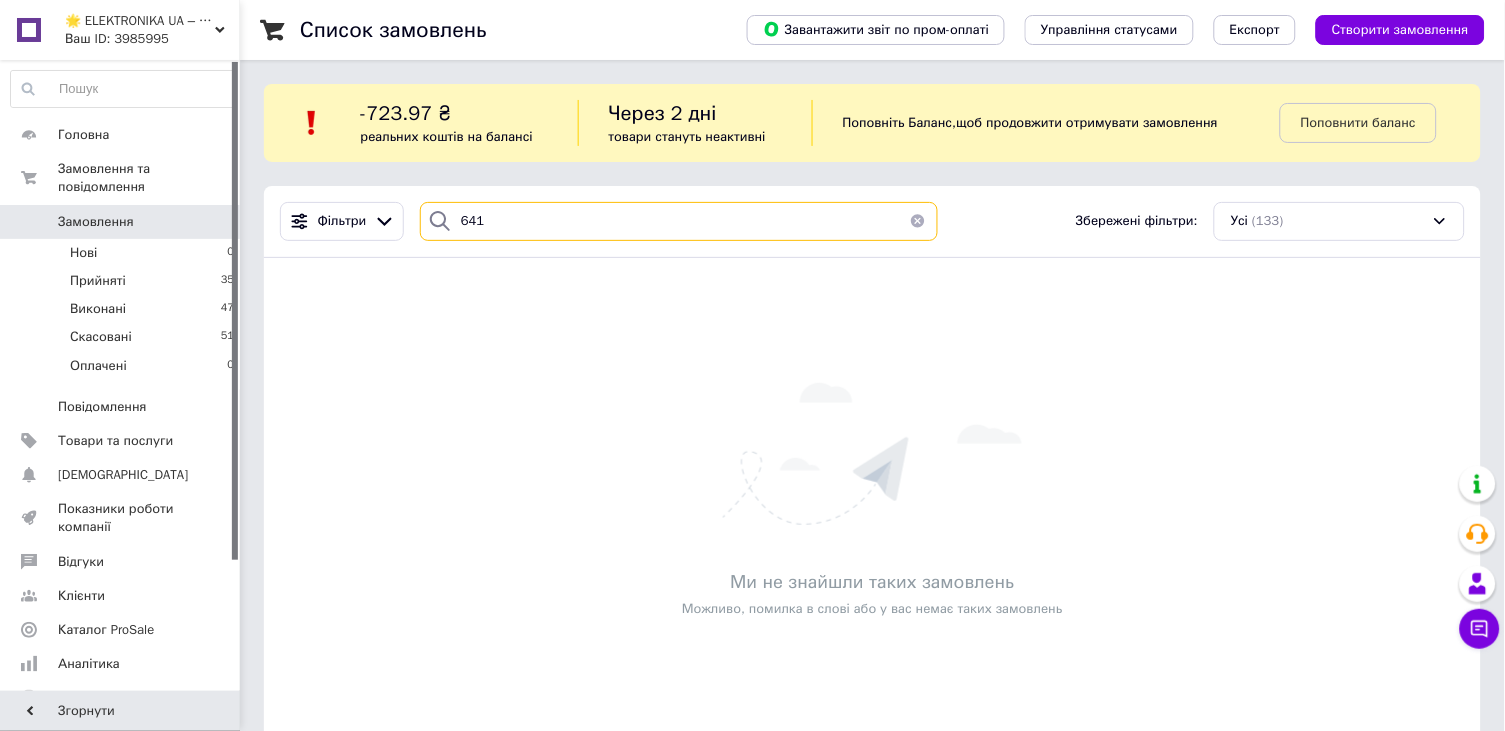 type on "641" 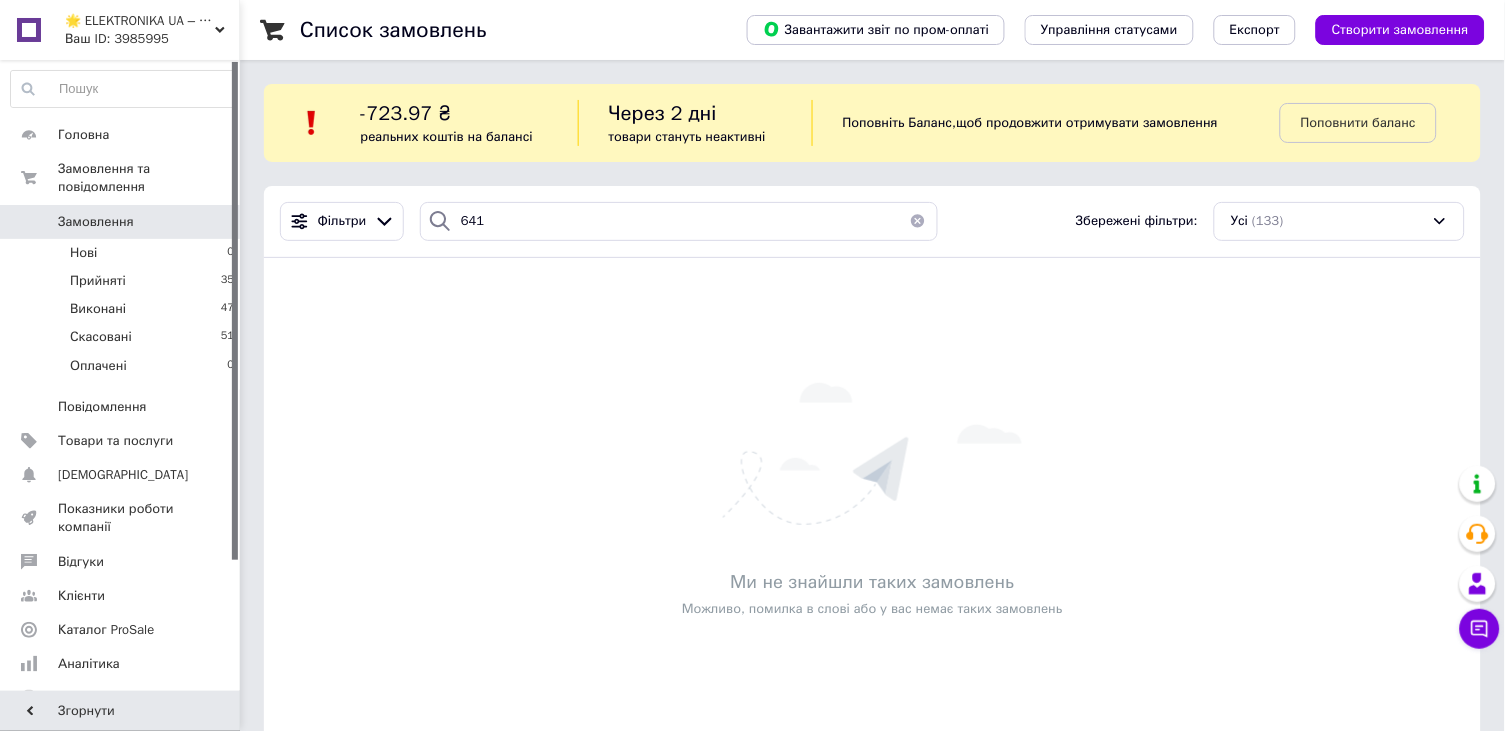 click at bounding box center [918, 221] 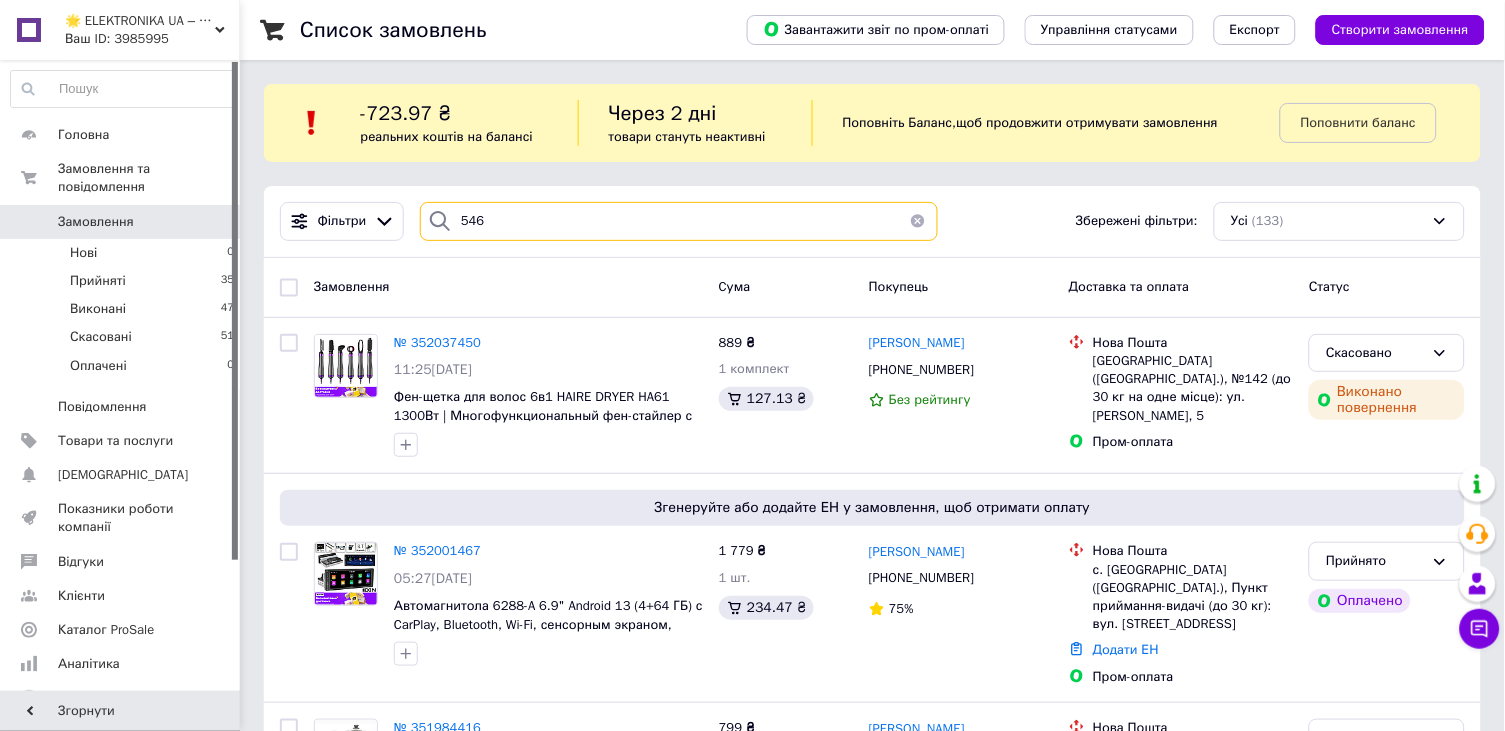 type on "5469" 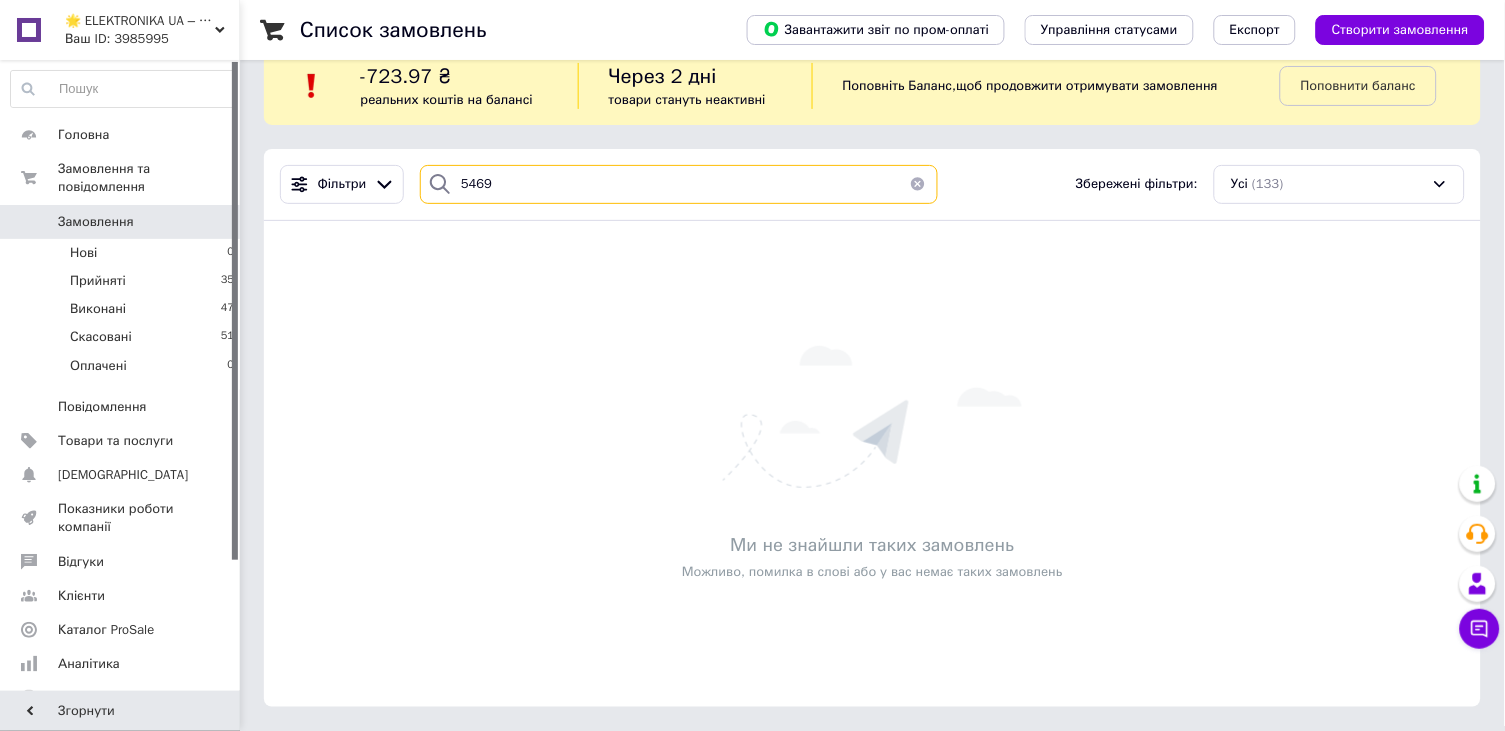 scroll, scrollTop: 35, scrollLeft: 0, axis: vertical 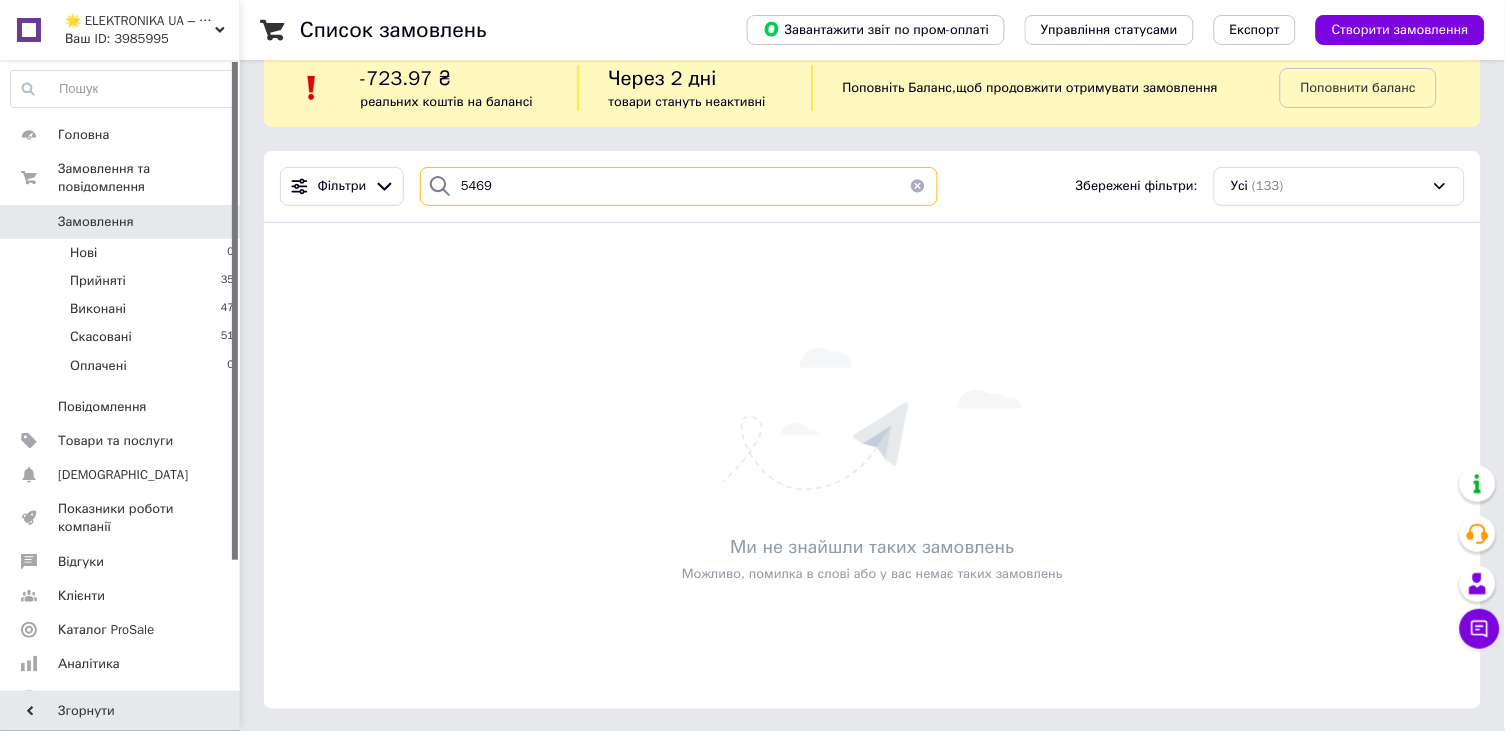 drag, startPoint x: 499, startPoint y: 184, endPoint x: 459, endPoint y: 184, distance: 40 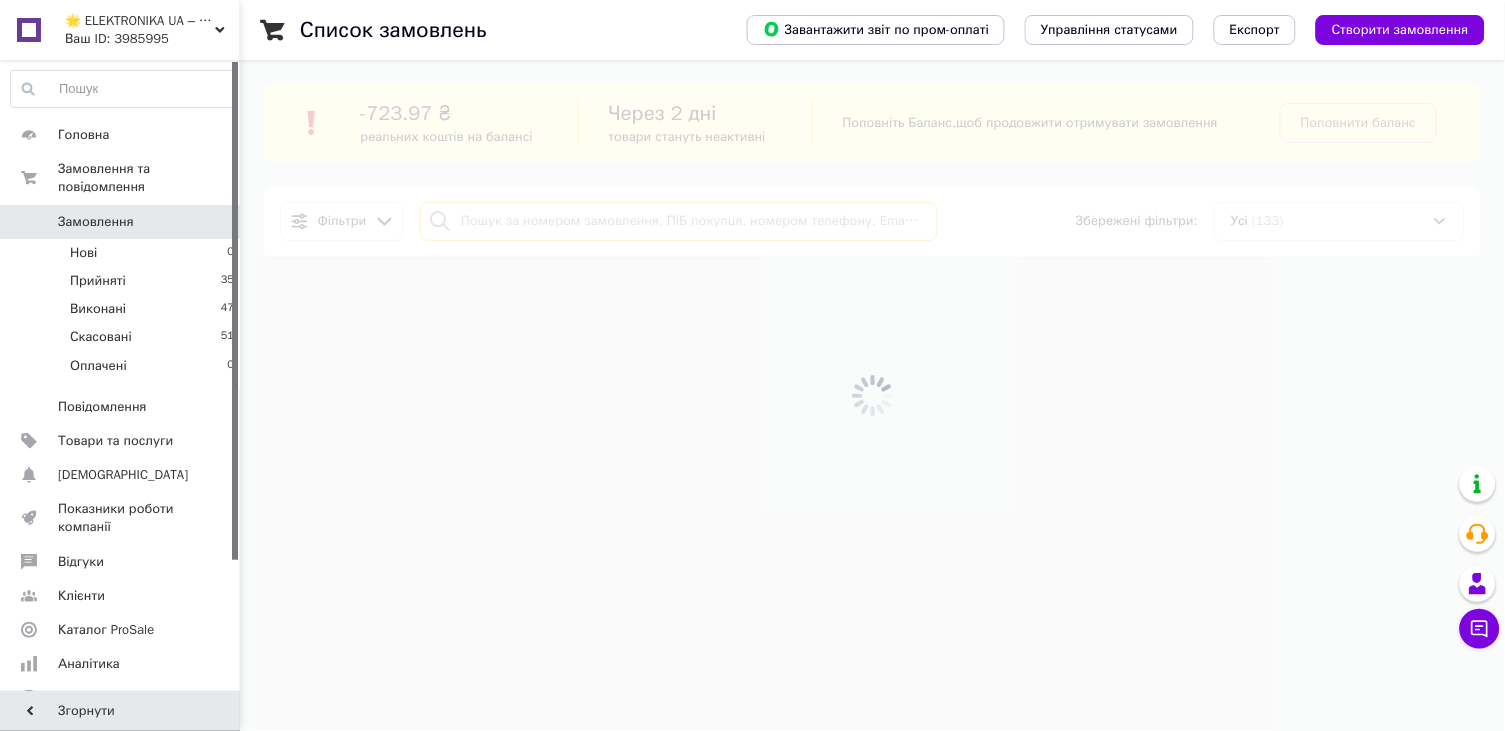 scroll, scrollTop: 0, scrollLeft: 0, axis: both 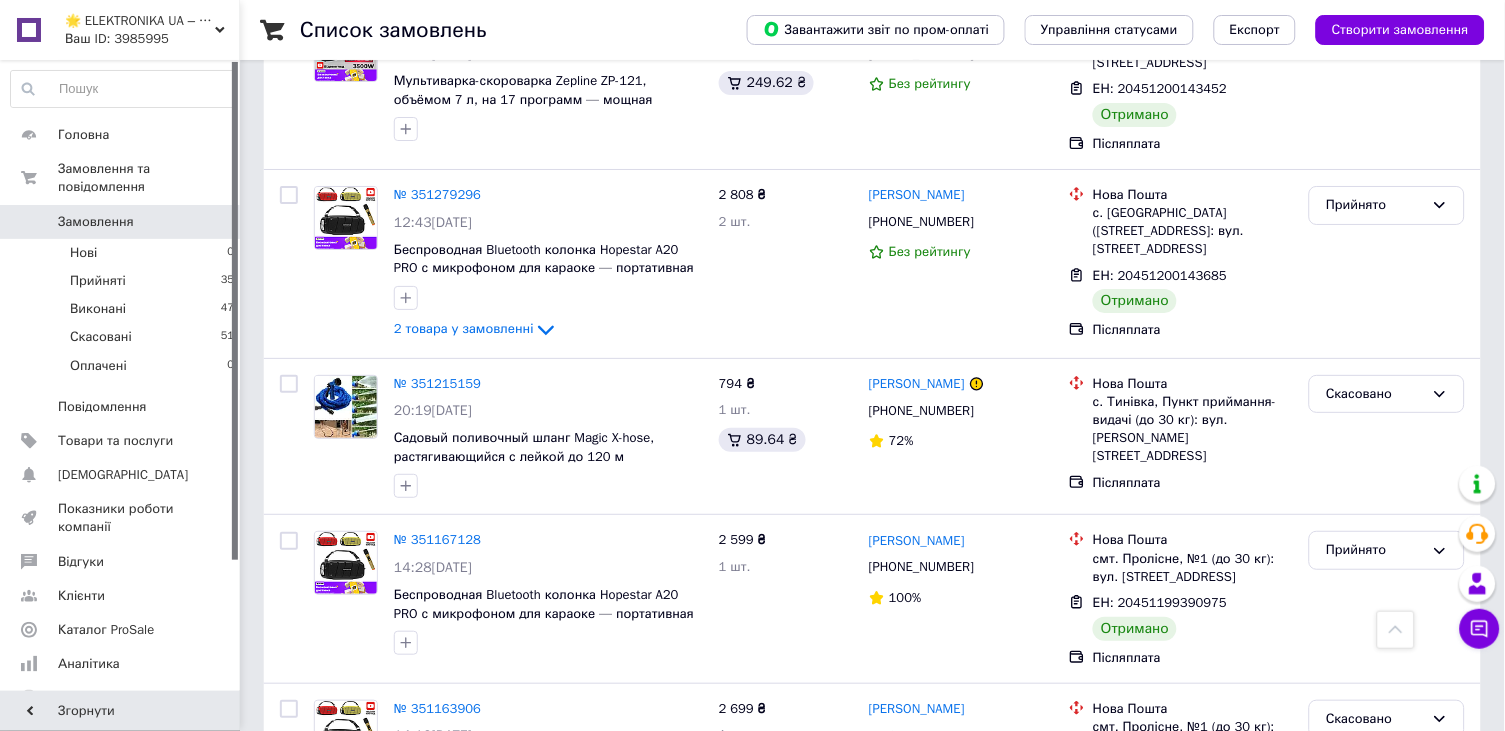 click on "2" at bounding box center [327, 884] 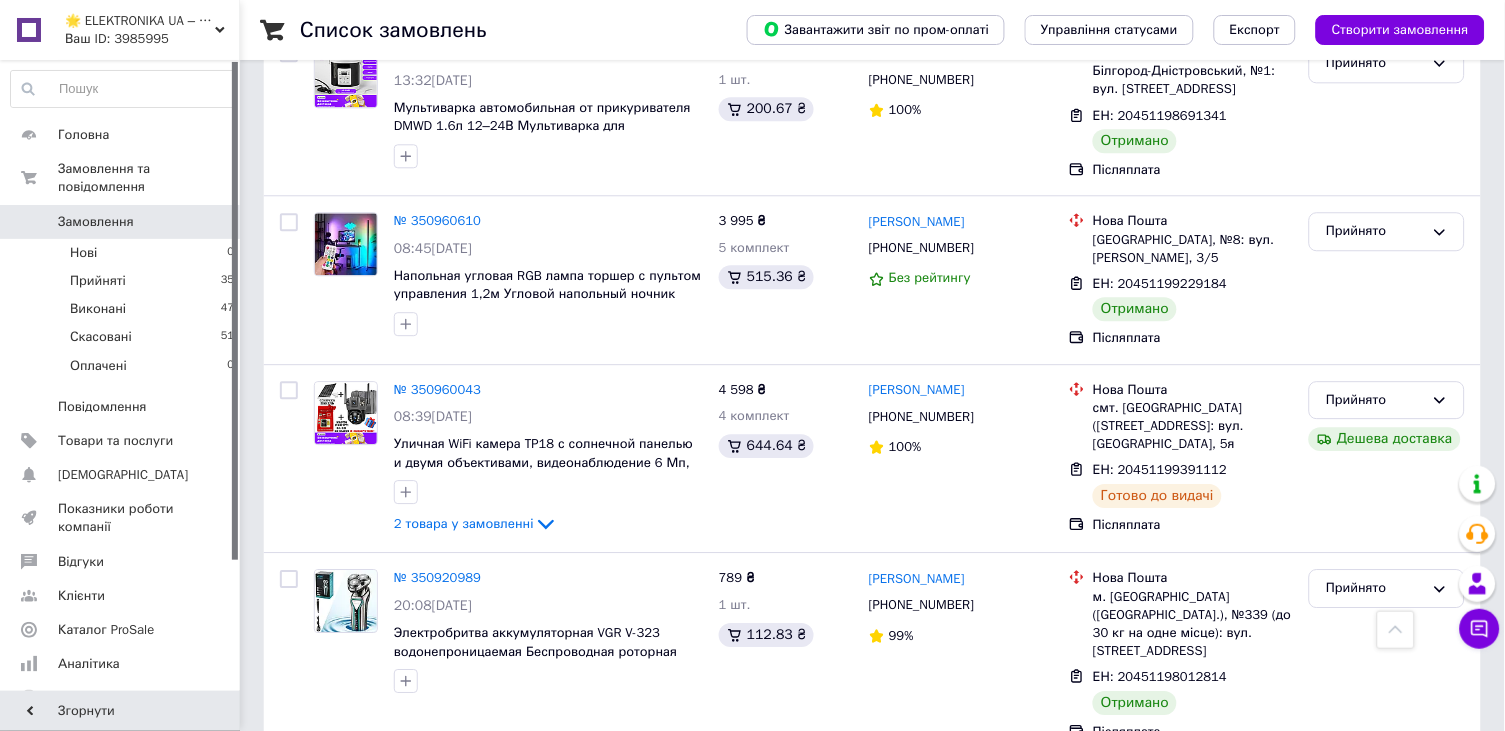 scroll, scrollTop: 1008, scrollLeft: 0, axis: vertical 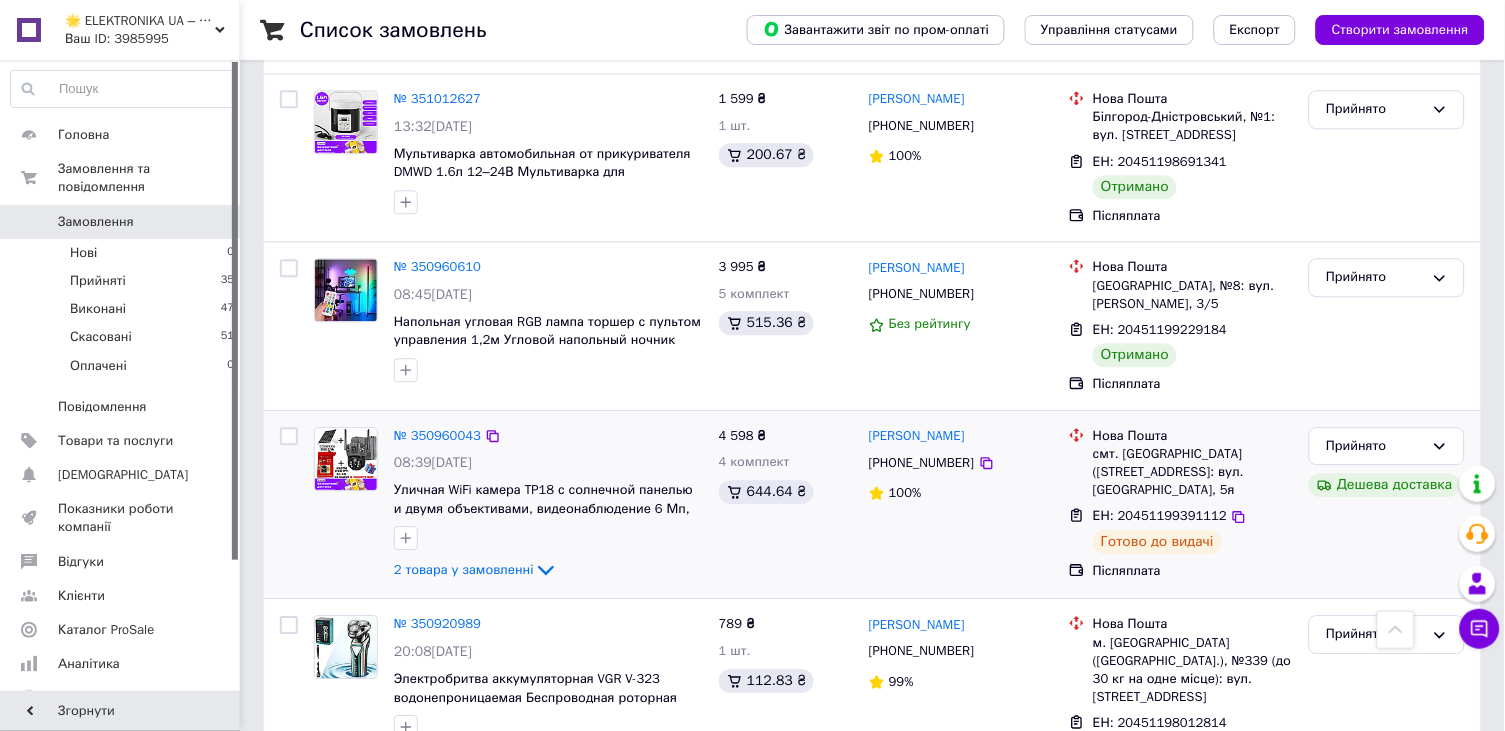 click on "ЕН: 20451199391112" at bounding box center [1160, 515] 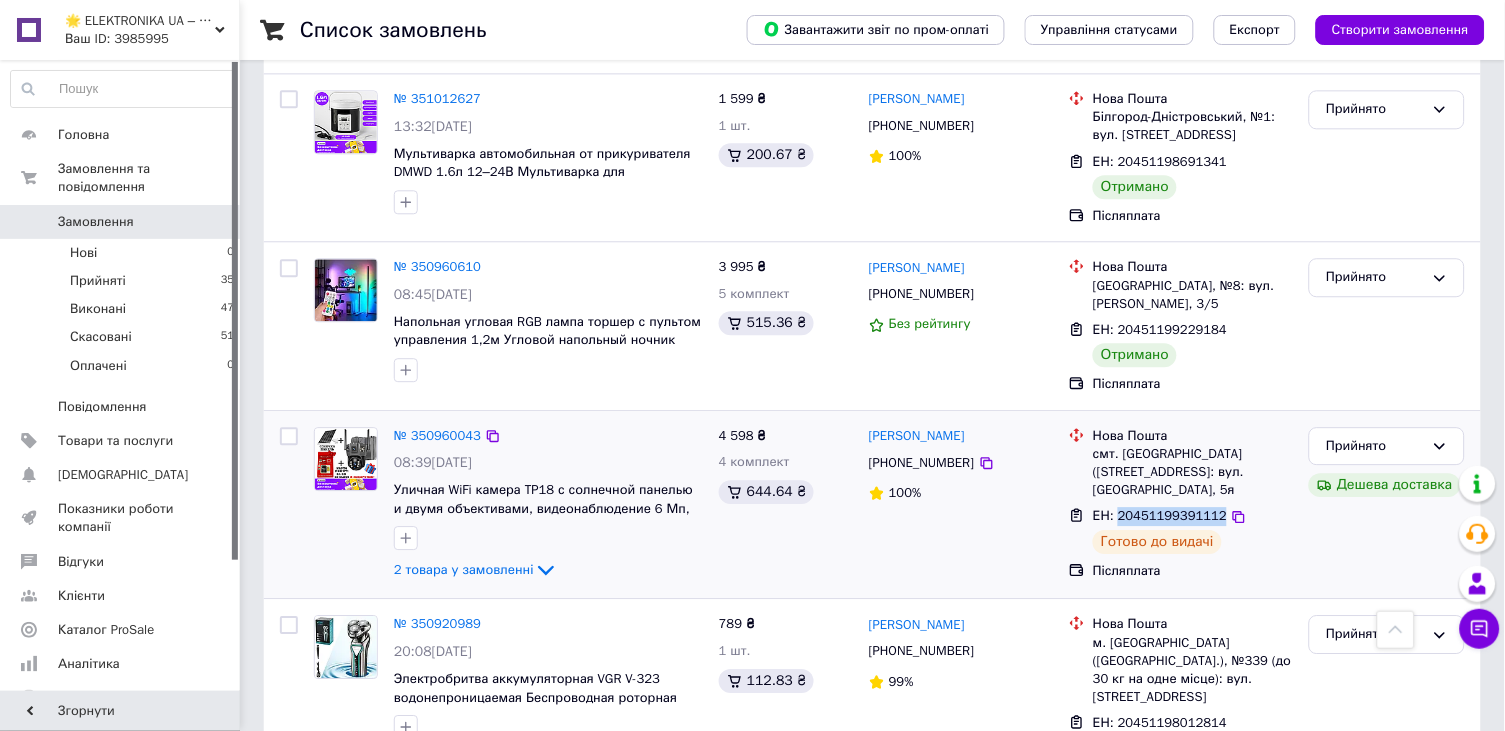 click on "ЕН: 20451199391112" at bounding box center [1160, 515] 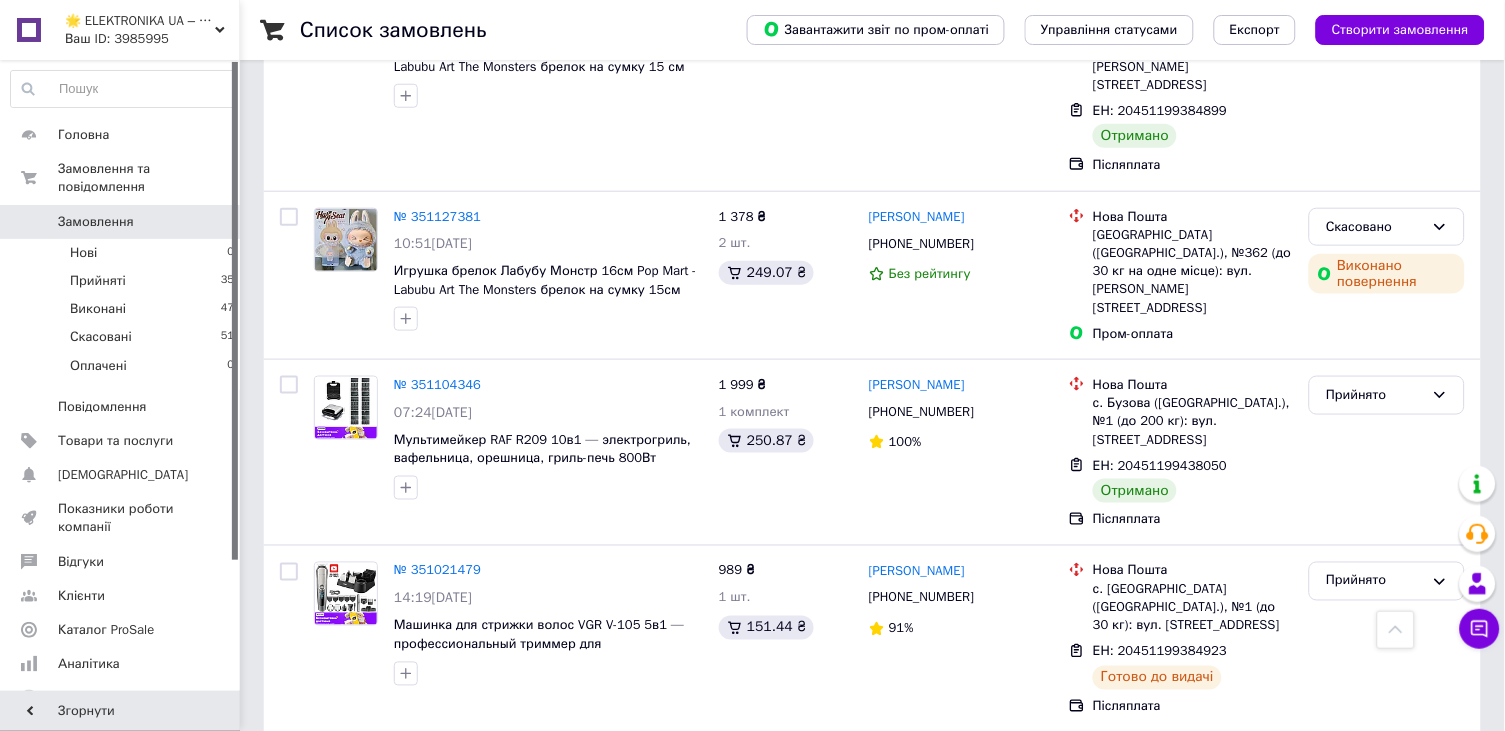 scroll, scrollTop: 349, scrollLeft: 0, axis: vertical 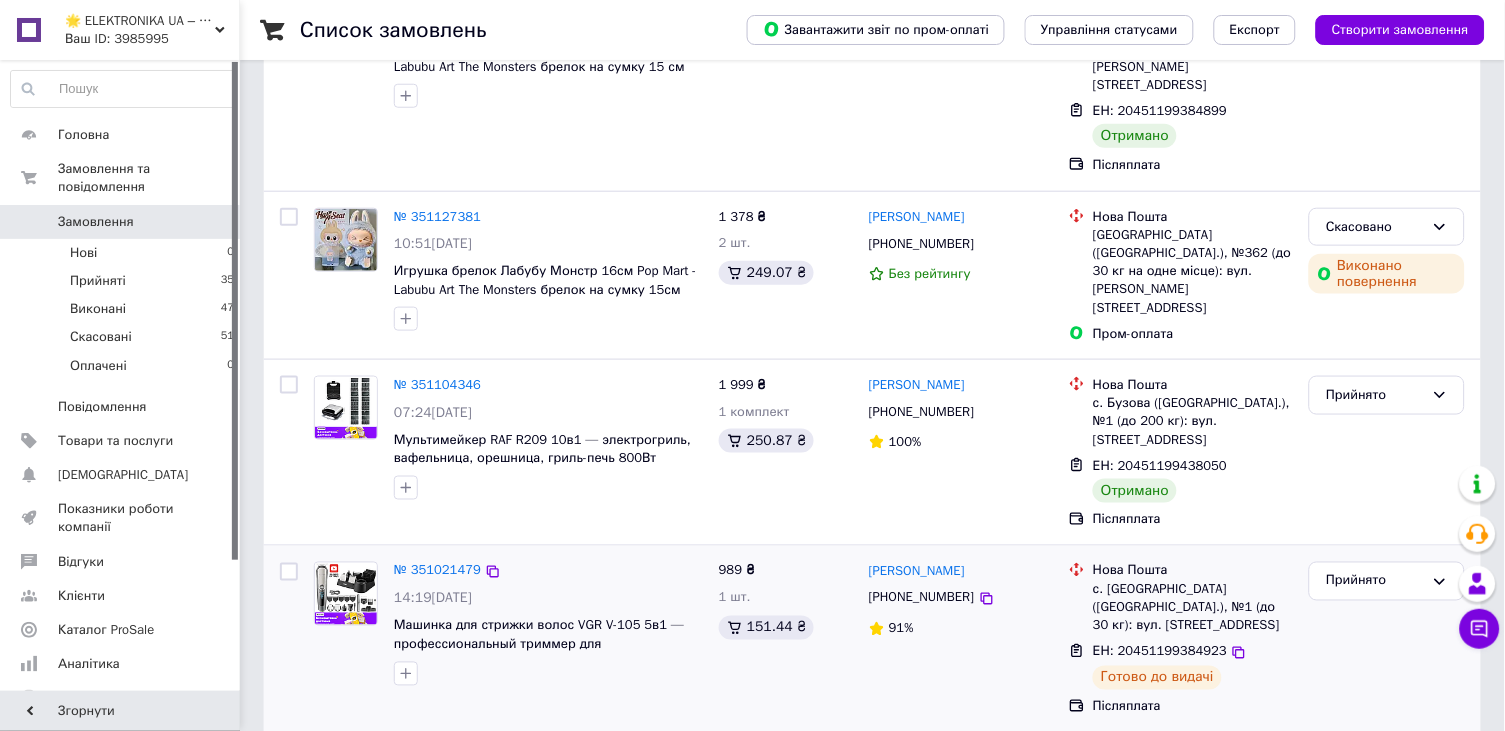 click on "ЕН: 20451199384923" at bounding box center [1160, 651] 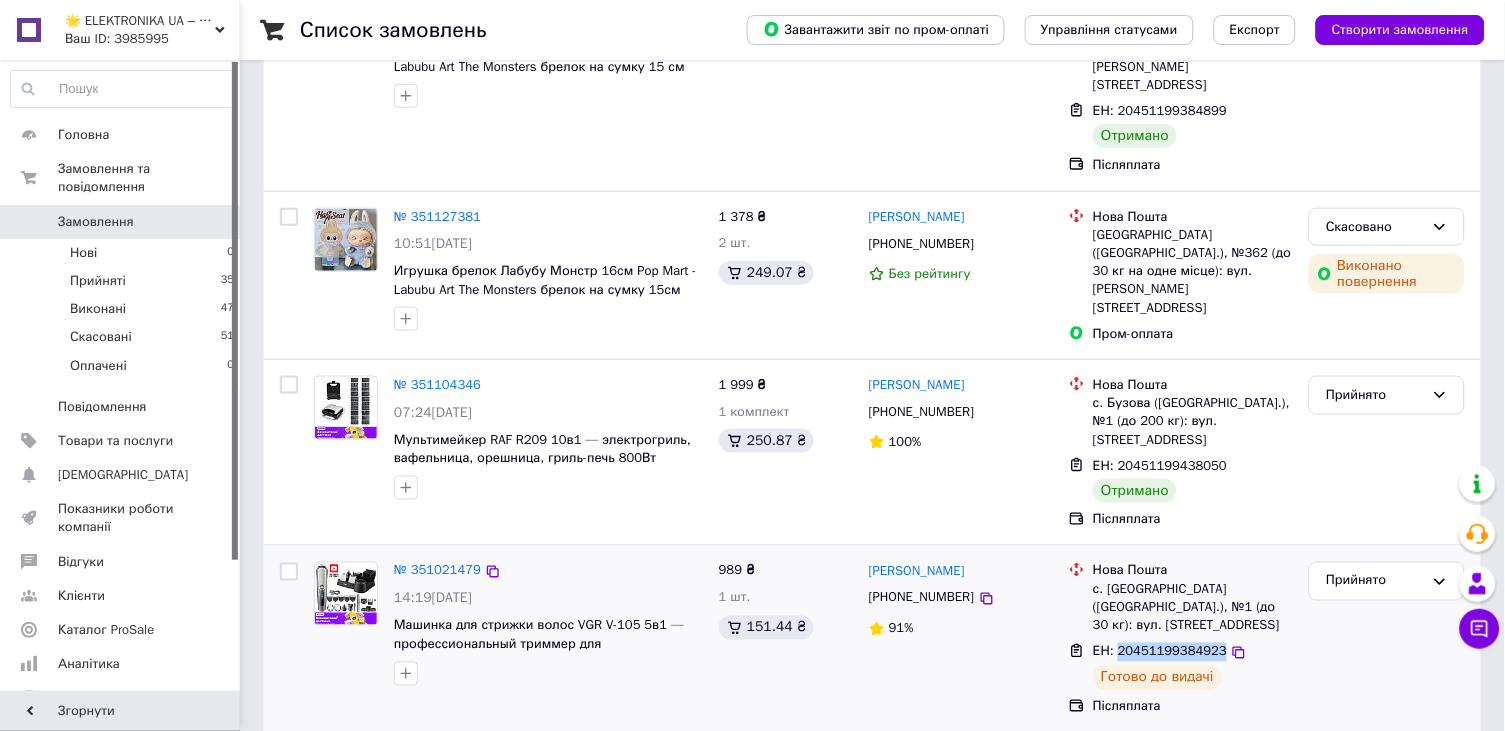 click on "ЕН: 20451199384923" at bounding box center [1160, 651] 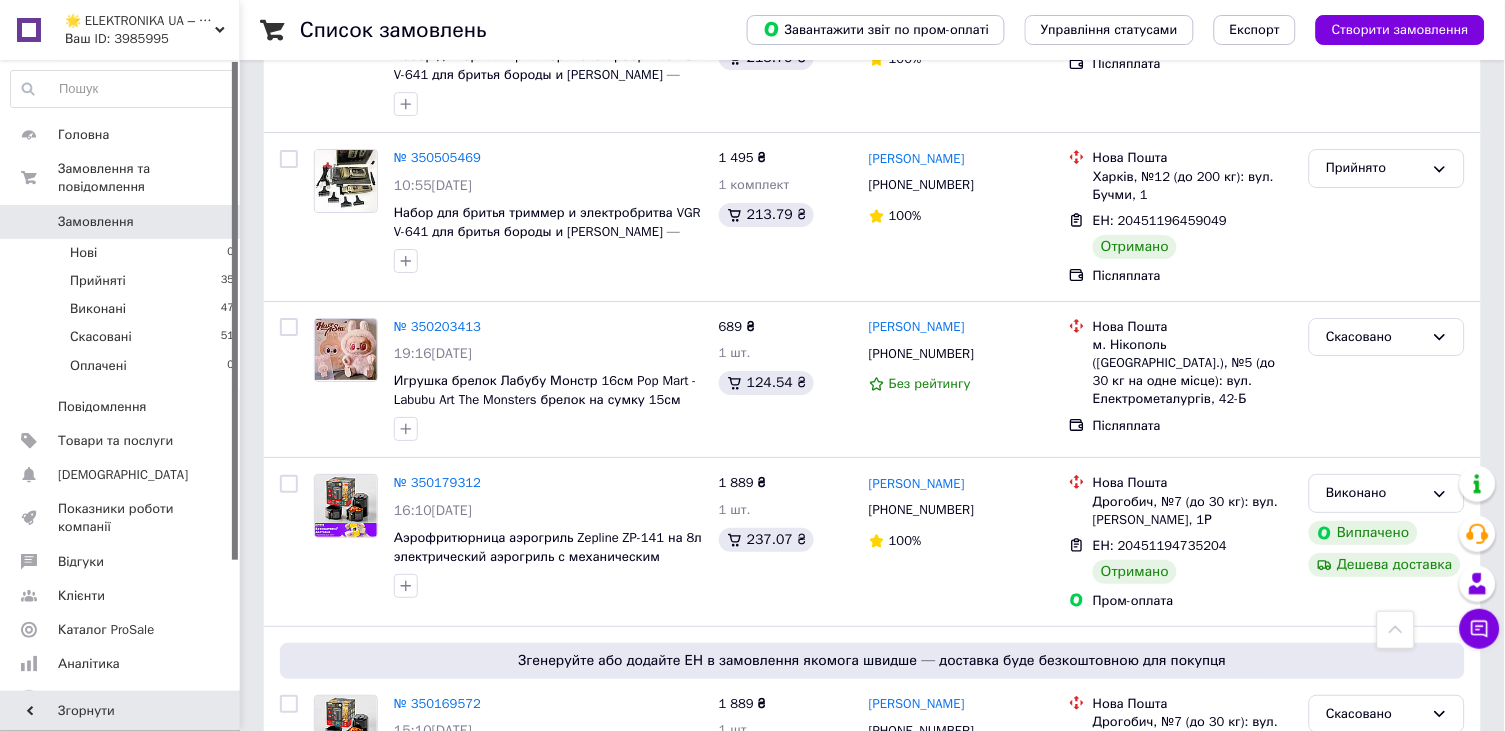 scroll, scrollTop: 3183, scrollLeft: 0, axis: vertical 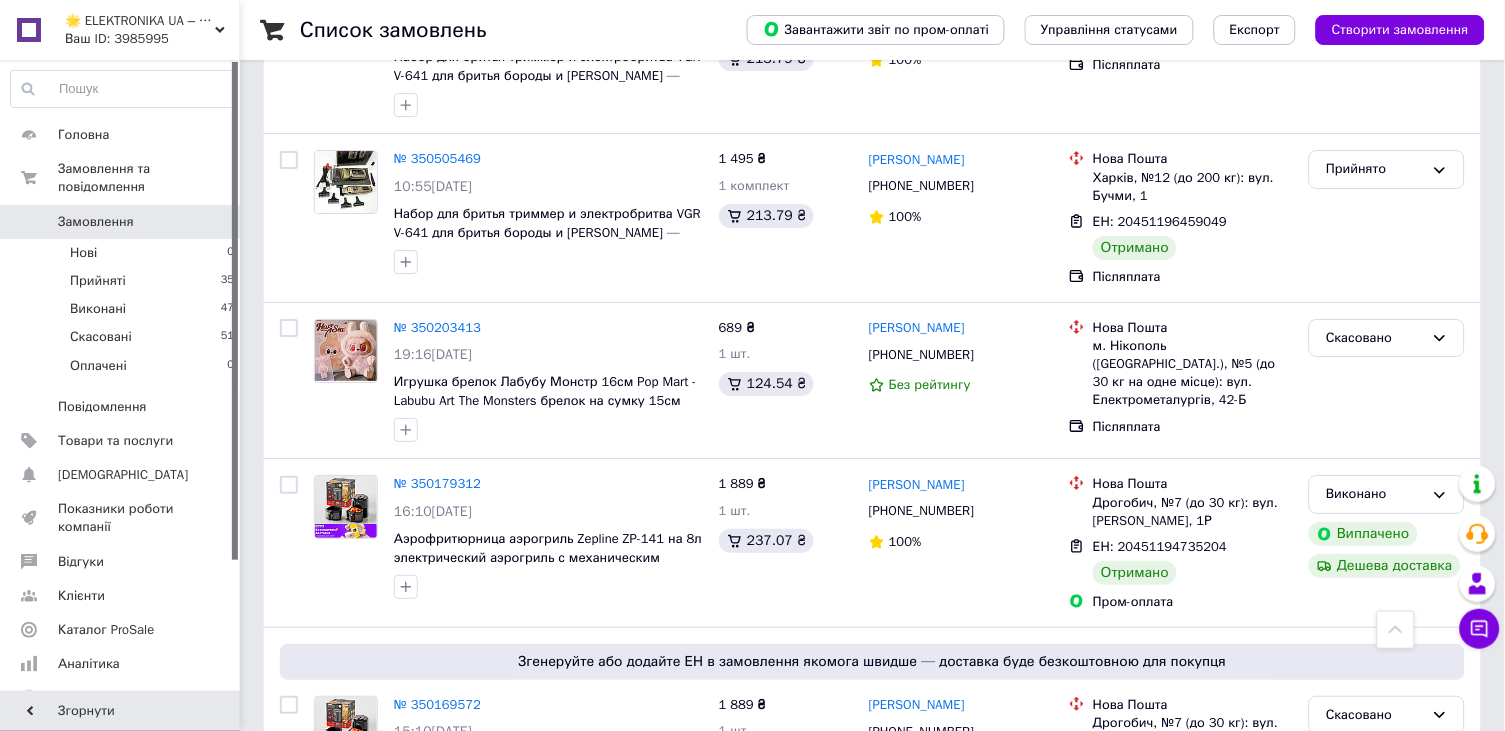 click on "1" at bounding box center [404, 880] 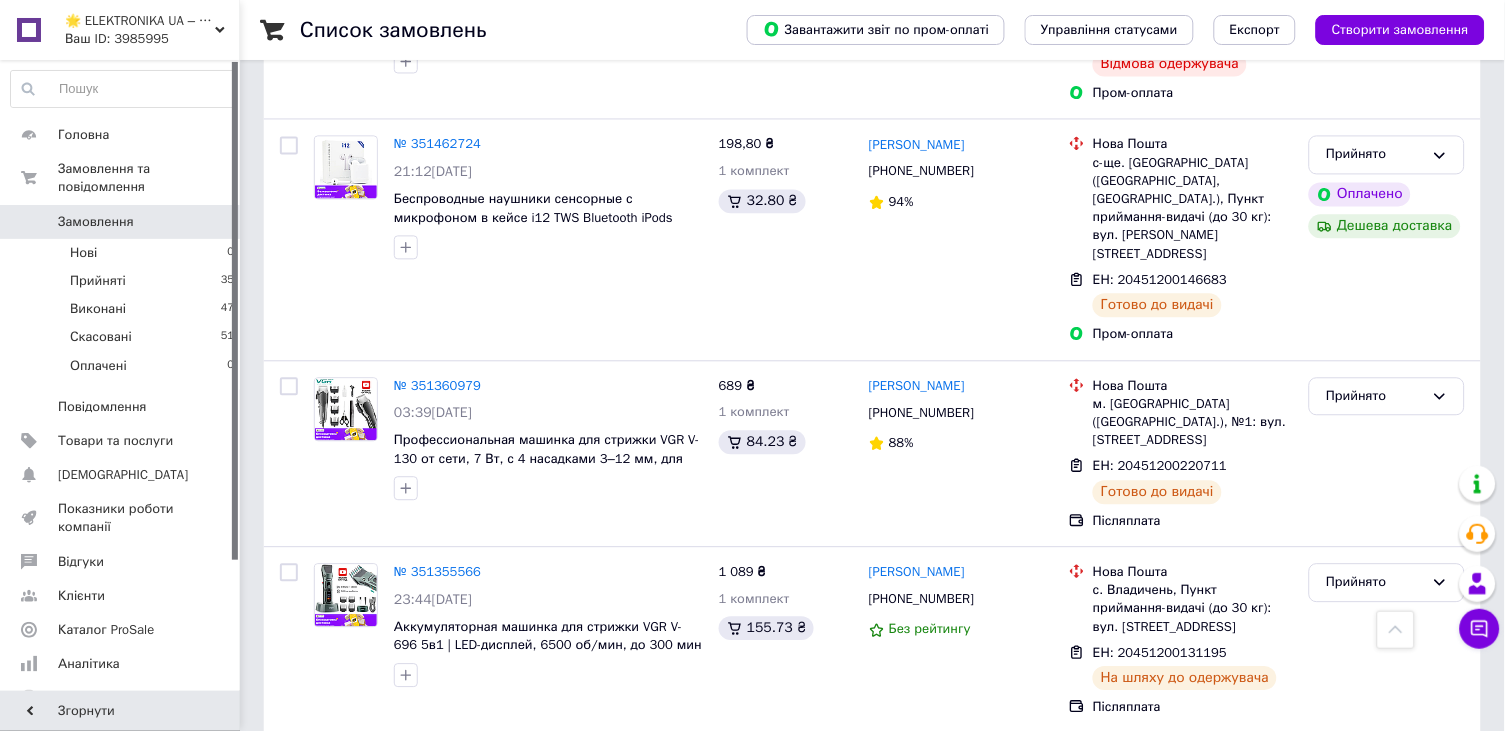 scroll, scrollTop: 2562, scrollLeft: 0, axis: vertical 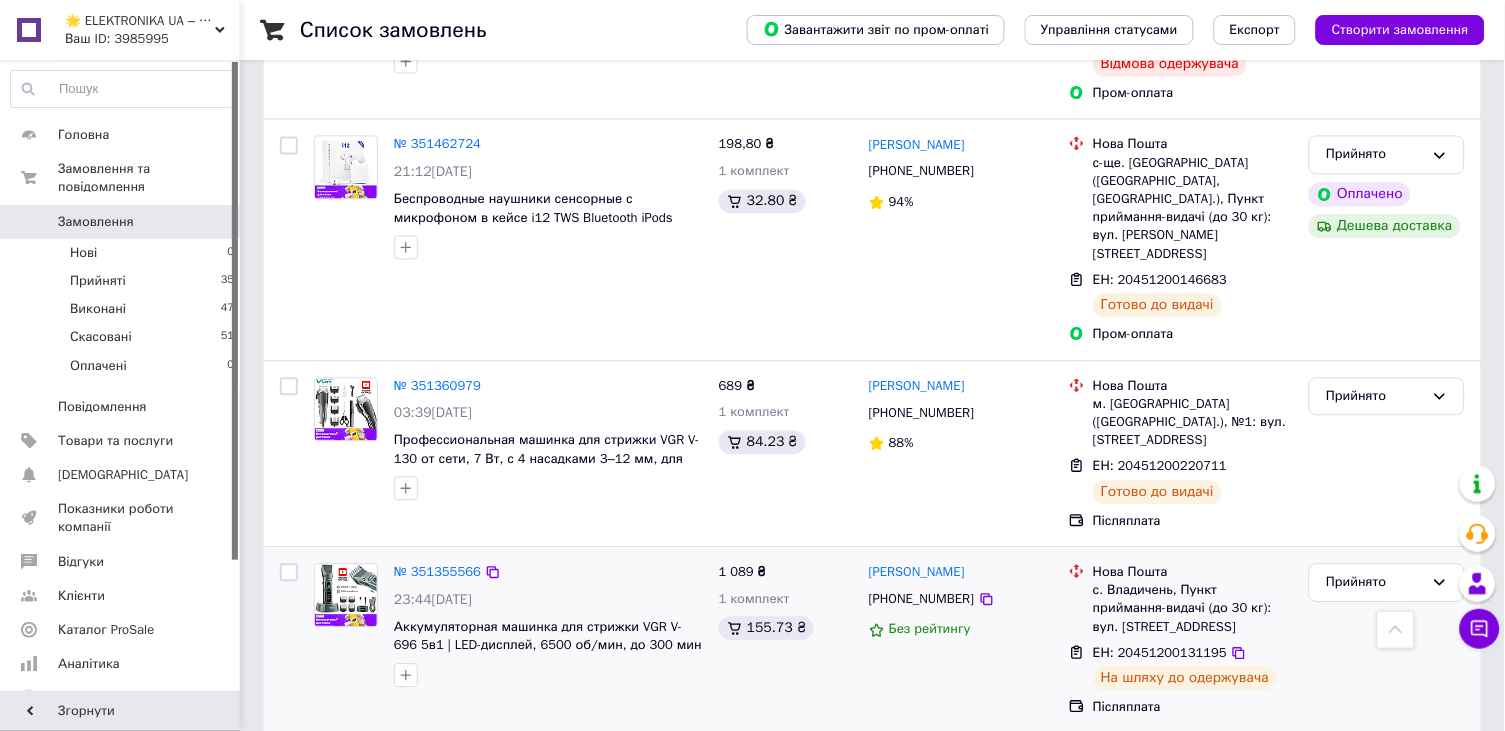 click on "ЕН: 20451200131195" at bounding box center (1160, 652) 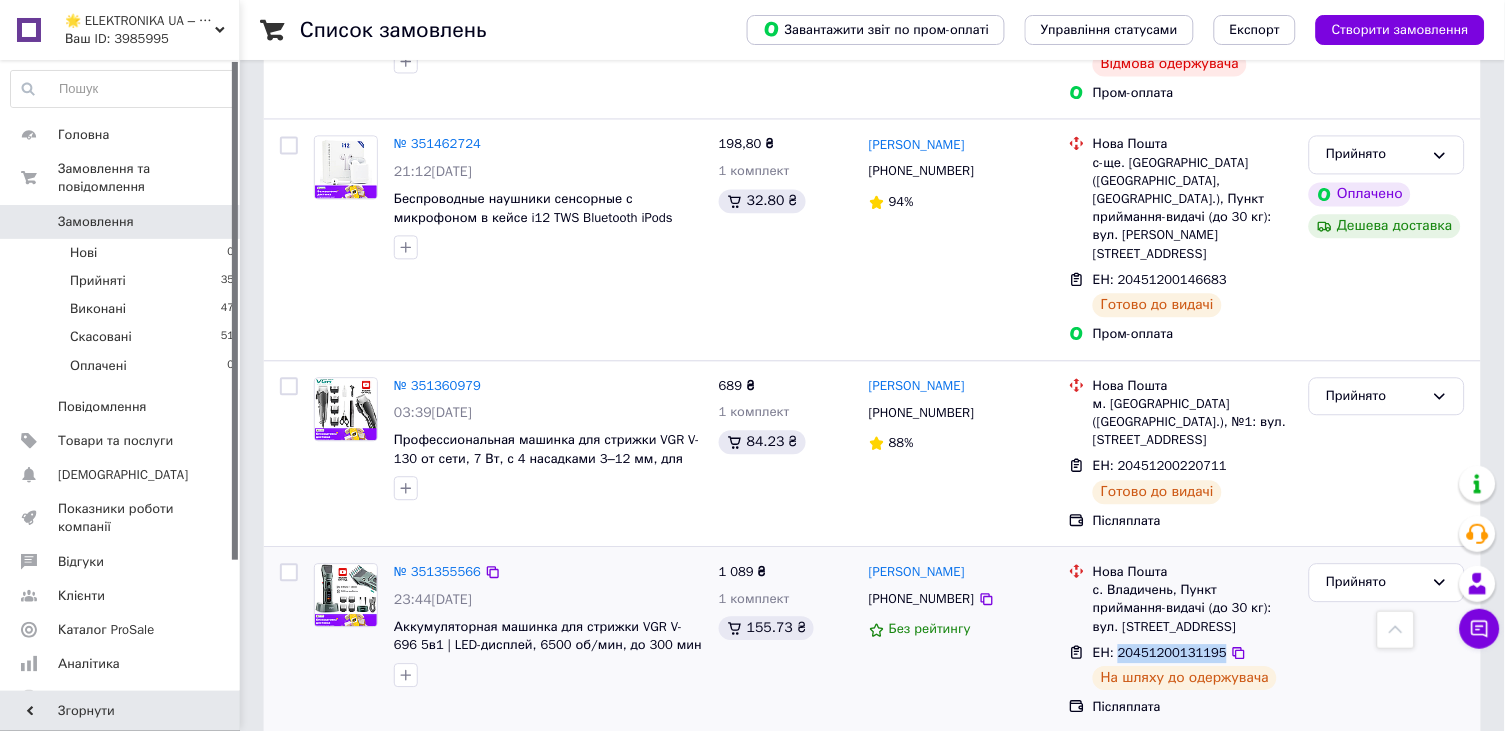 click on "ЕН: 20451200131195" at bounding box center (1160, 652) 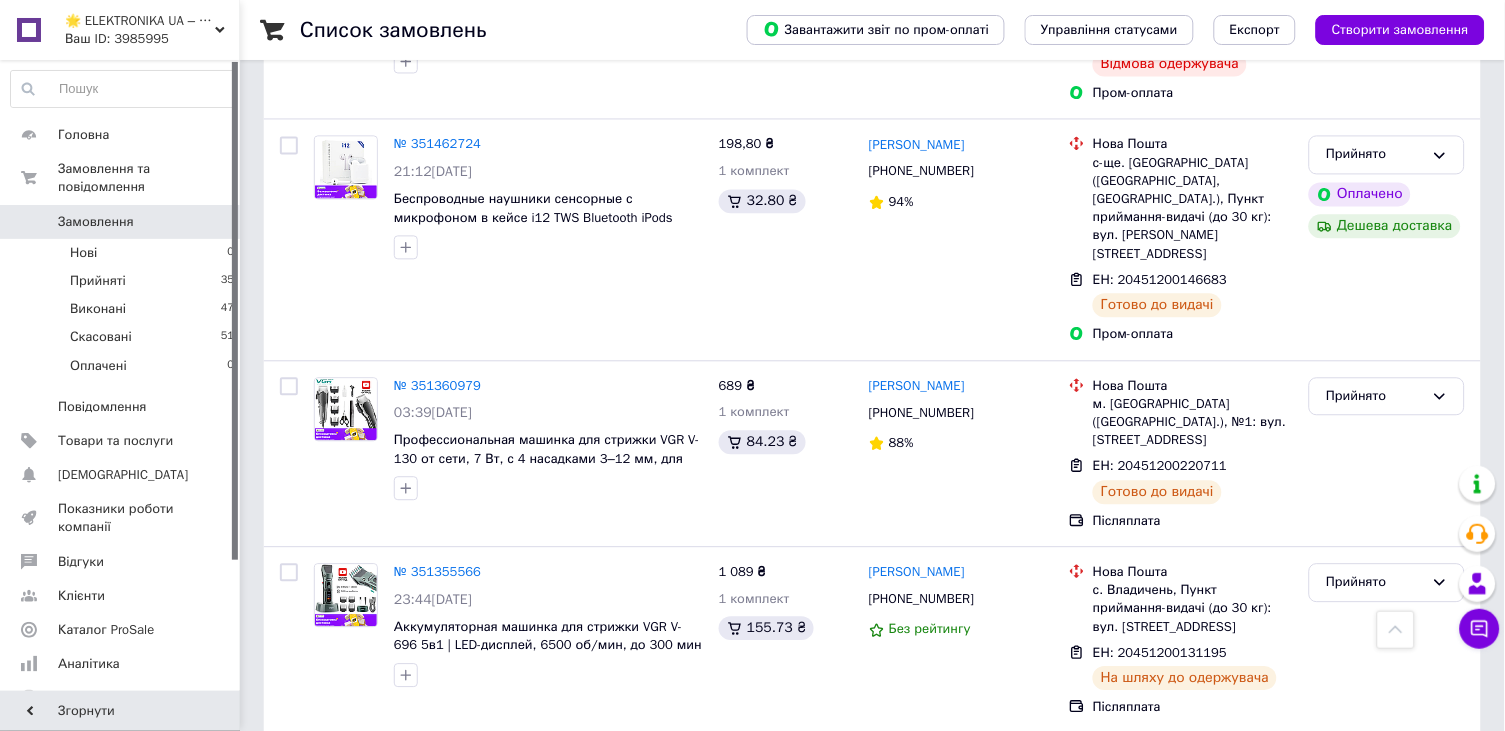 click on "Завантажити звіт по пром-оплаті Управління статусами Експорт Створити замовлення" at bounding box center [1096, 30] 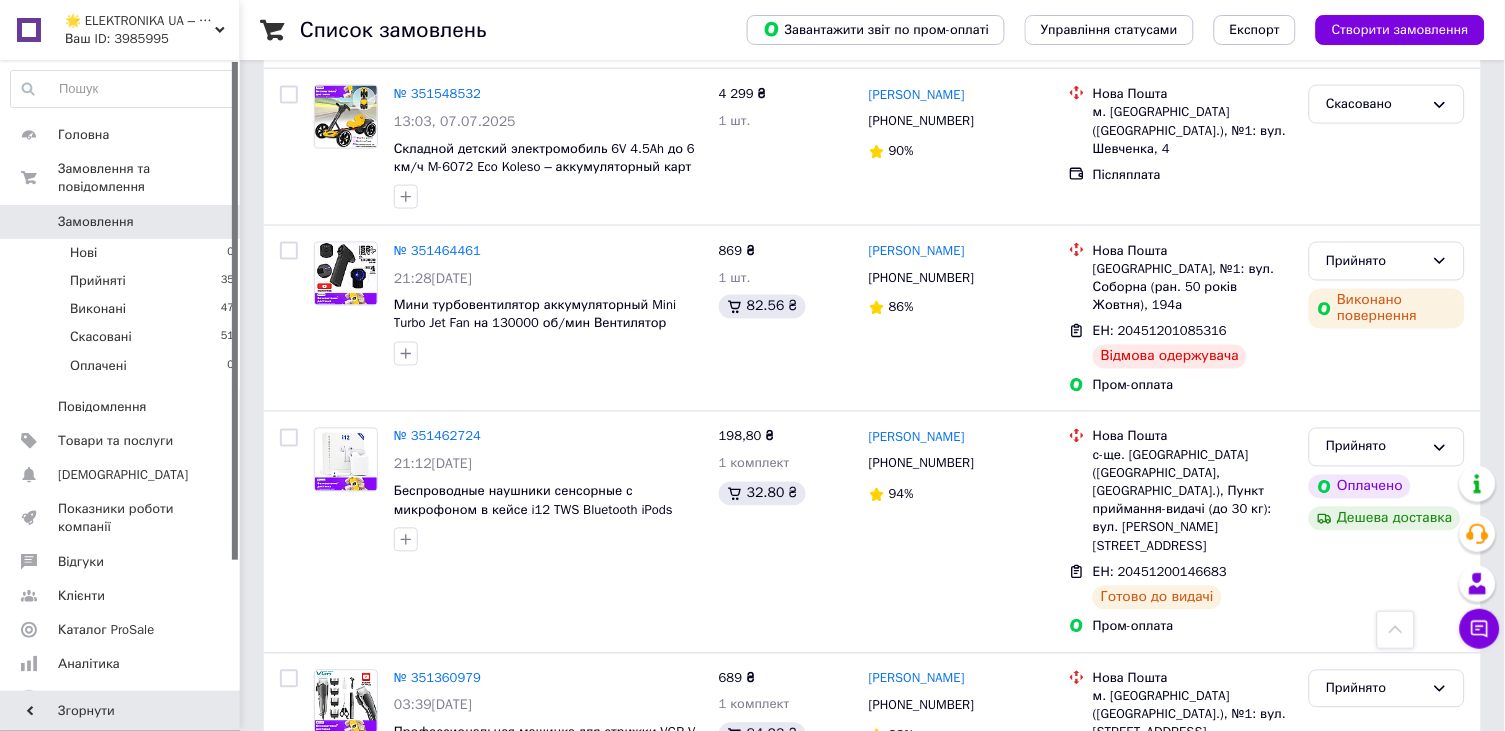 scroll, scrollTop: 2268, scrollLeft: 0, axis: vertical 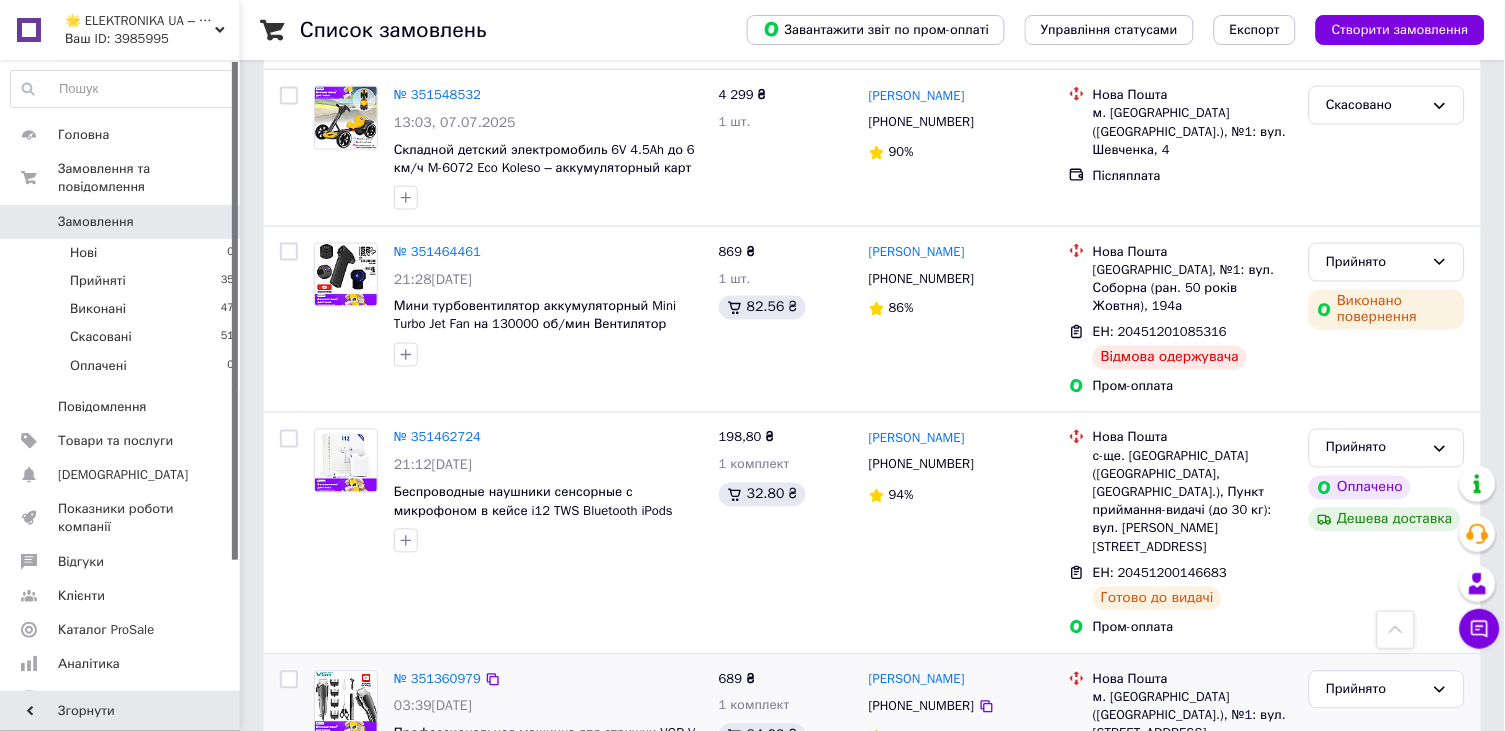 click on "ЕН: 20451200220711" at bounding box center [1160, 759] 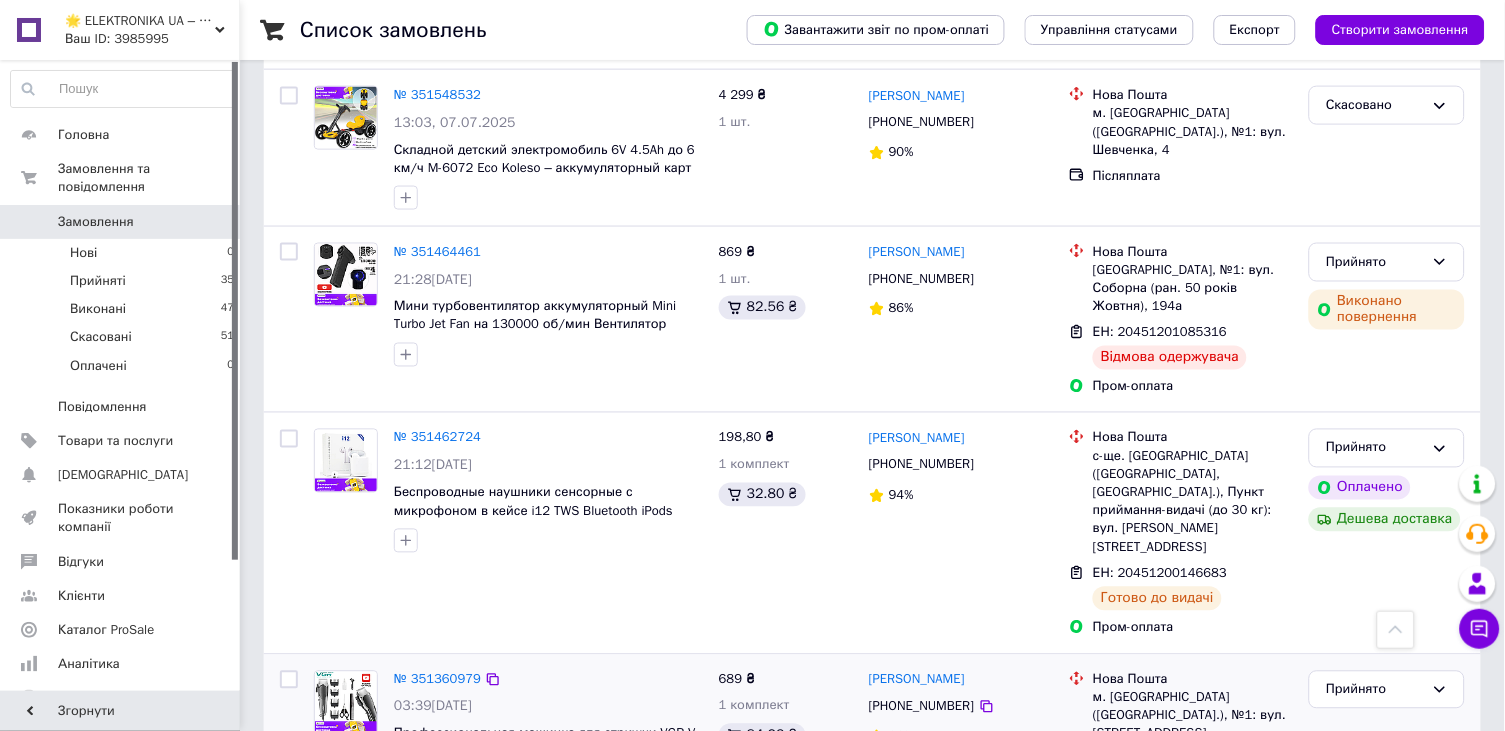 scroll, scrollTop: 2231, scrollLeft: 0, axis: vertical 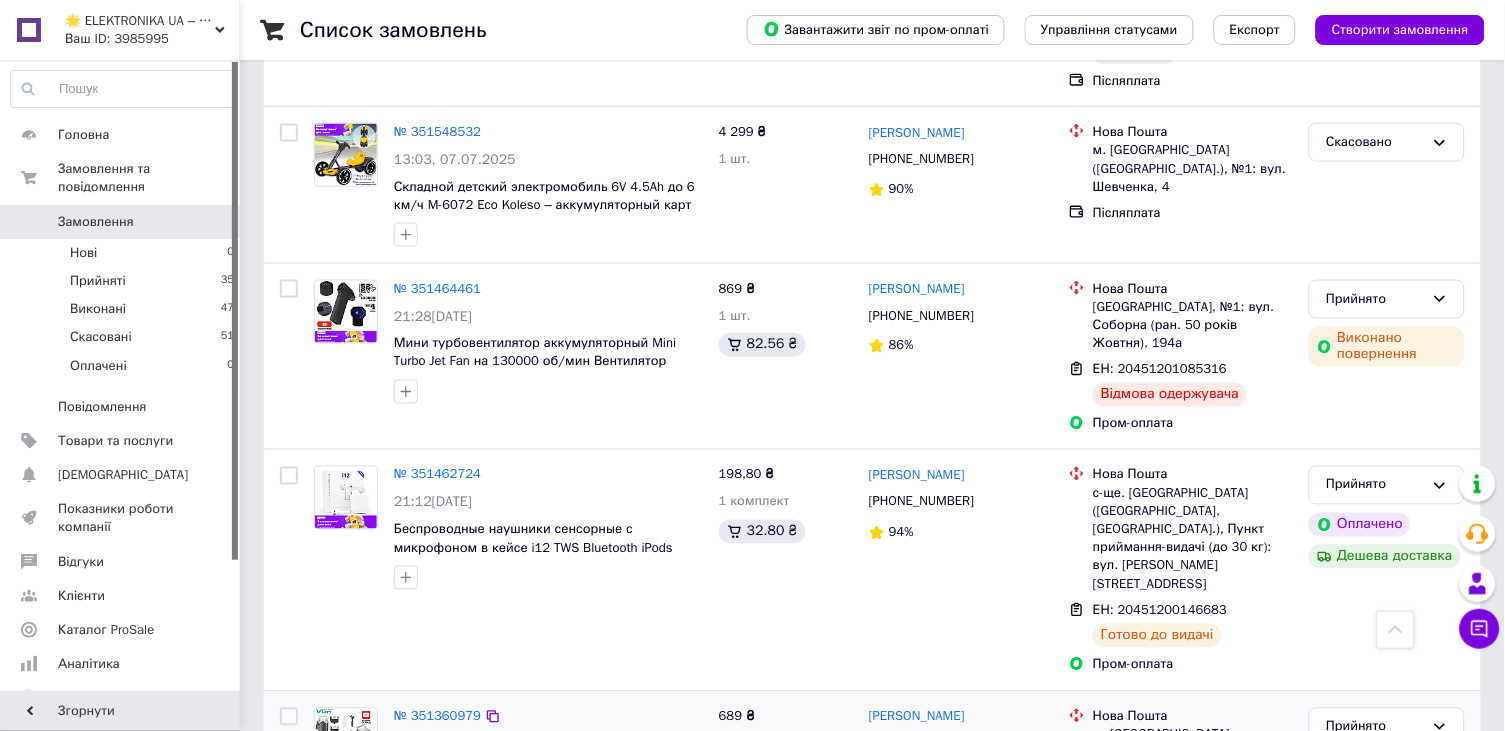 copy on "20451200220711" 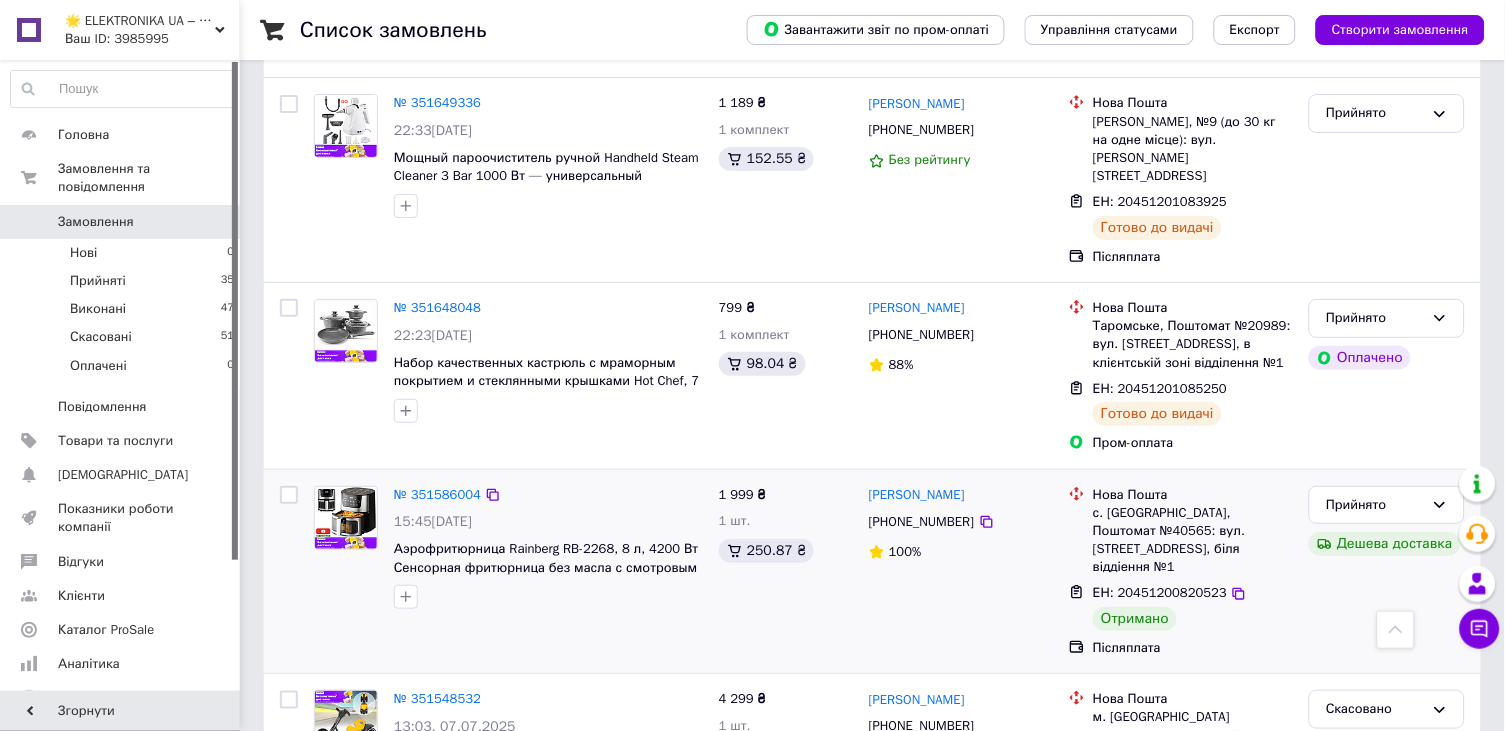 scroll, scrollTop: 1650, scrollLeft: 0, axis: vertical 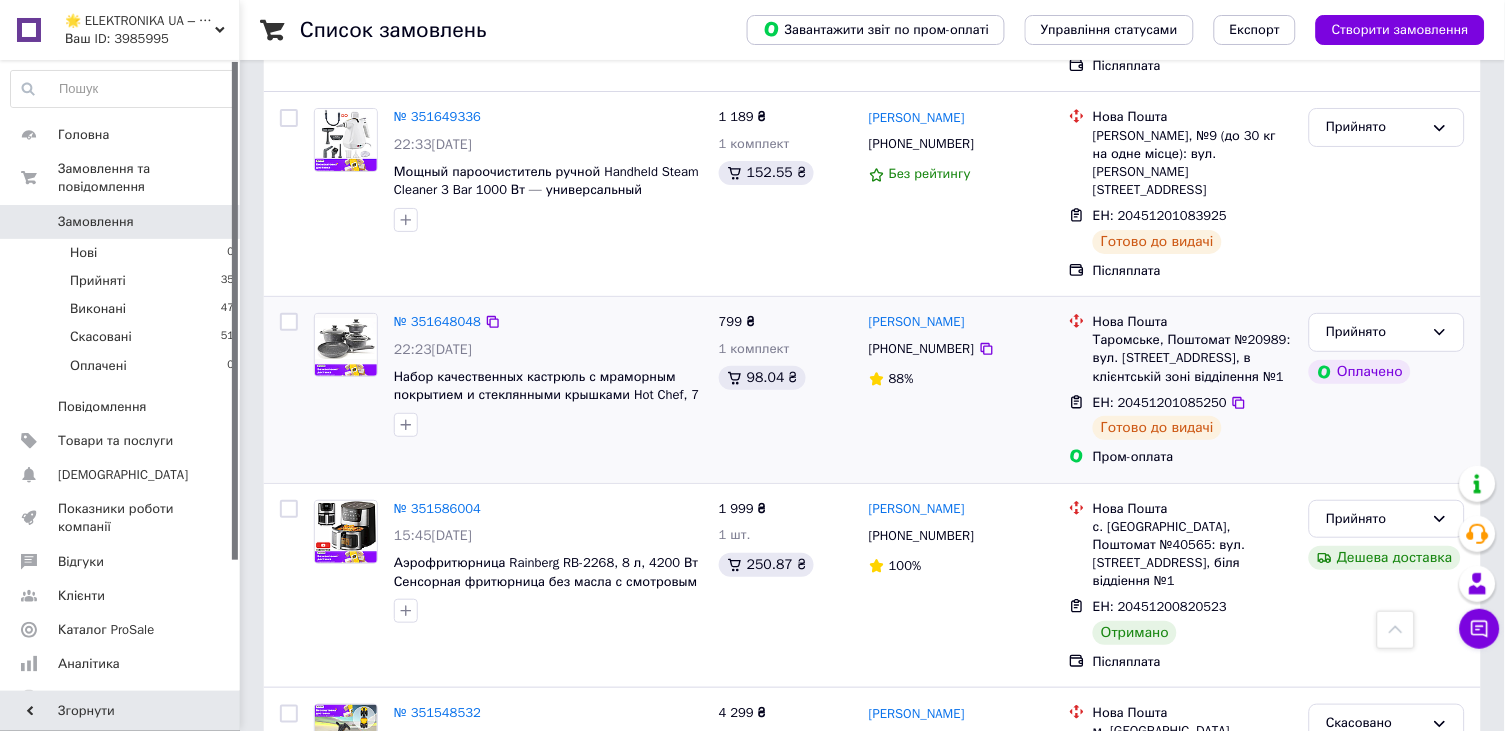 click on "ЕН: 20451201085250" at bounding box center (1160, 402) 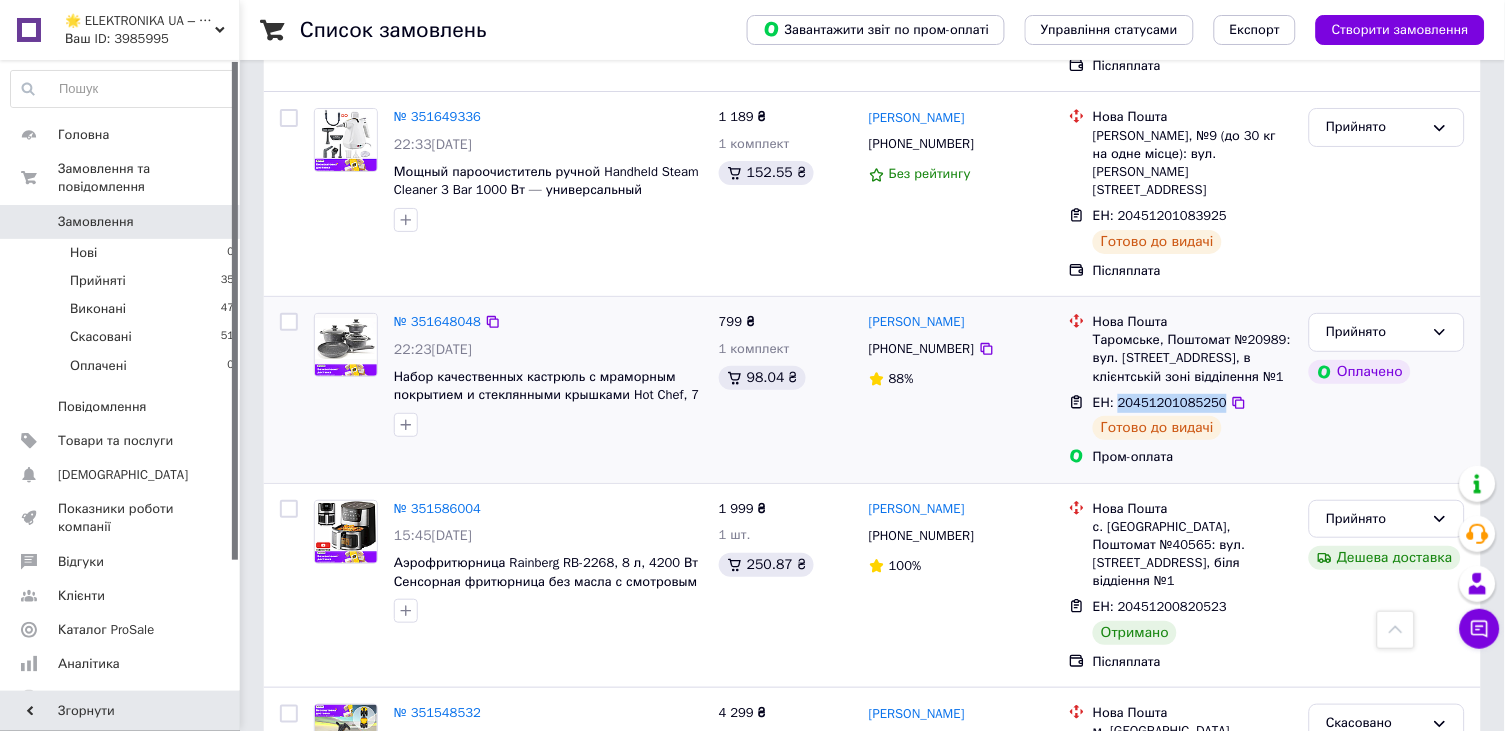click on "ЕН: 20451201085250" at bounding box center [1160, 402] 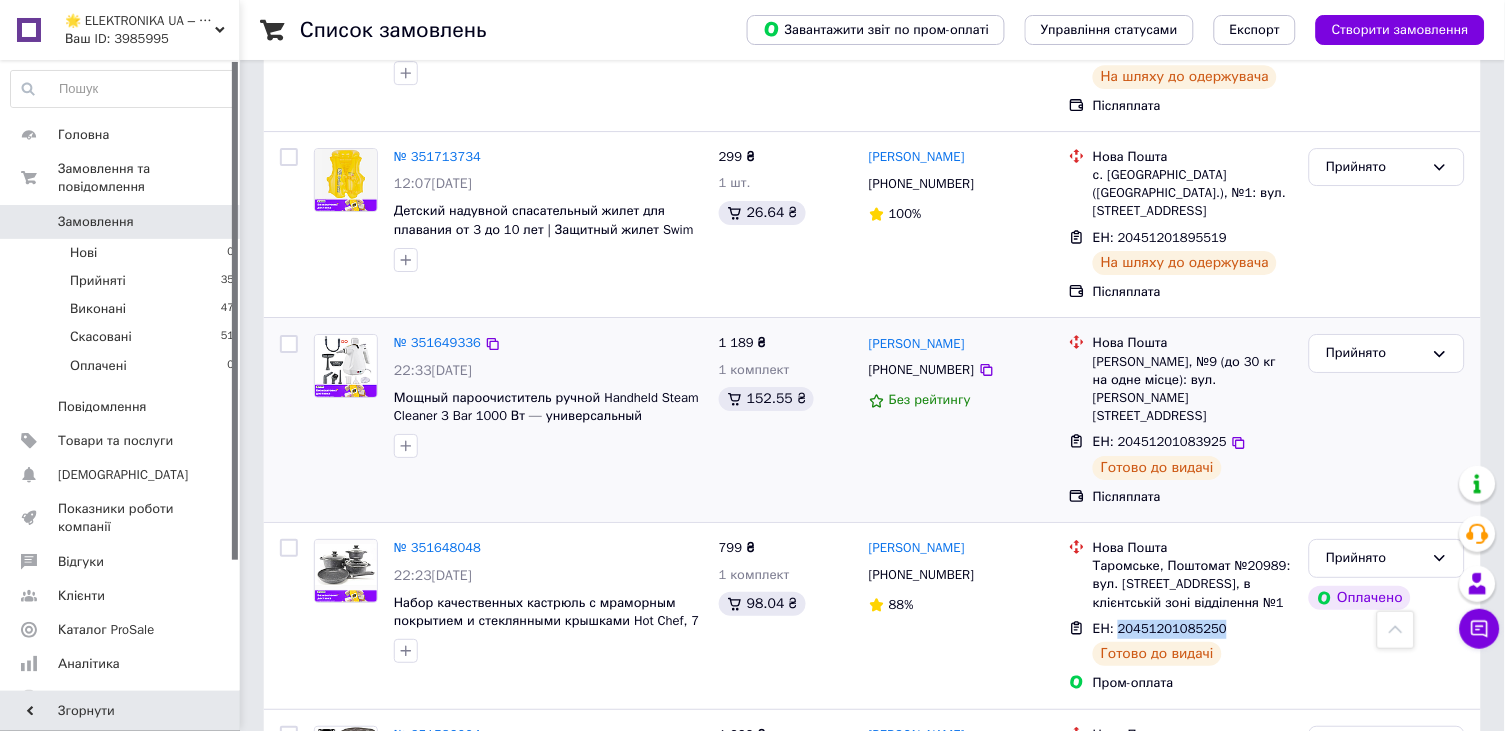 scroll, scrollTop: 1303, scrollLeft: 0, axis: vertical 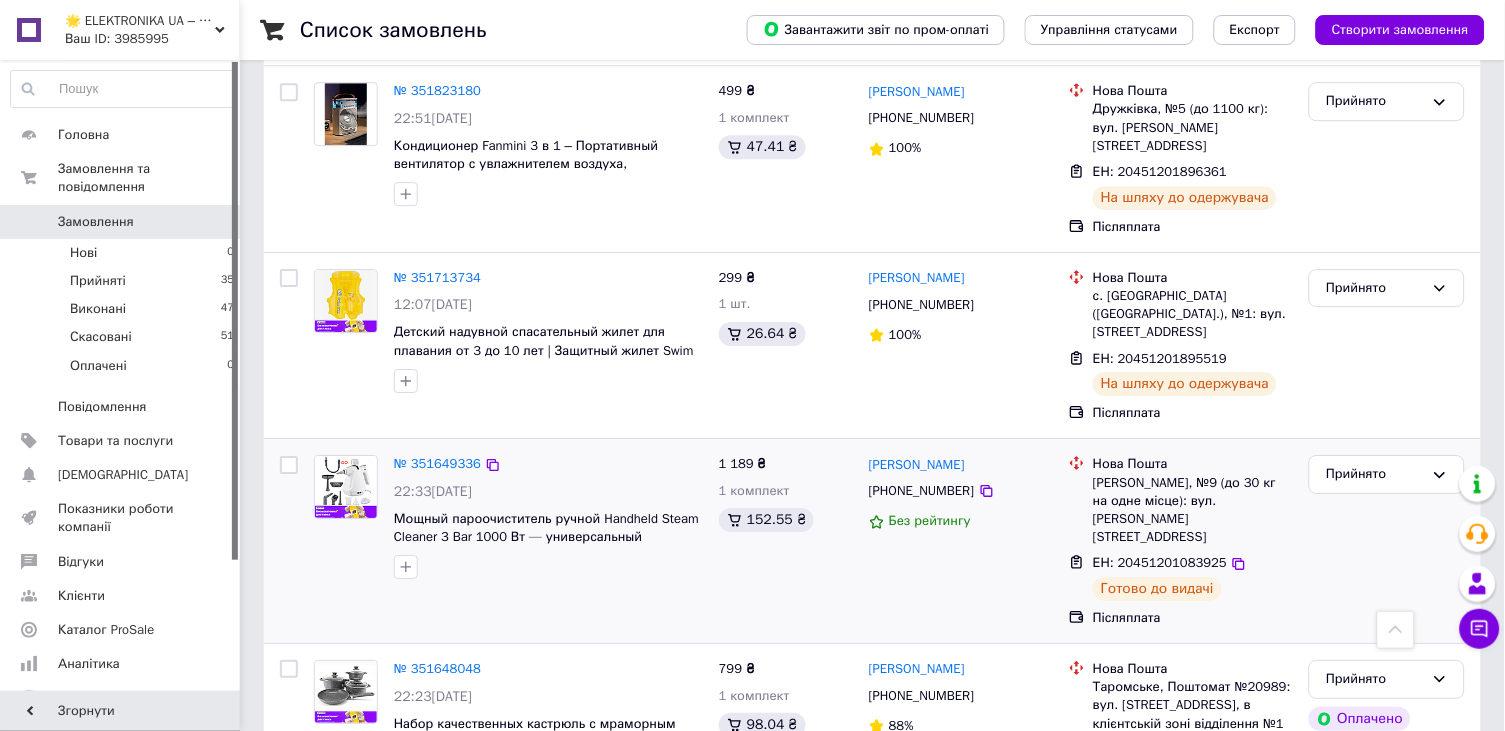 click on "ЕН: 20451201083925" at bounding box center (1160, 562) 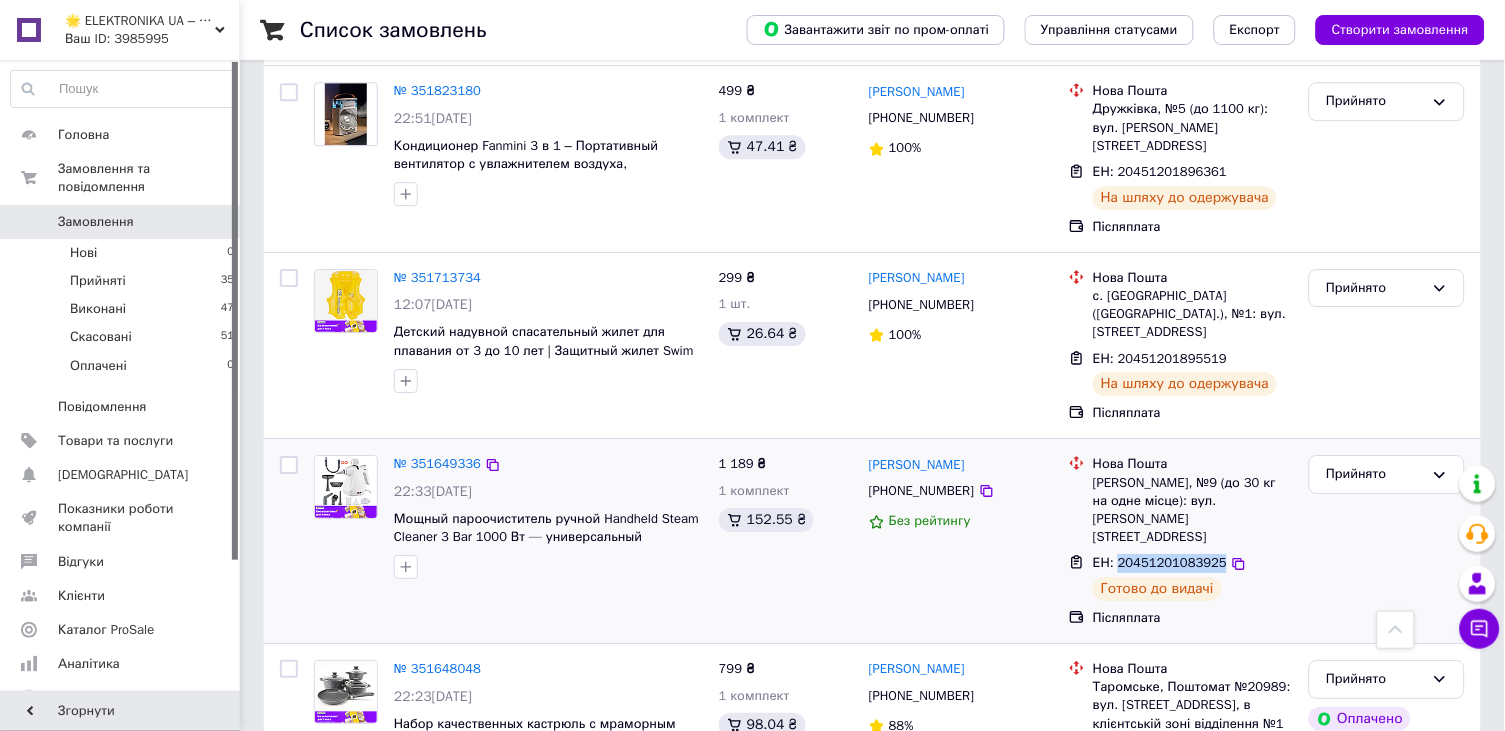 click on "ЕН: 20451201083925" at bounding box center [1160, 562] 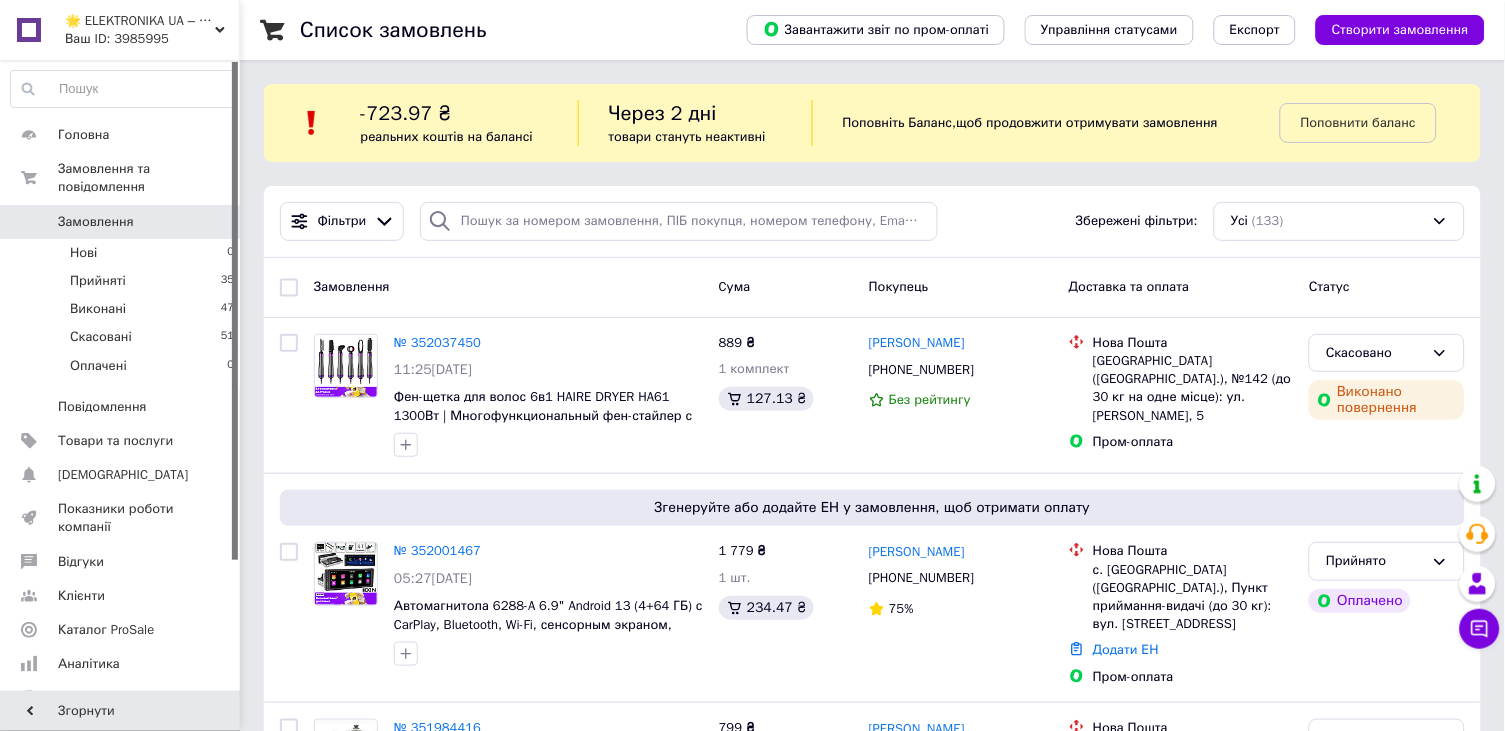 scroll, scrollTop: 0, scrollLeft: 0, axis: both 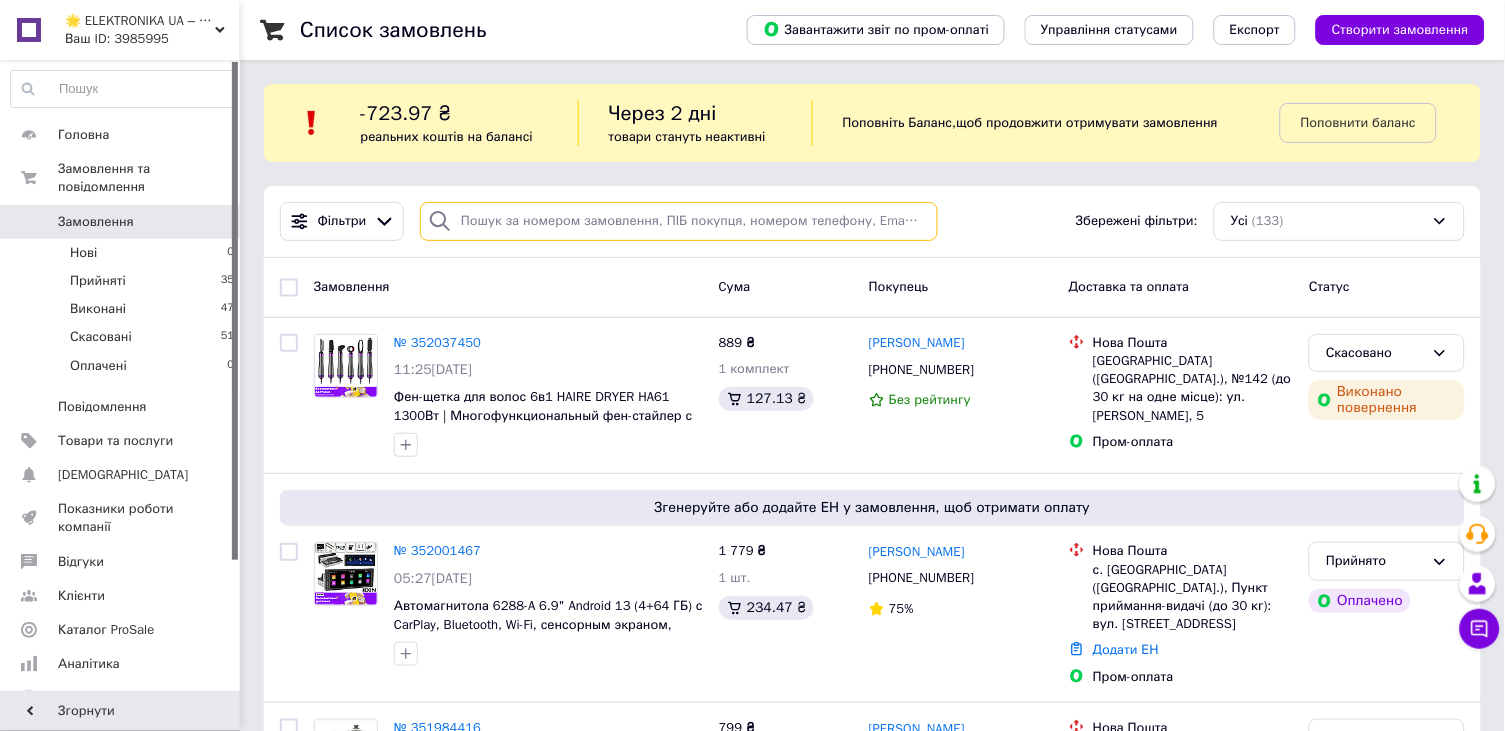 click at bounding box center [679, 221] 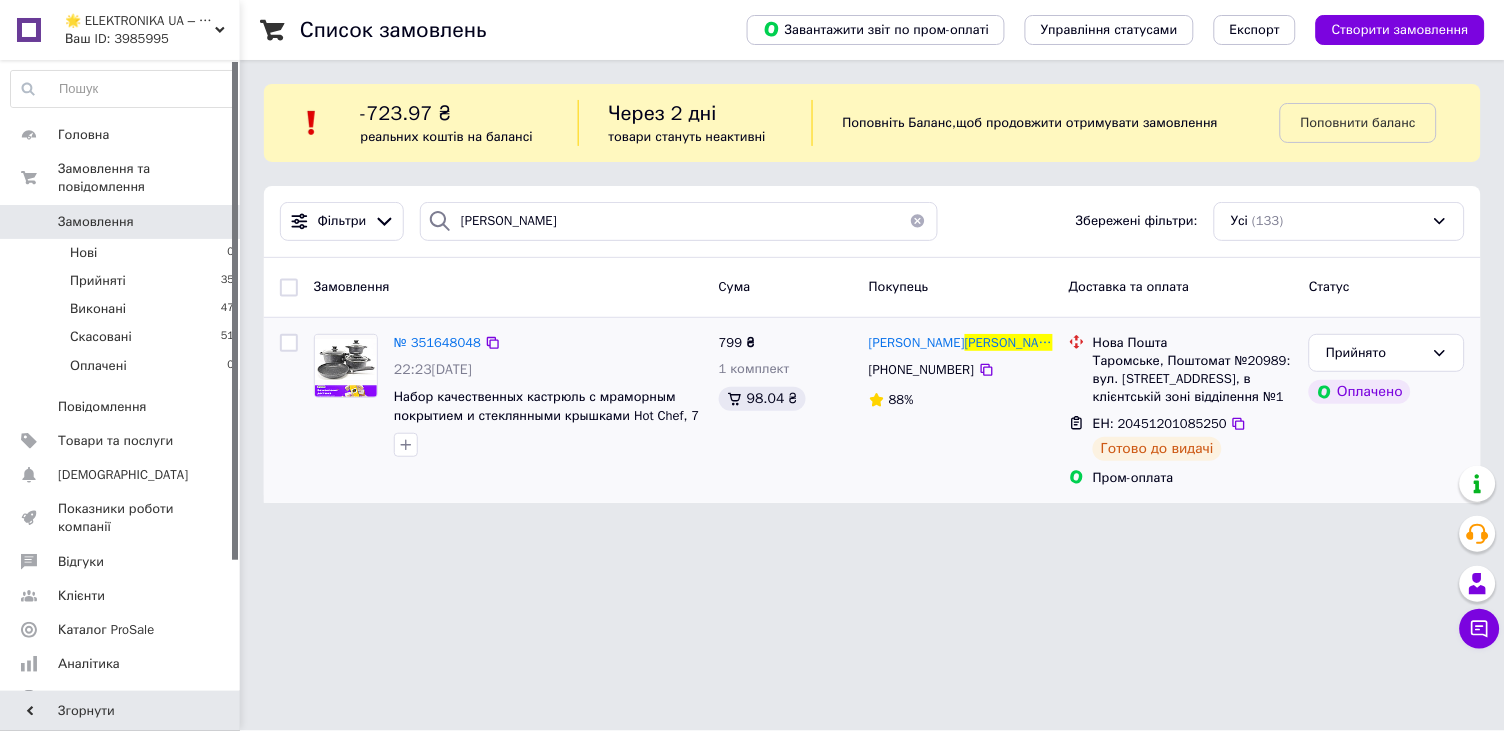 click on "ЕН: 20451201085250" at bounding box center (1160, 423) 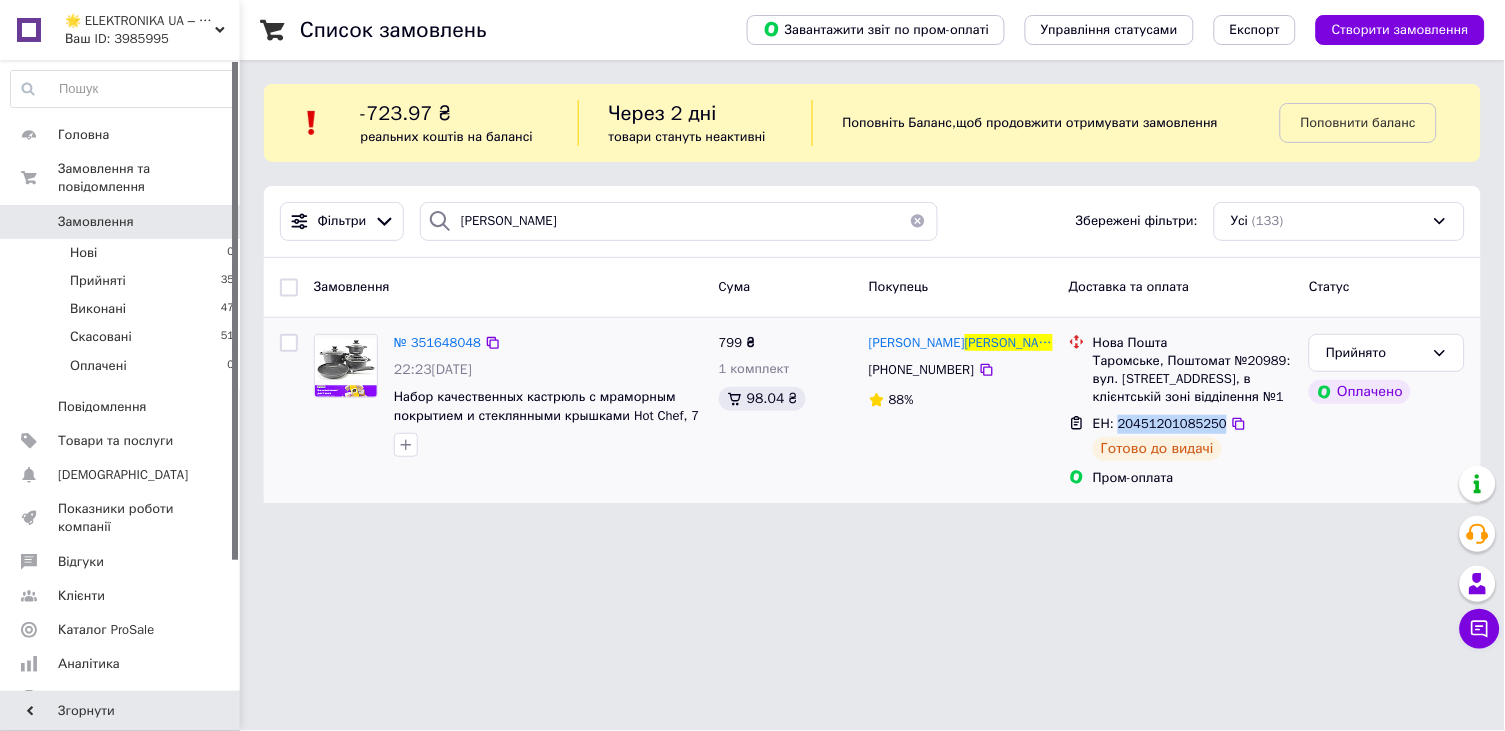 click on "ЕН: 20451201085250" at bounding box center [1160, 423] 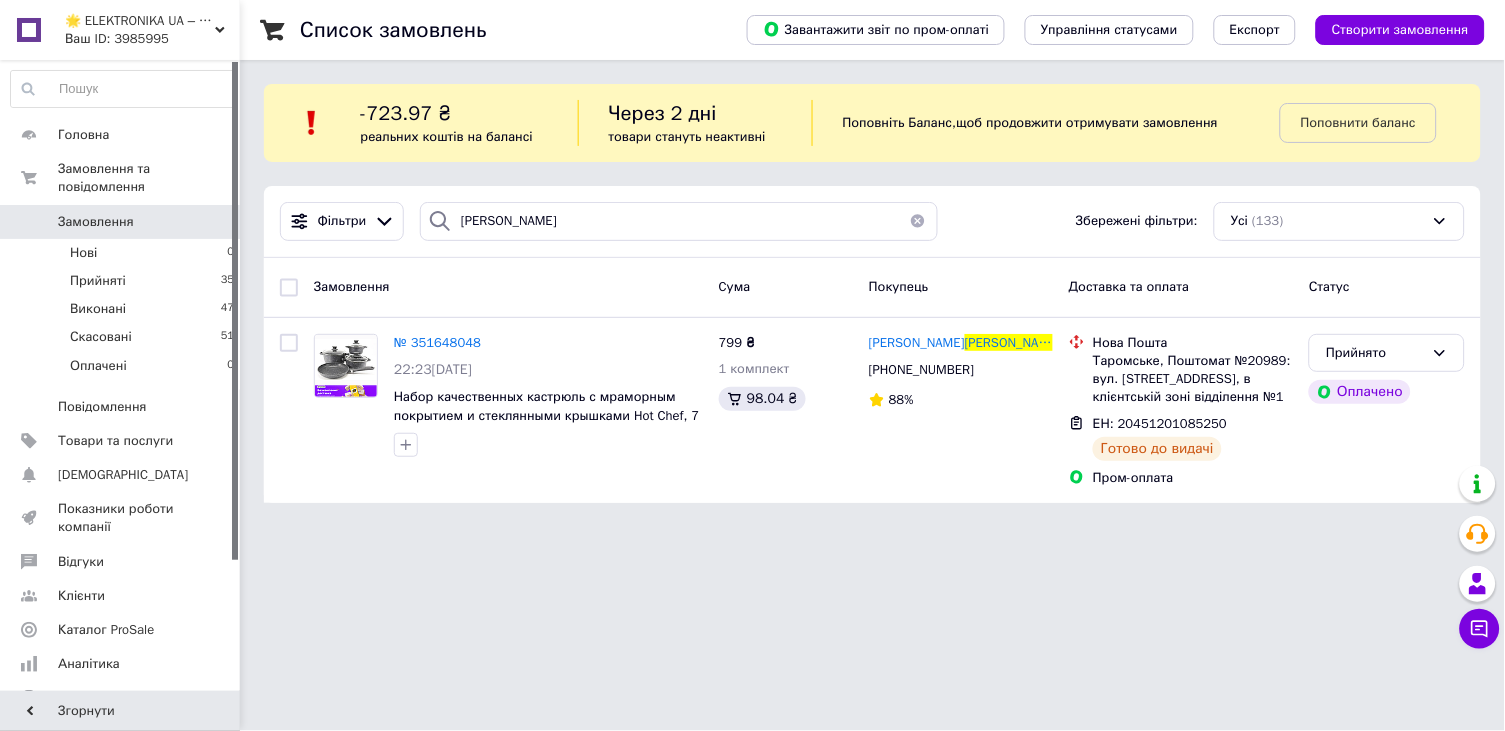 click on "🌟 ELEKTRONIKA UA – твій магазин техніки 🌟 Ваш ID: 3985995 Сайт 🌟 ELEKTRONIKA UA – твій магазин тех... Кабінет покупця Перевірити стан системи Сторінка на порталі Довідка Вийти Головна Замовлення та повідомлення Замовлення 0 Нові 0 Прийняті 35 Виконані 47 Скасовані 51 Оплачені 0 Повідомлення 0 Товари та послуги Сповіщення 0 0 Показники роботи компанії Відгуки Клієнти Каталог ProSale Аналітика Управління сайтом Гаманець компанії Маркет Налаштування Тарифи та рахунки Prom мікс 1 000 Згорнути
Список замовлень   Експорт ," at bounding box center [752, 263] 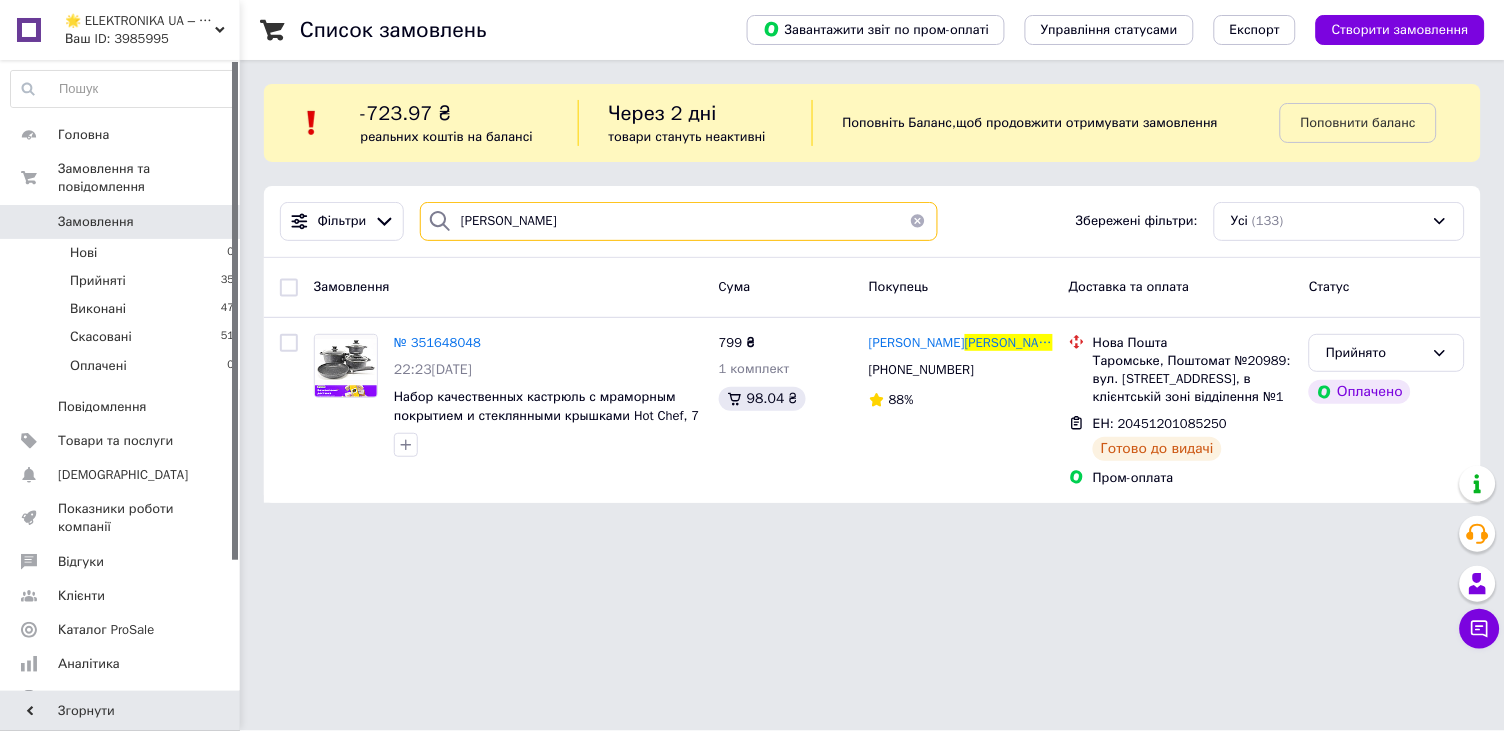 drag, startPoint x: 510, startPoint y: 227, endPoint x: 414, endPoint y: 221, distance: 96.18732 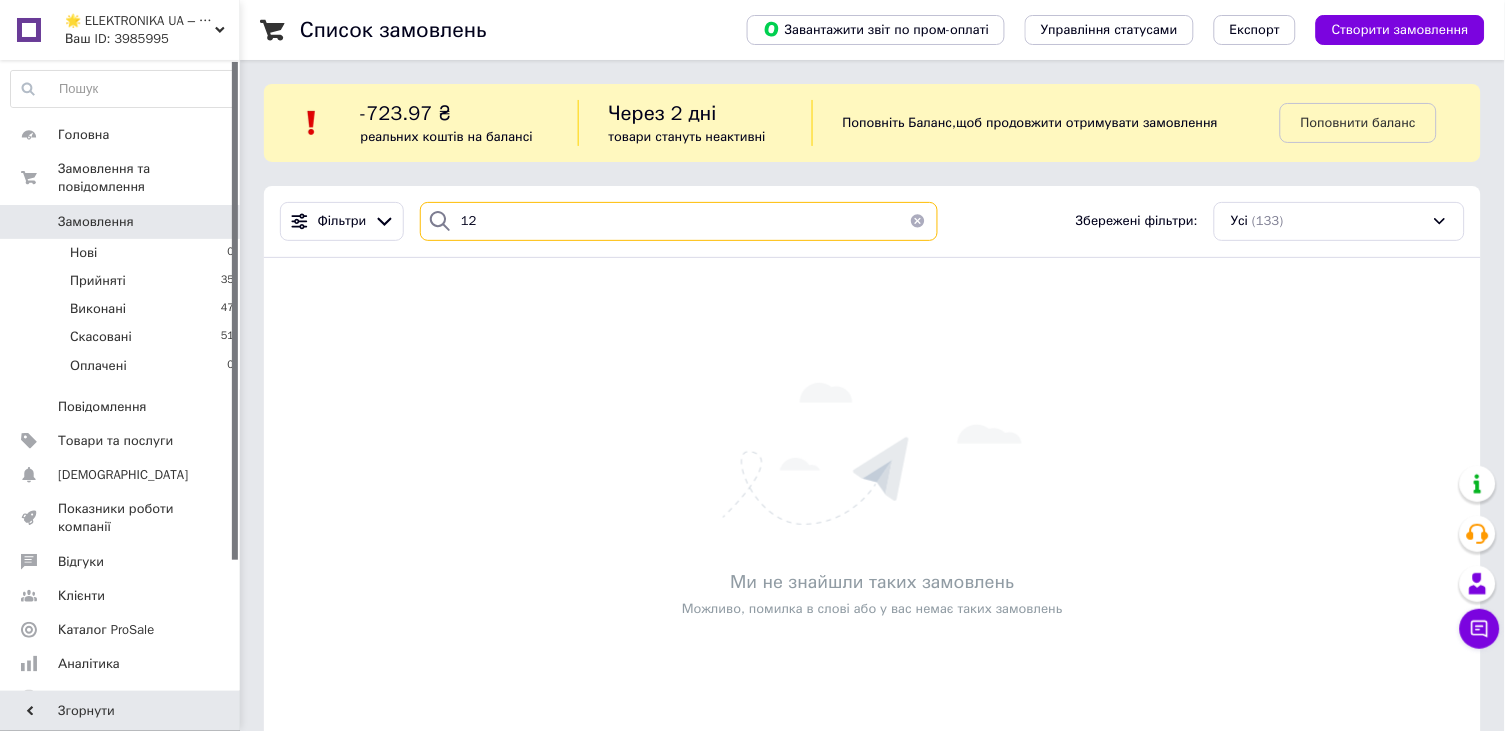 type on "1" 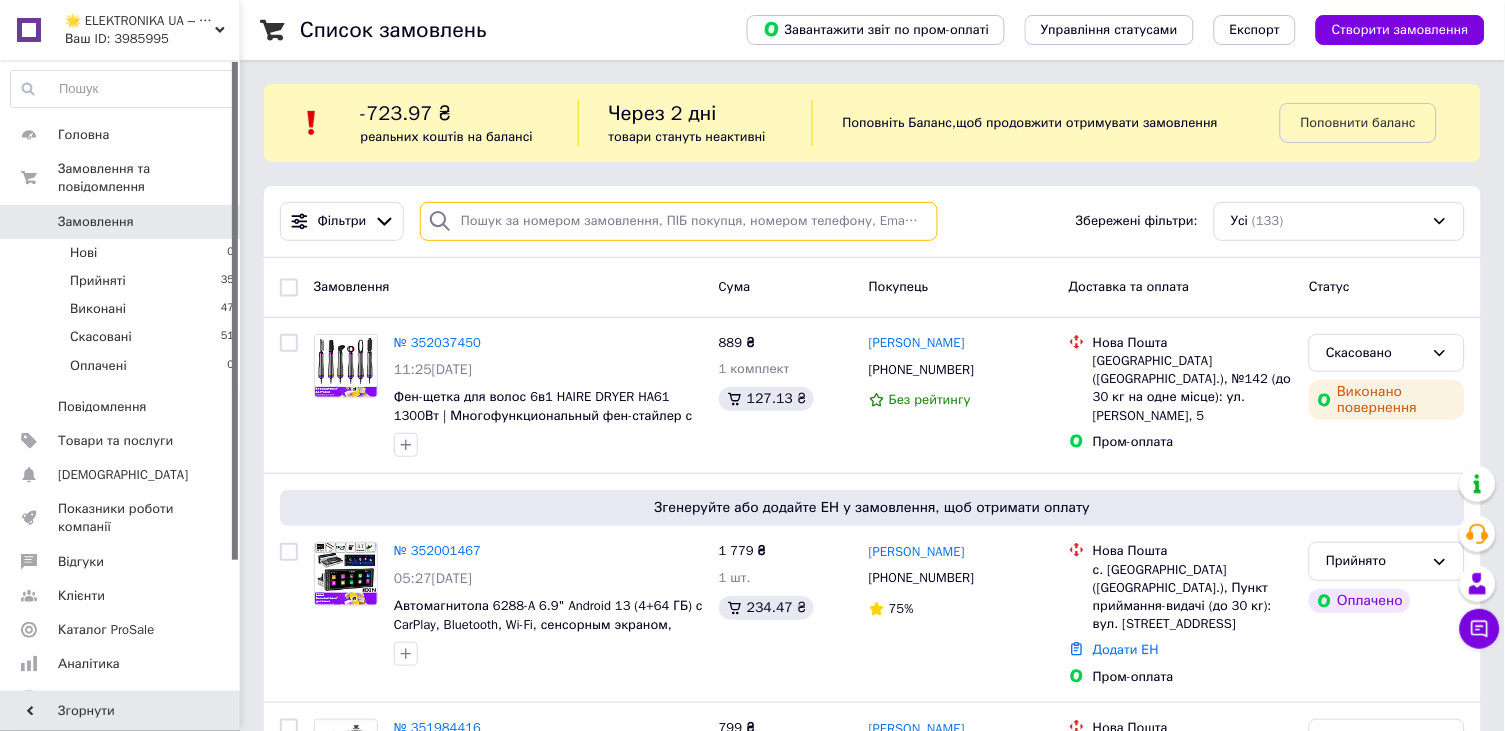click at bounding box center [679, 221] 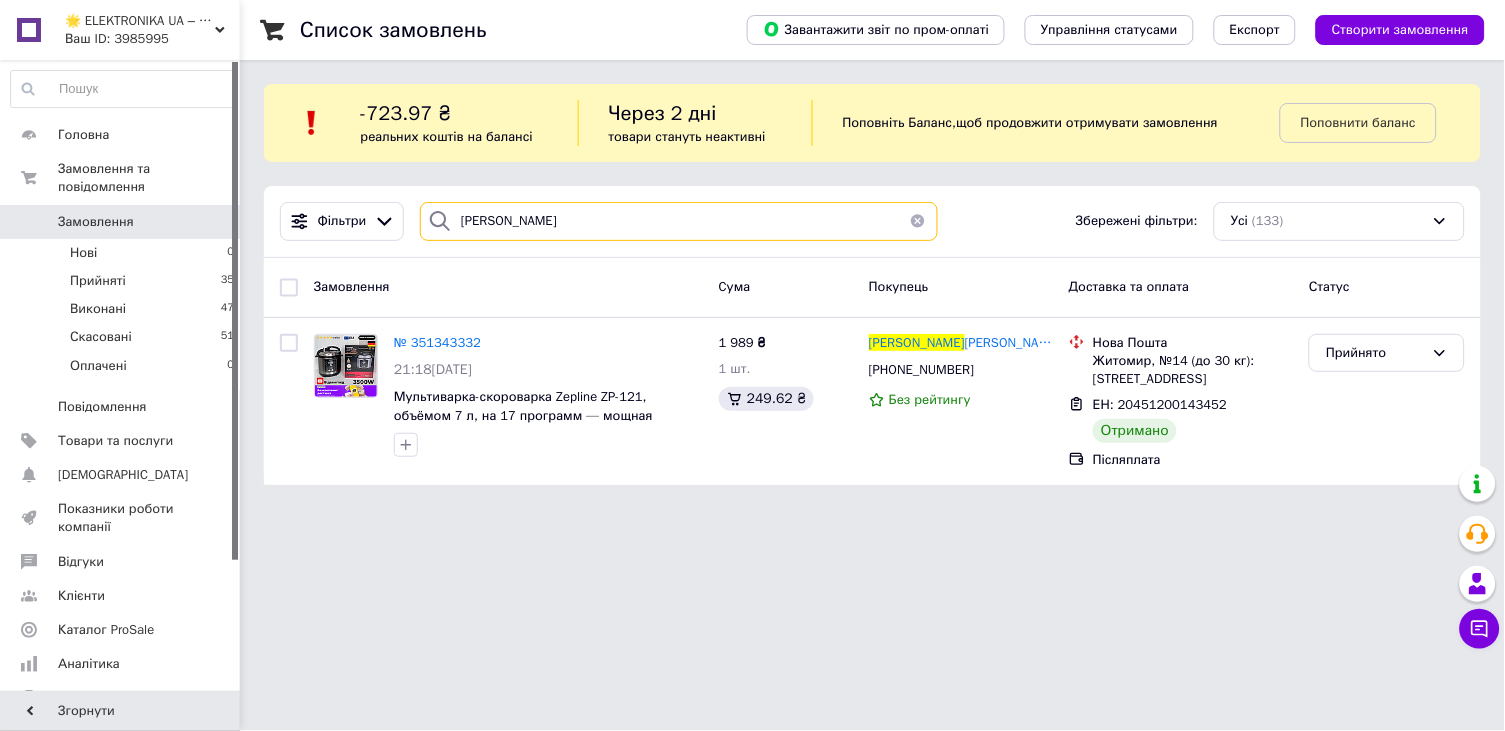type on "шевчук" 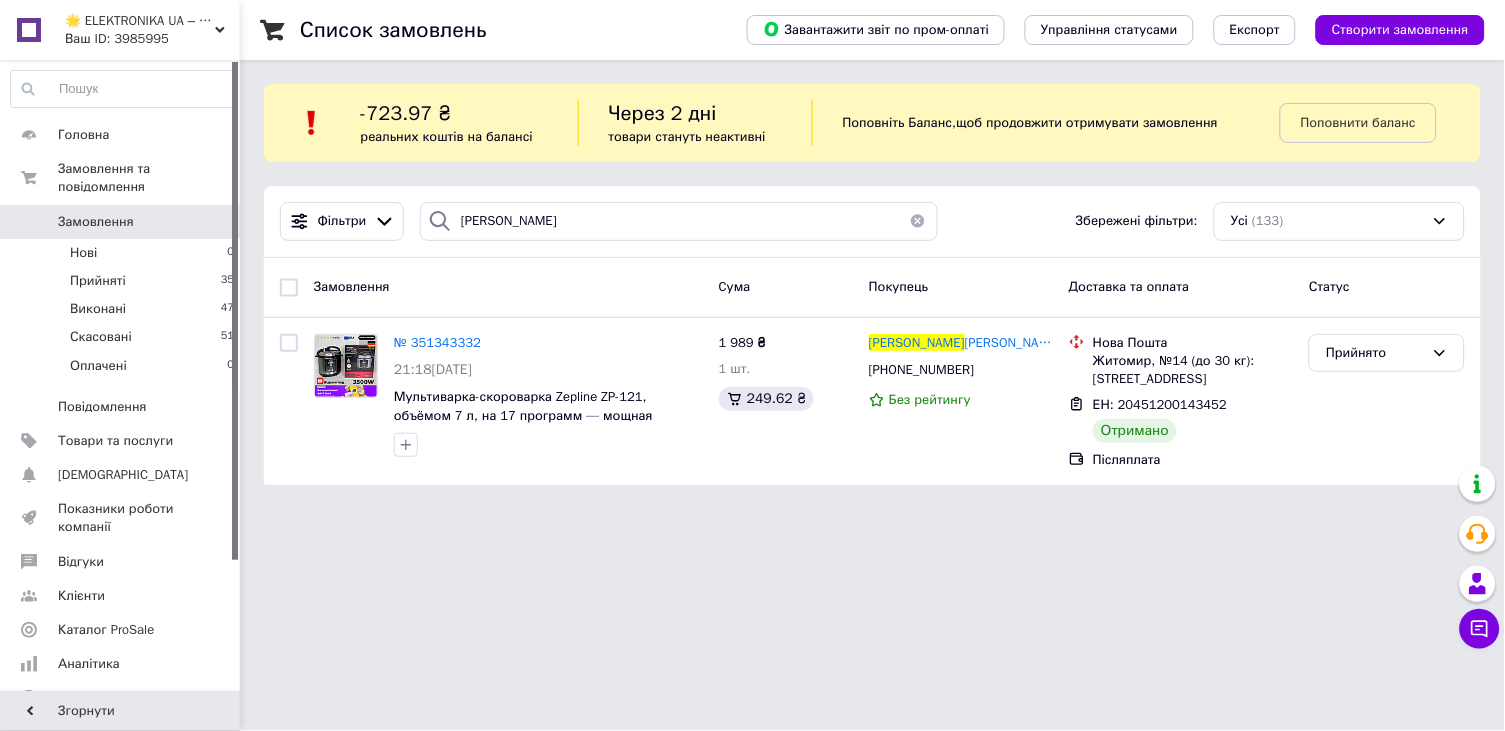 click at bounding box center (918, 221) 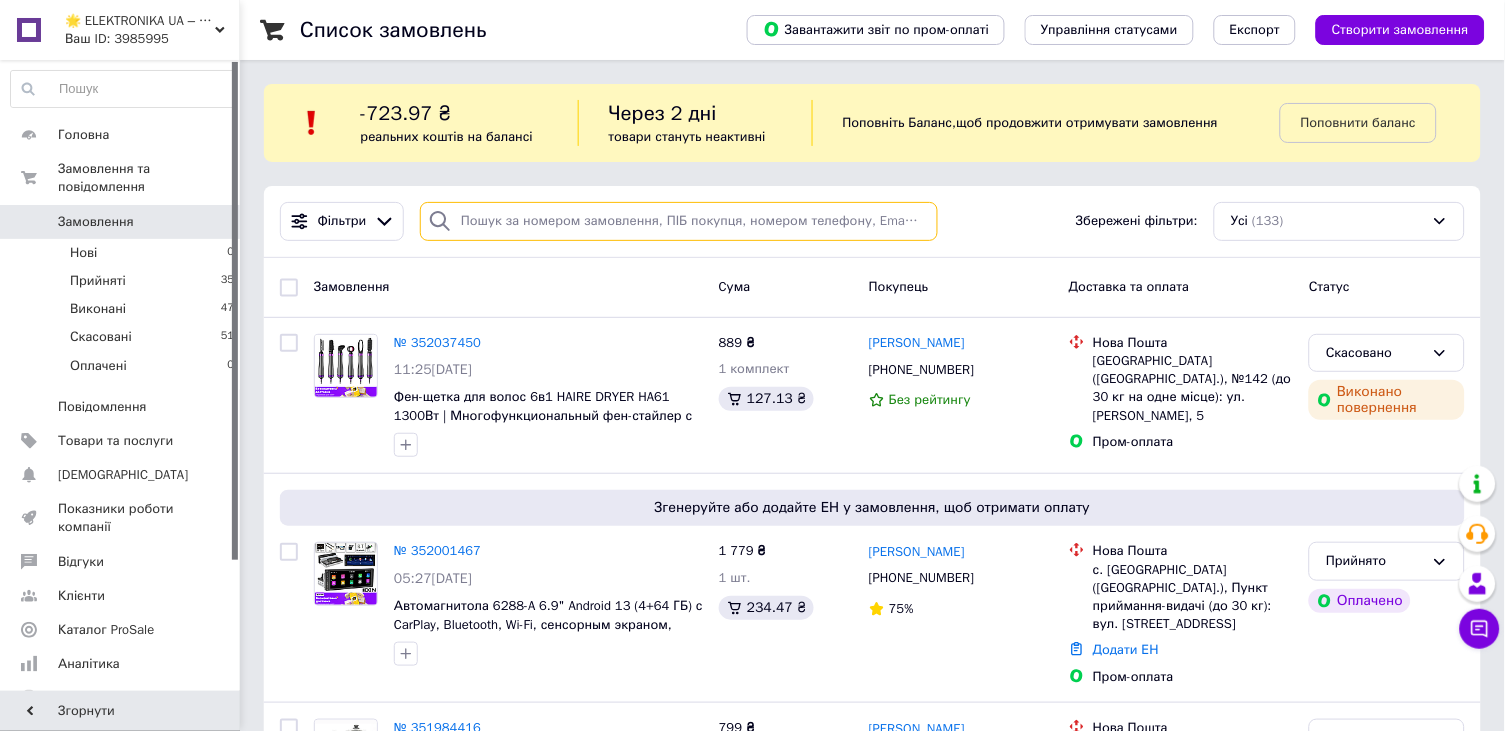 click at bounding box center [679, 221] 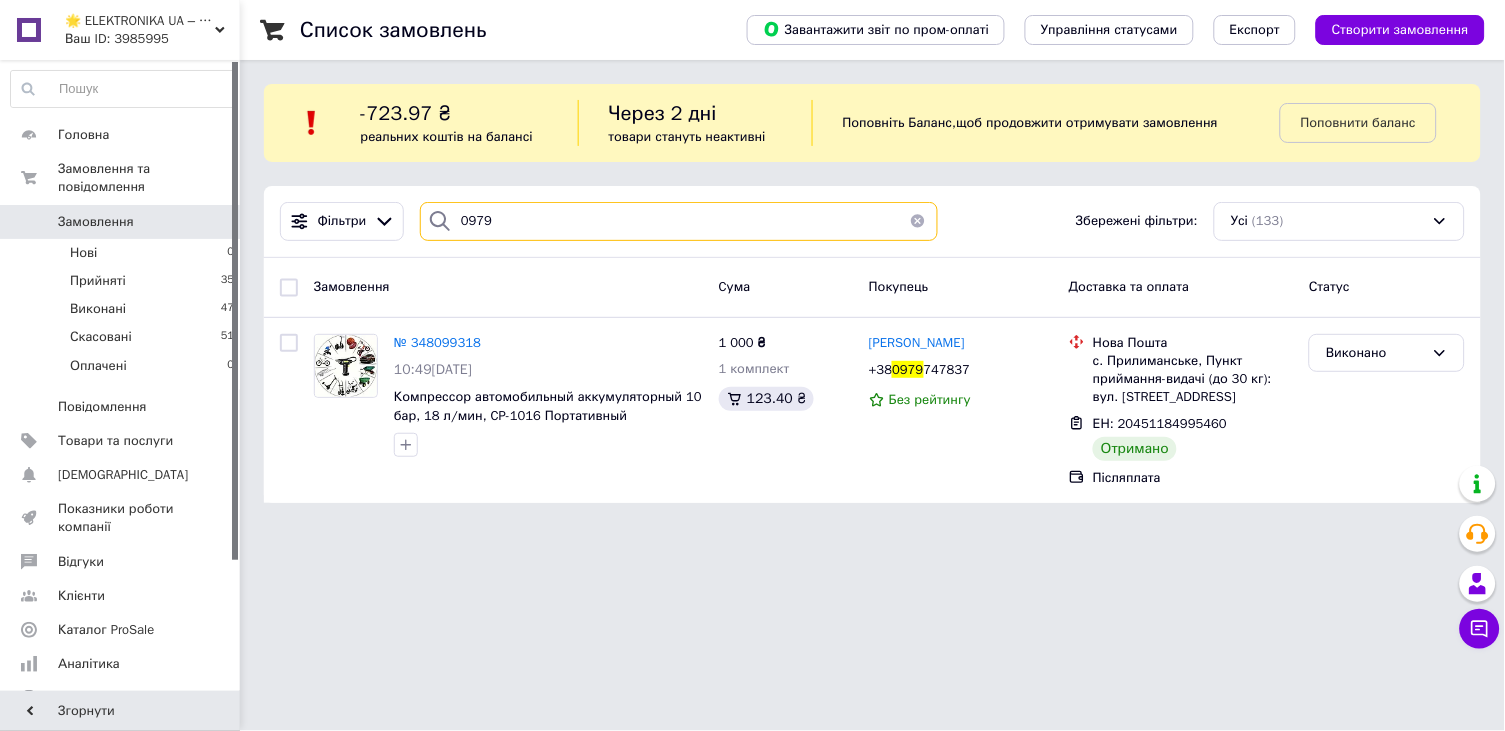 drag, startPoint x: 534, startPoint y: 209, endPoint x: 456, endPoint y: 209, distance: 78 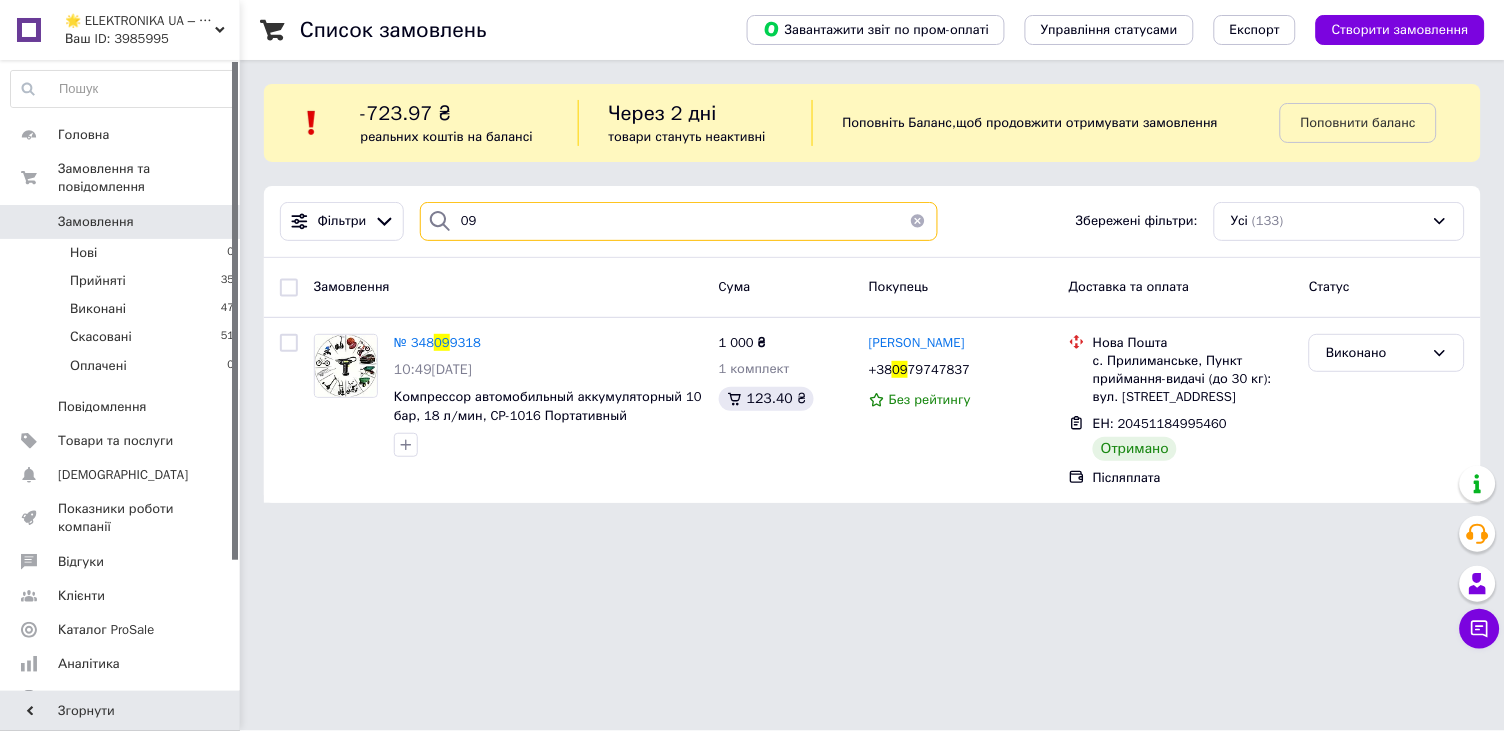 type on "0" 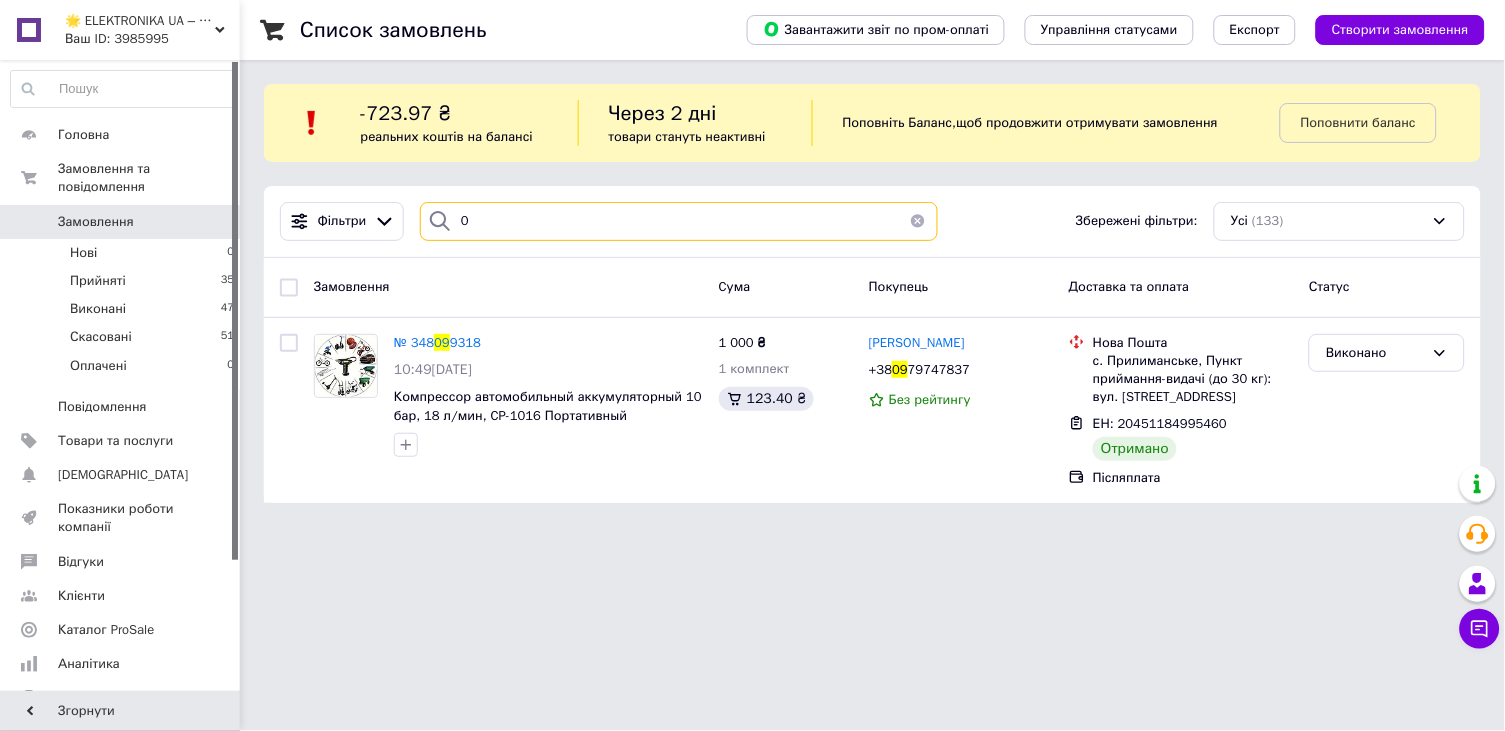 type 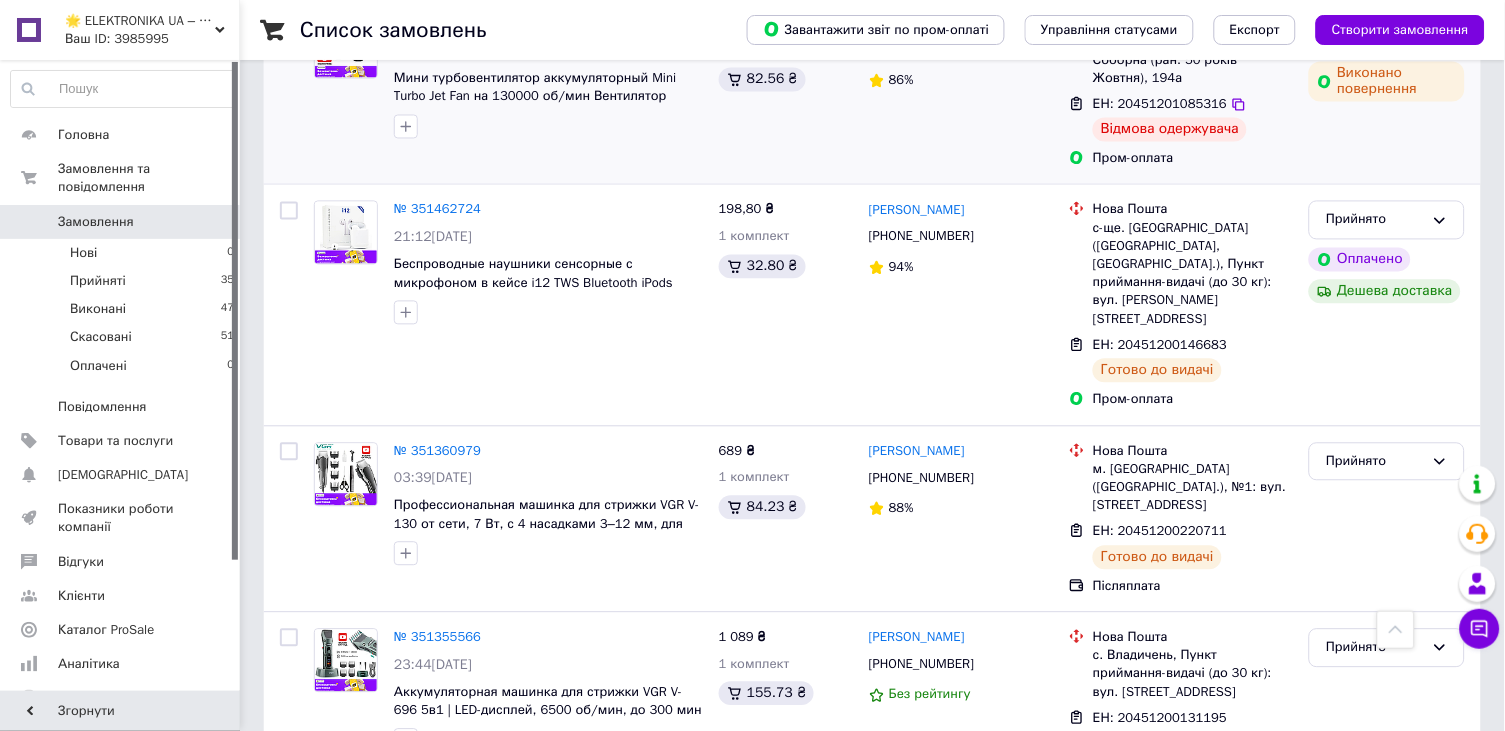 scroll, scrollTop: 2524, scrollLeft: 0, axis: vertical 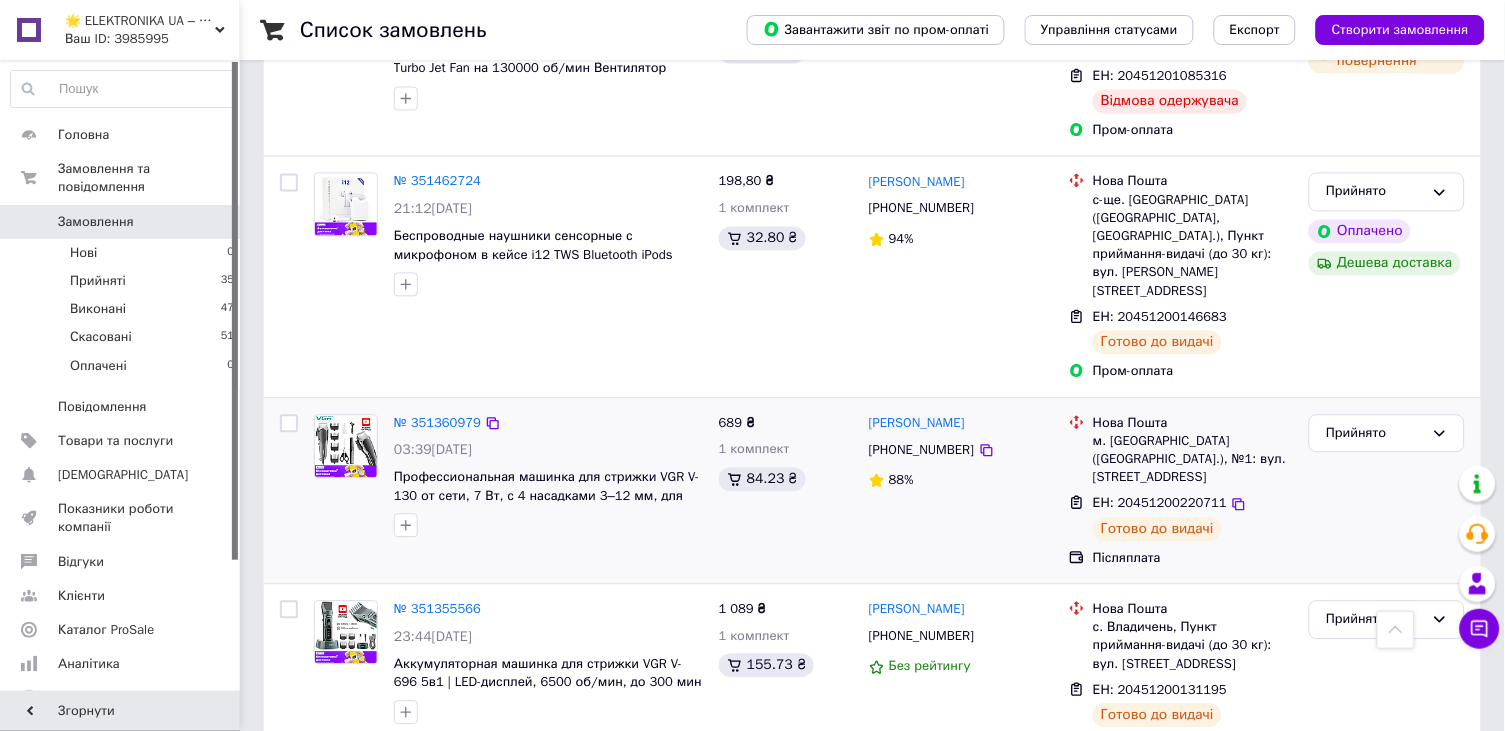 click on "ЕН: 20451200220711" at bounding box center [1160, 503] 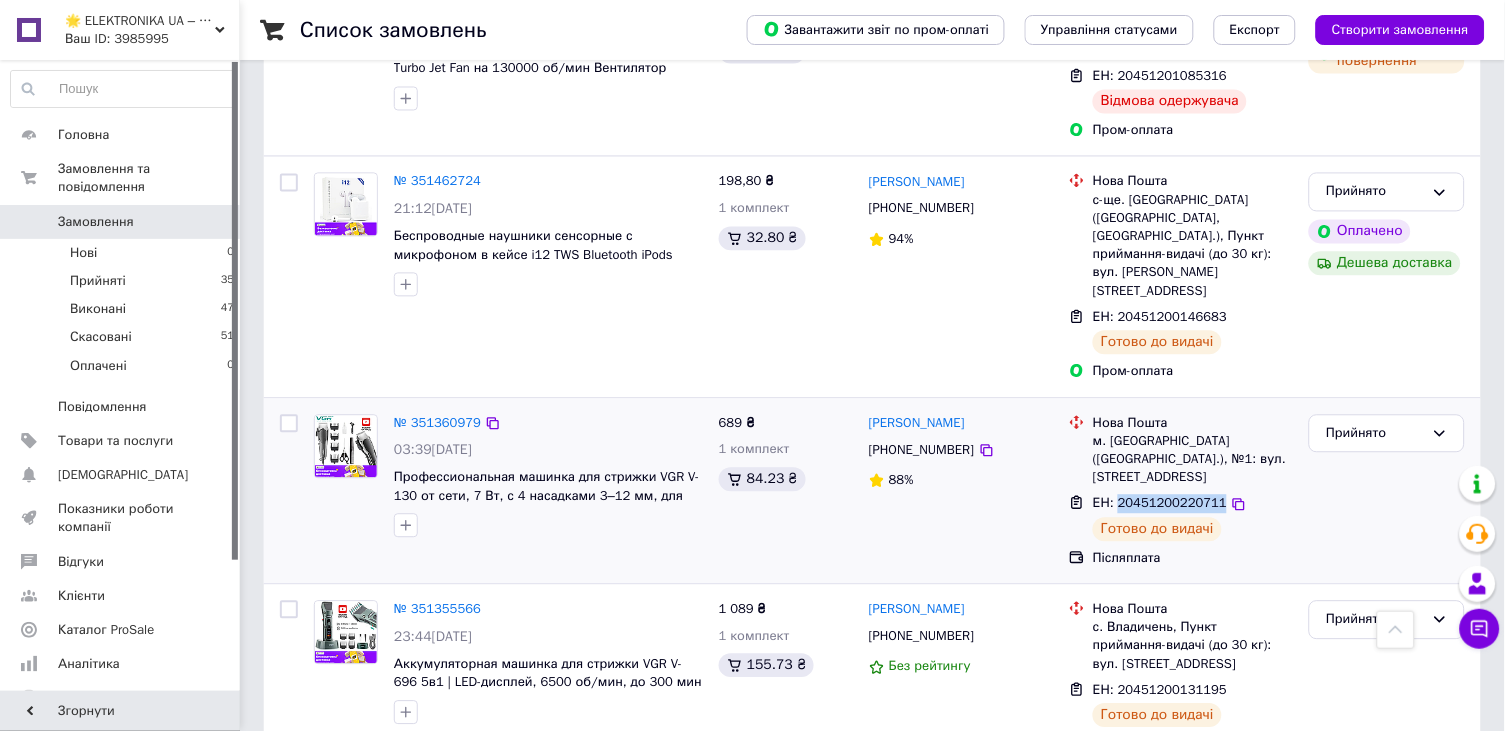 click on "ЕН: 20451200220711" at bounding box center (1160, 503) 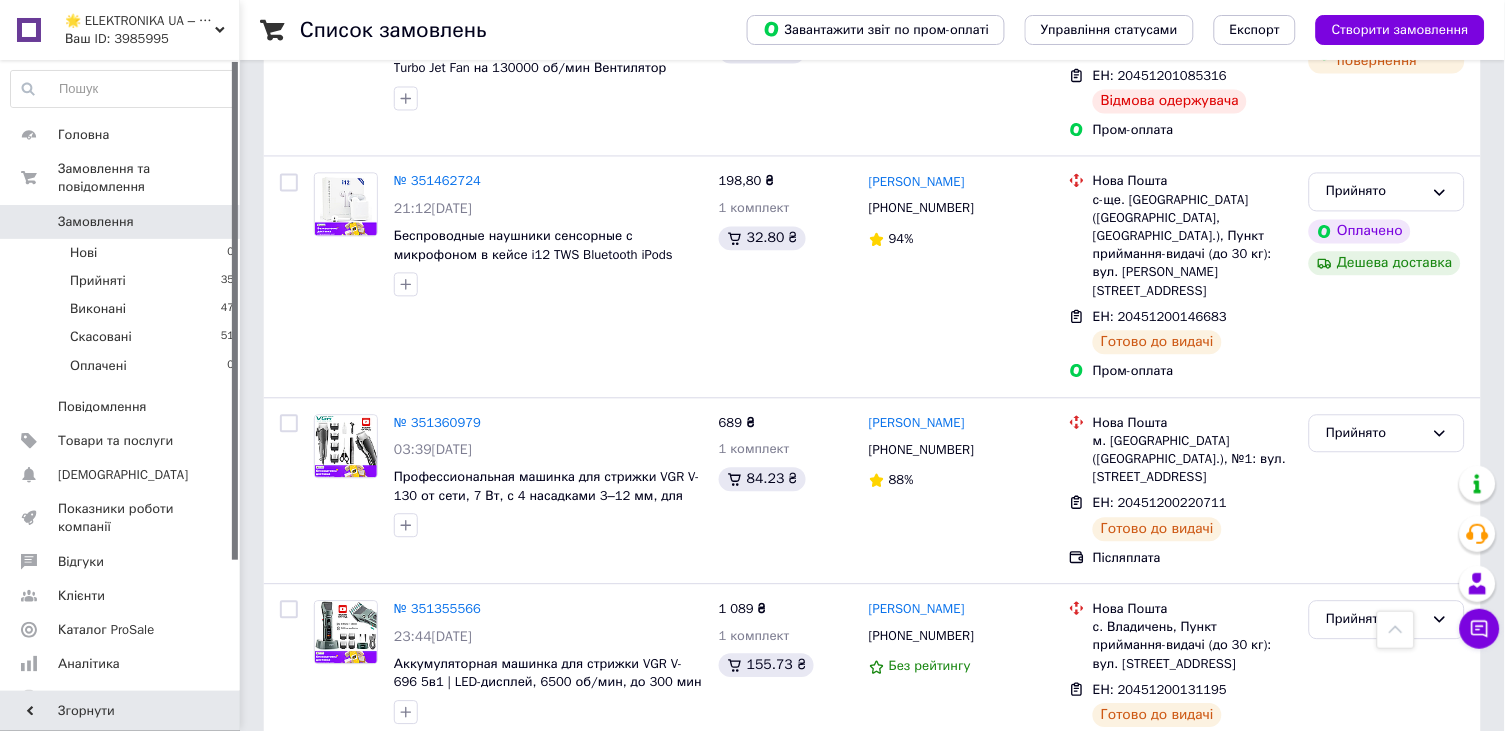 scroll, scrollTop: 2437, scrollLeft: 0, axis: vertical 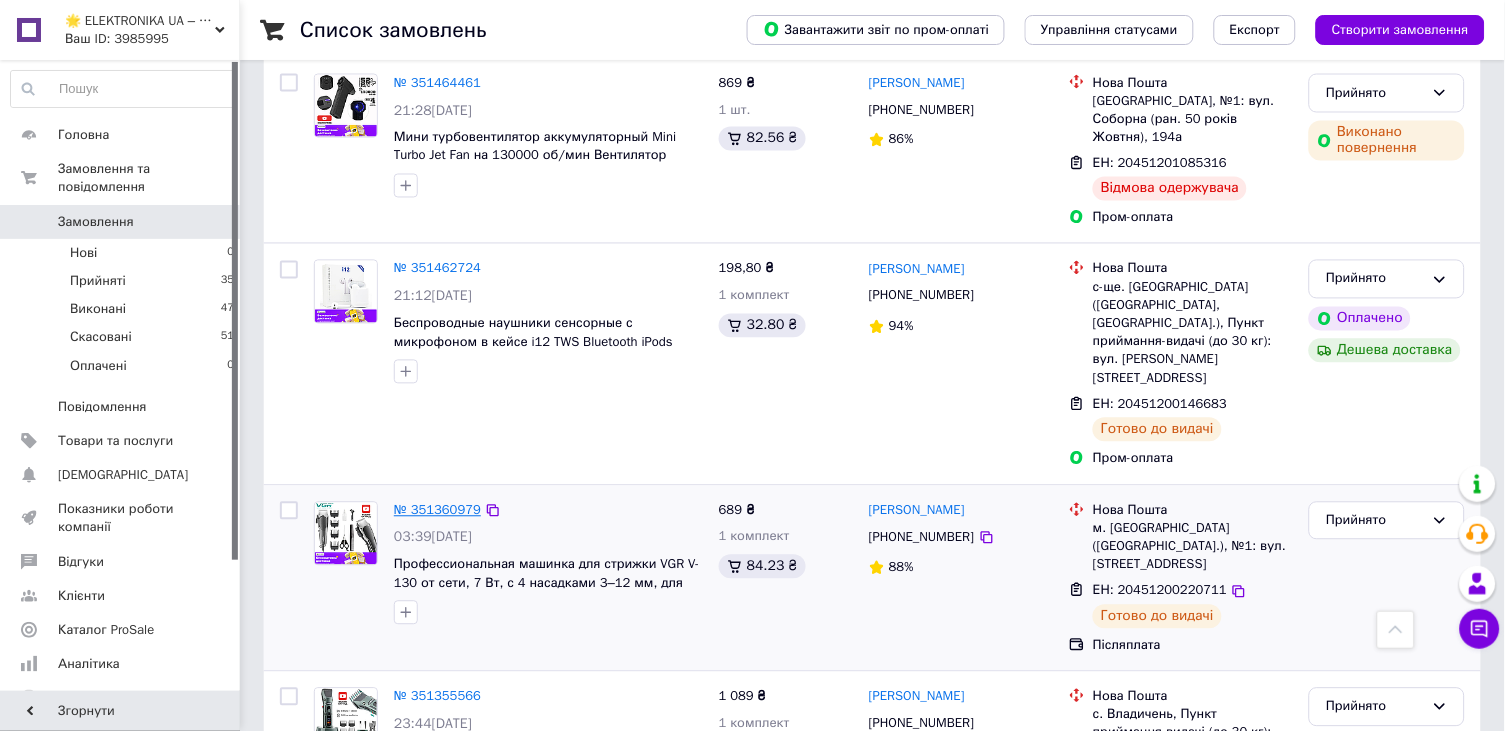 click on "№ 351360979" at bounding box center (437, 510) 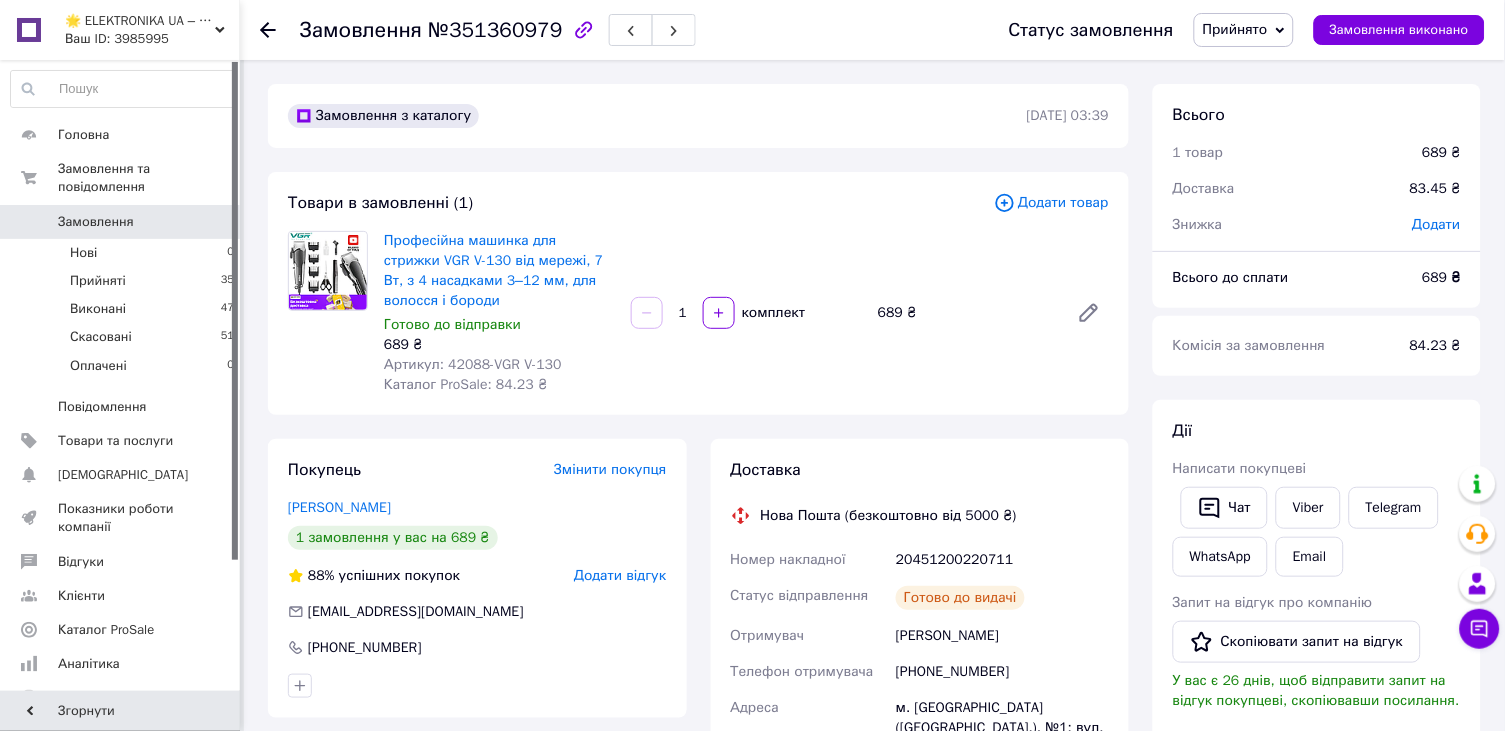scroll, scrollTop: 97, scrollLeft: 0, axis: vertical 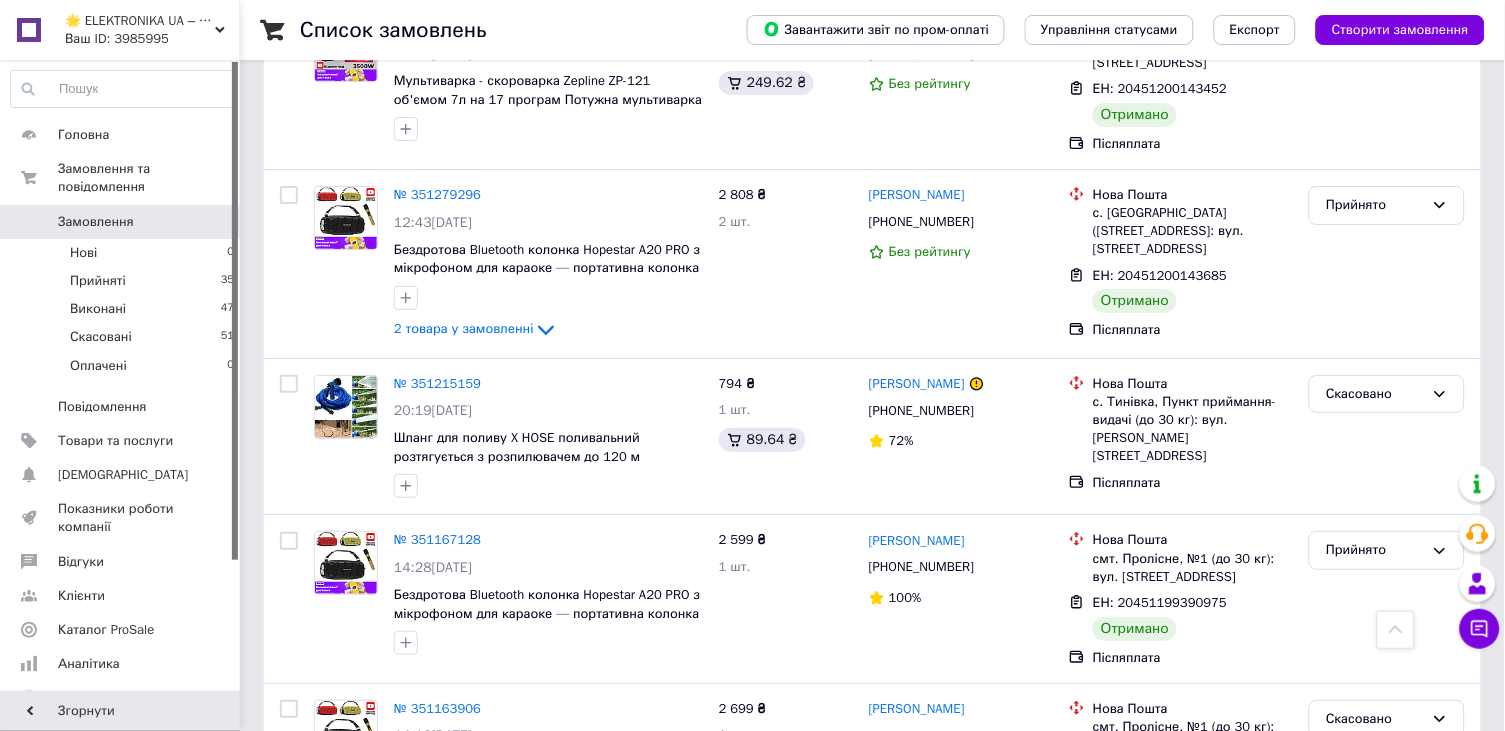 click on "по 20 позицій" at bounding box center (687, 884) 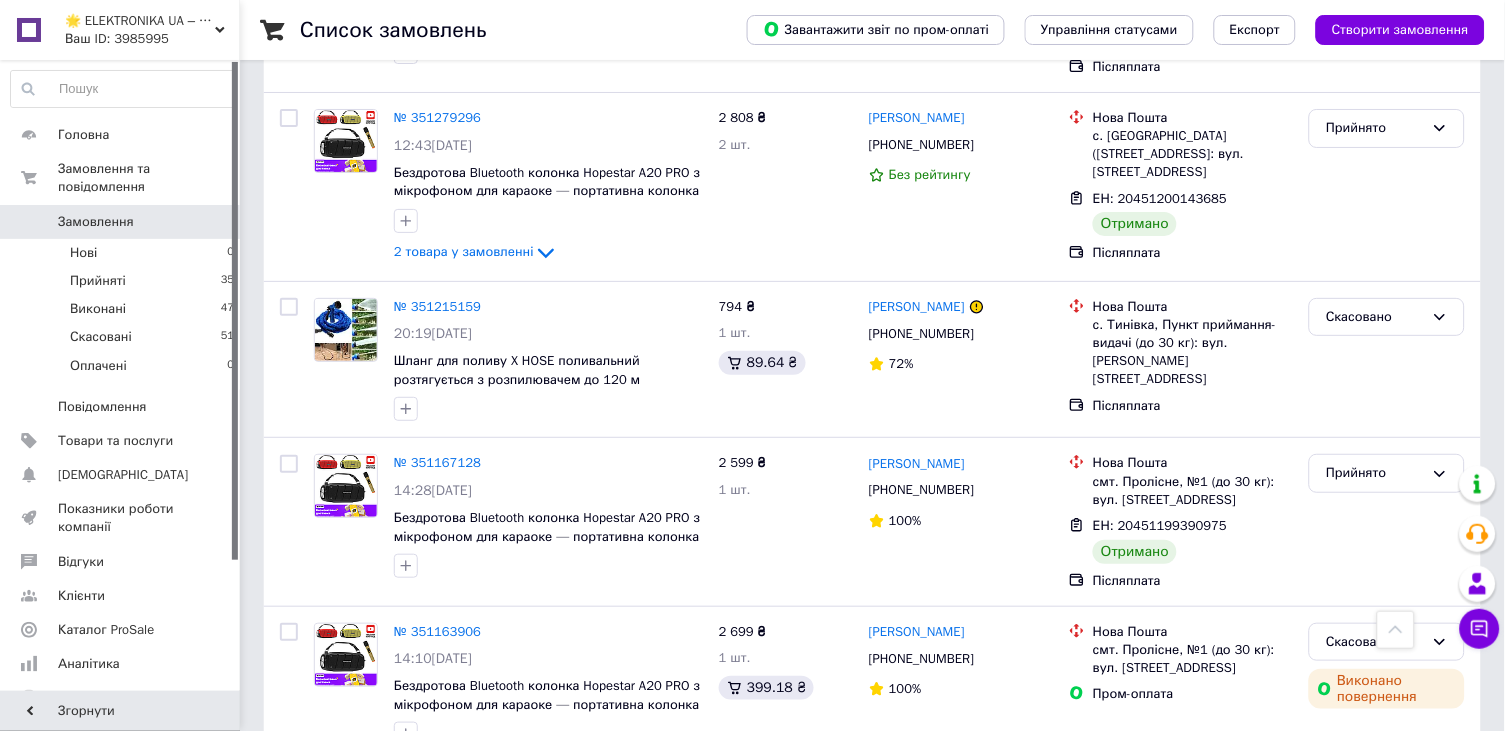 click on "по 100 позицій" at bounding box center [687, 908] 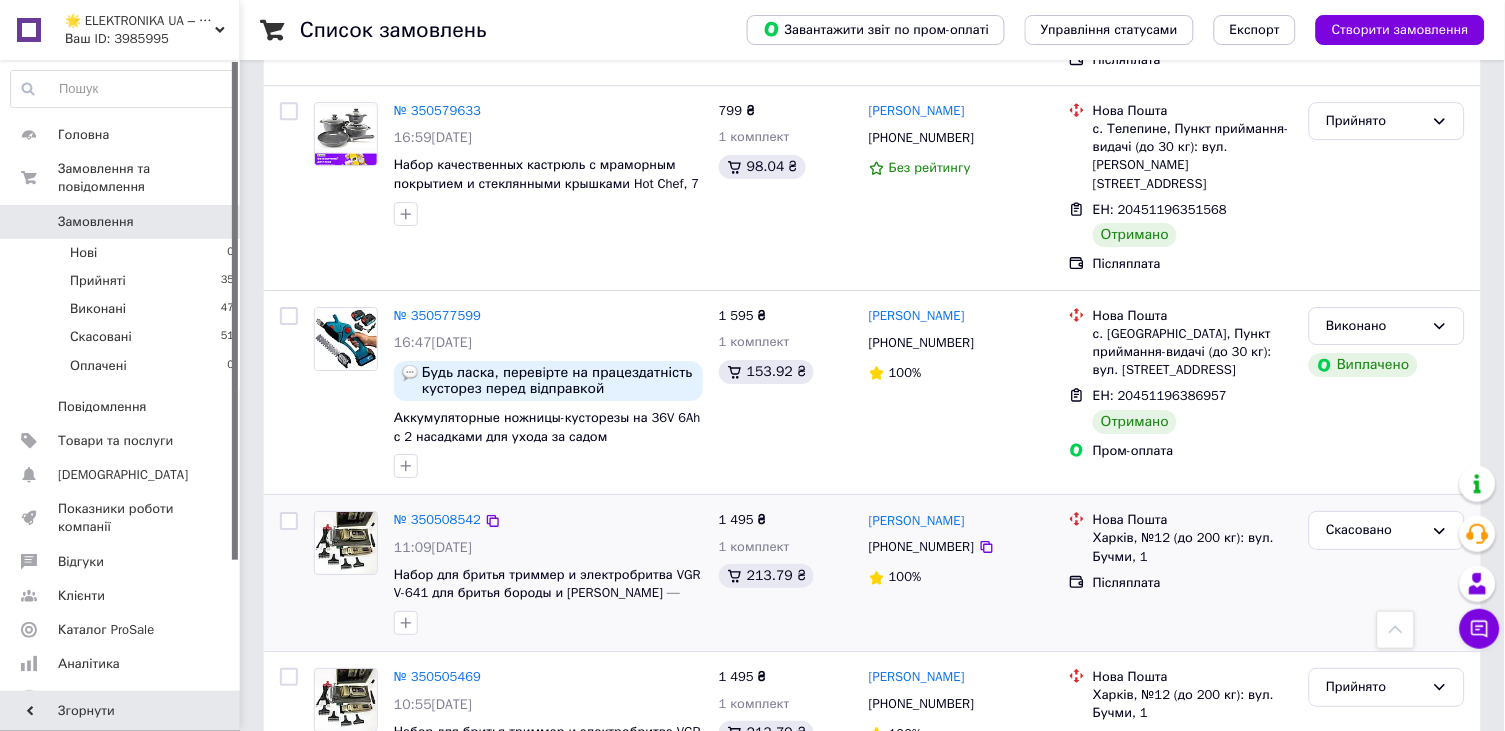 scroll, scrollTop: 6483, scrollLeft: 0, axis: vertical 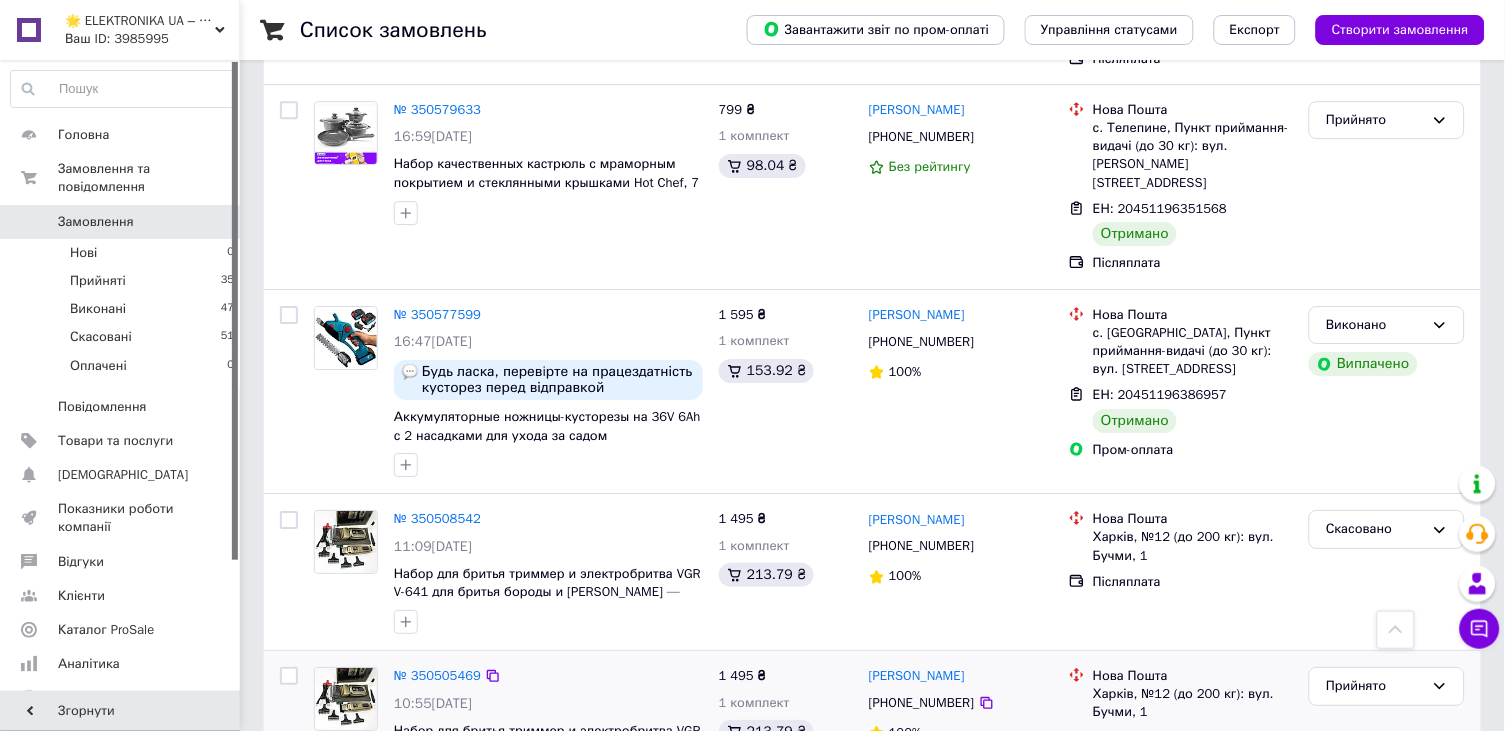 drag, startPoint x: 439, startPoint y: 314, endPoint x: 527, endPoint y: 314, distance: 88 